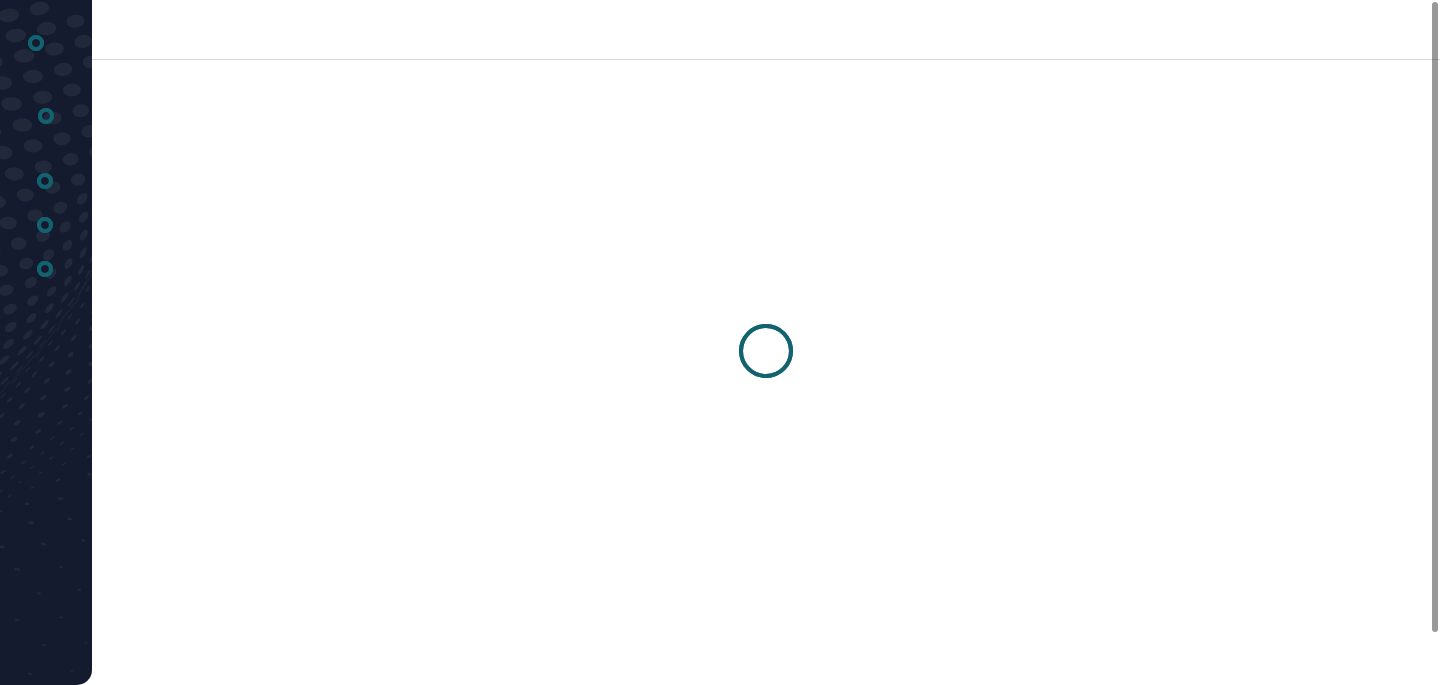 scroll, scrollTop: 0, scrollLeft: 0, axis: both 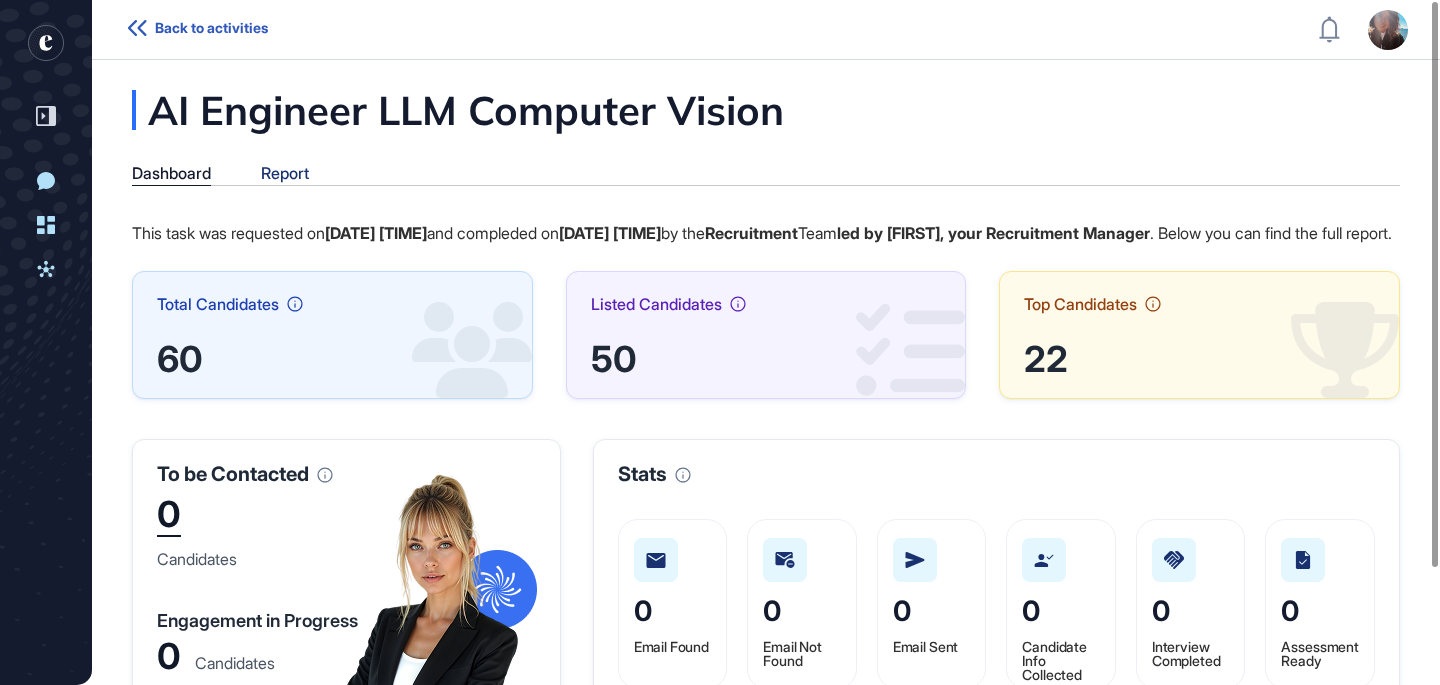 click on "Report" at bounding box center [285, 173] 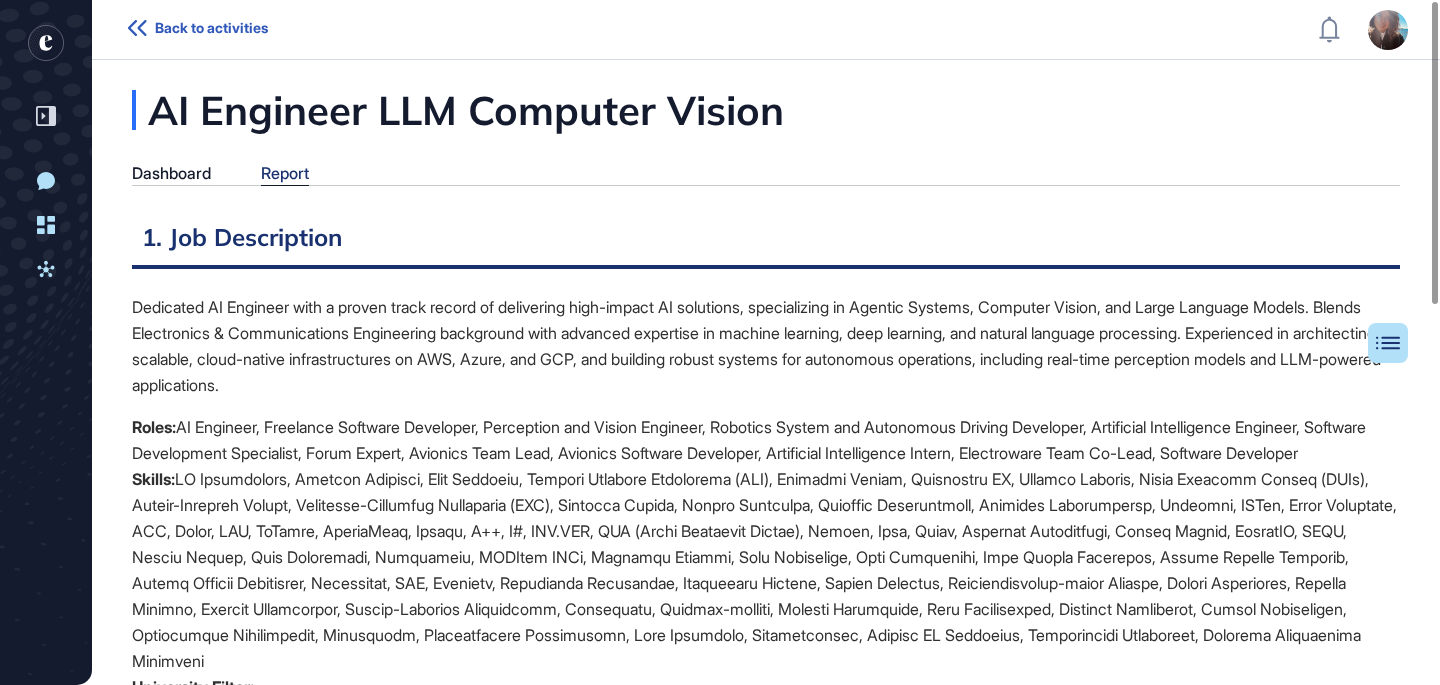 scroll, scrollTop: 585, scrollLeft: 5, axis: both 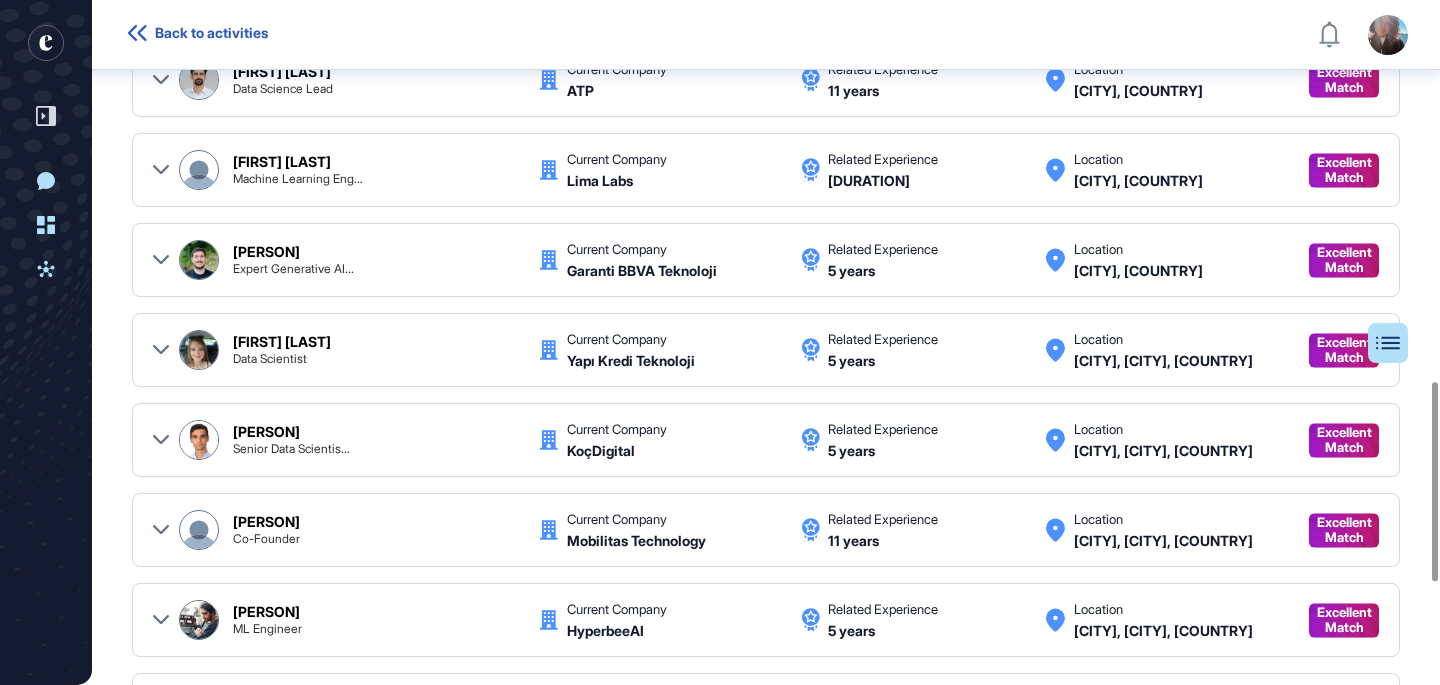 click 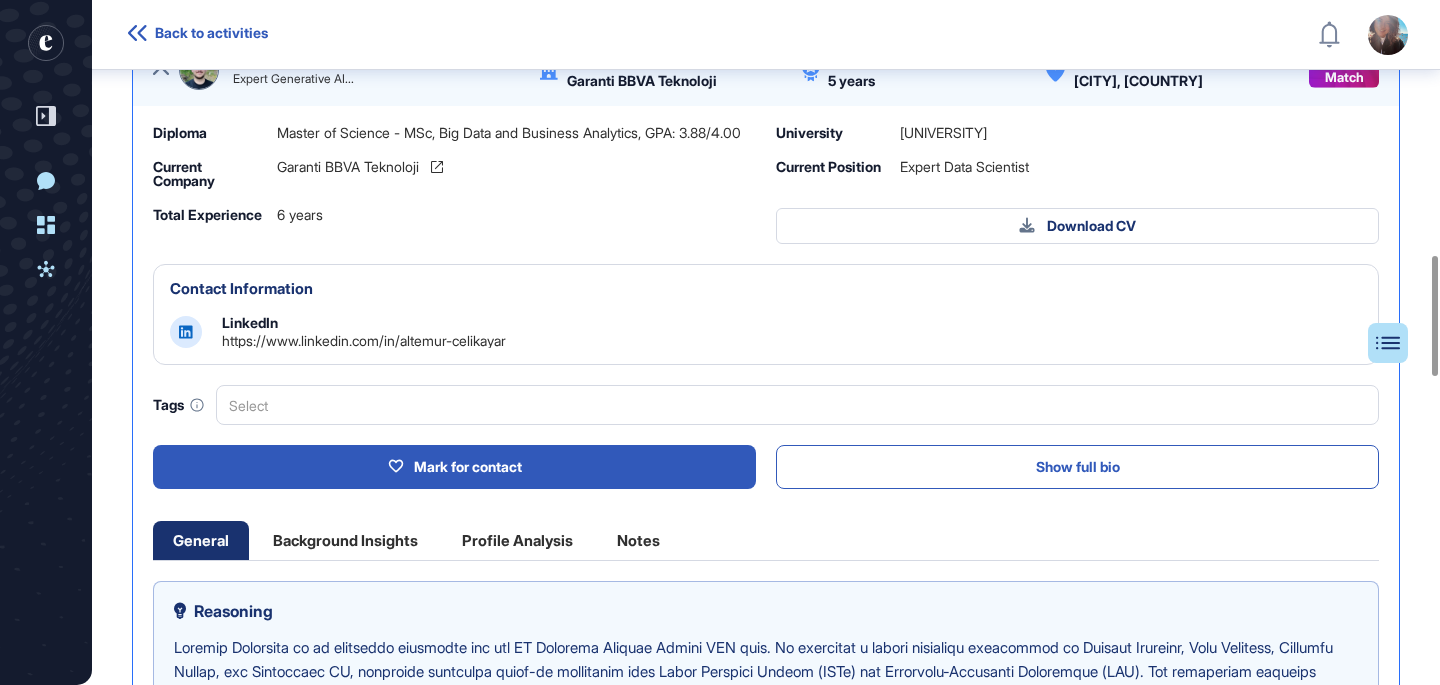 scroll, scrollTop: 1578, scrollLeft: 0, axis: vertical 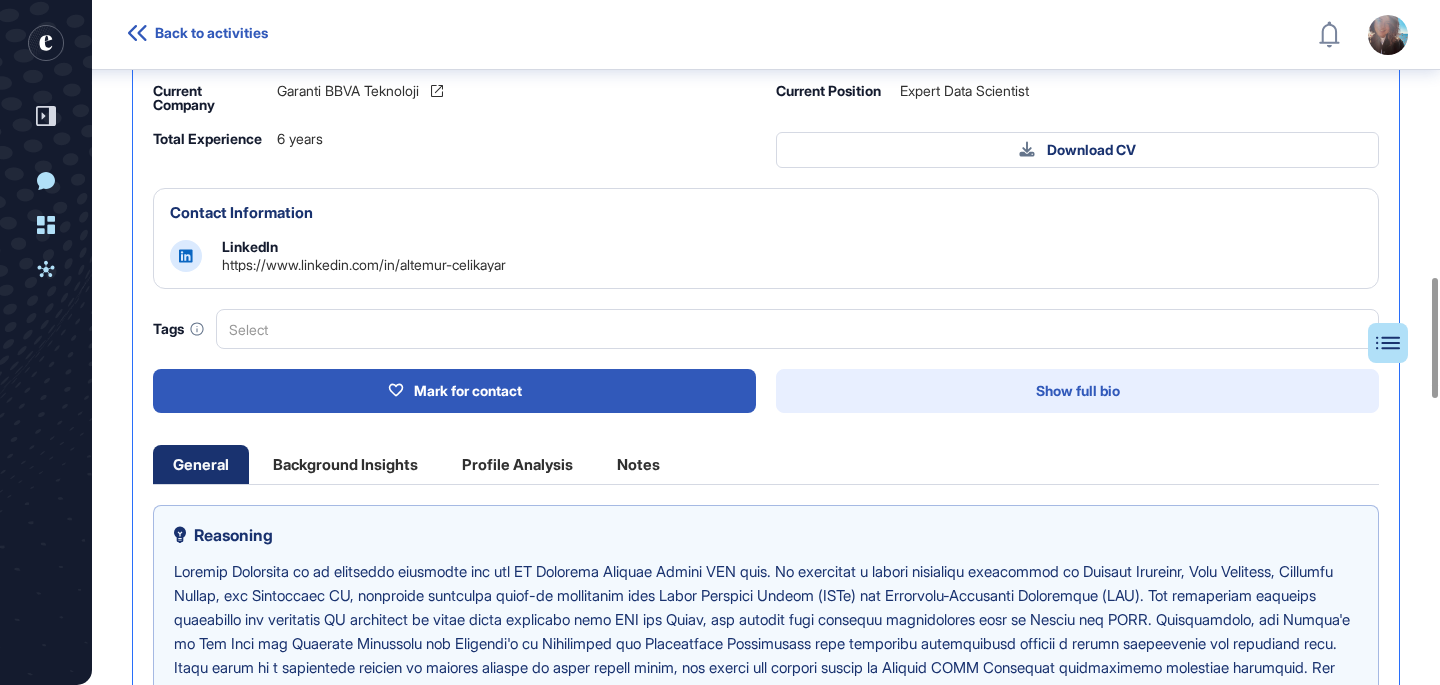 click on "Show full bio" at bounding box center [1077, 391] 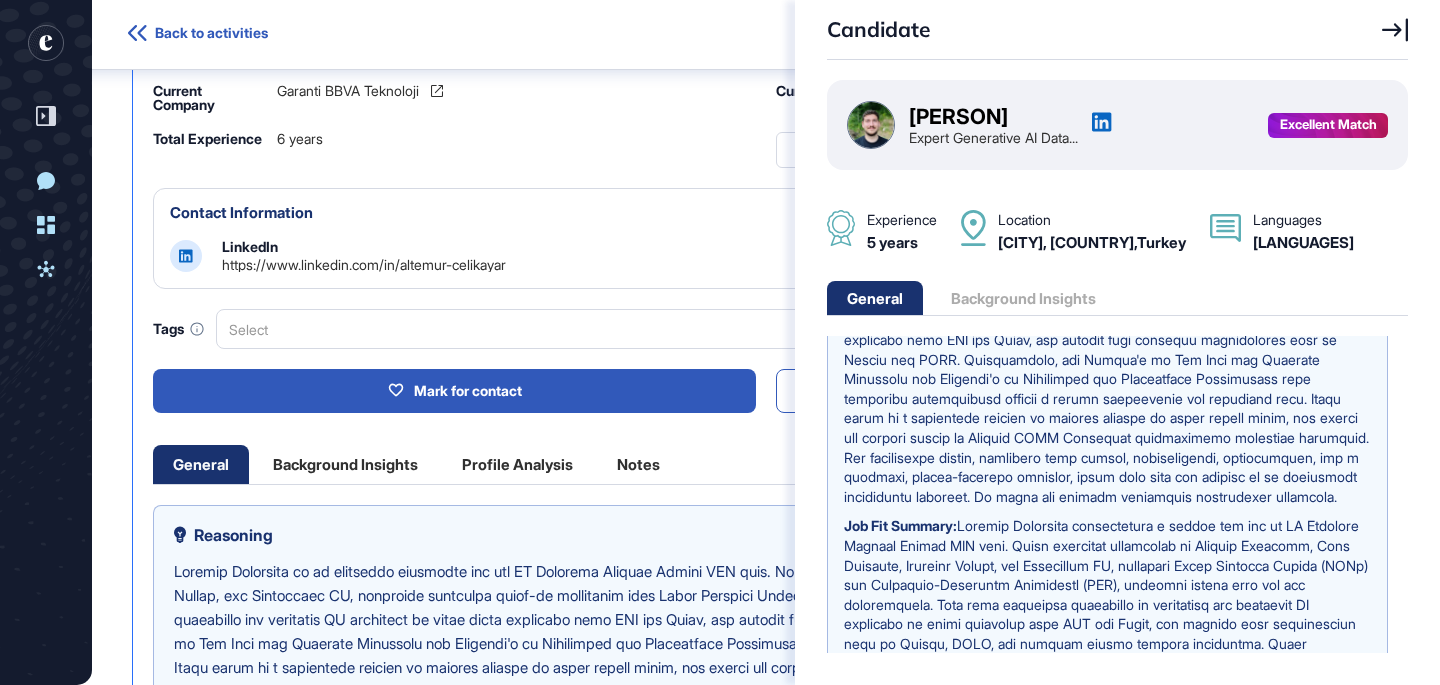 scroll, scrollTop: 0, scrollLeft: 0, axis: both 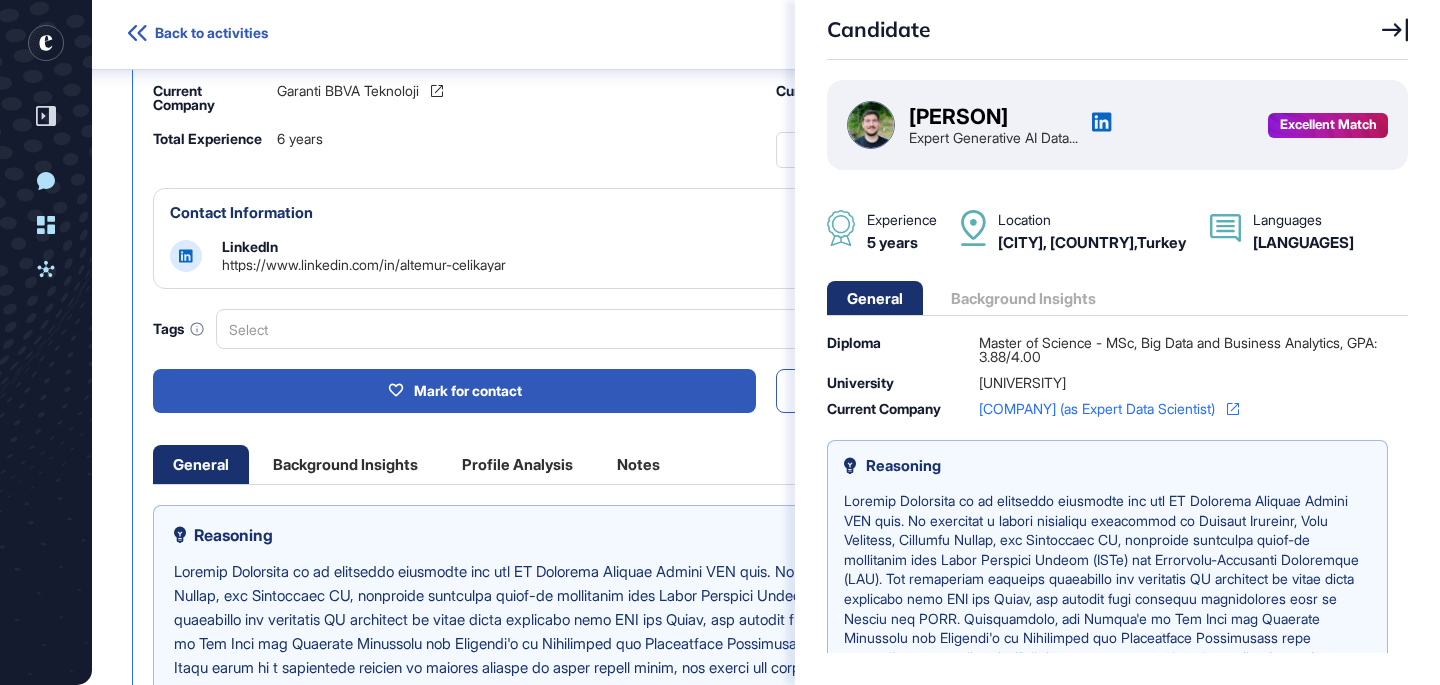 click 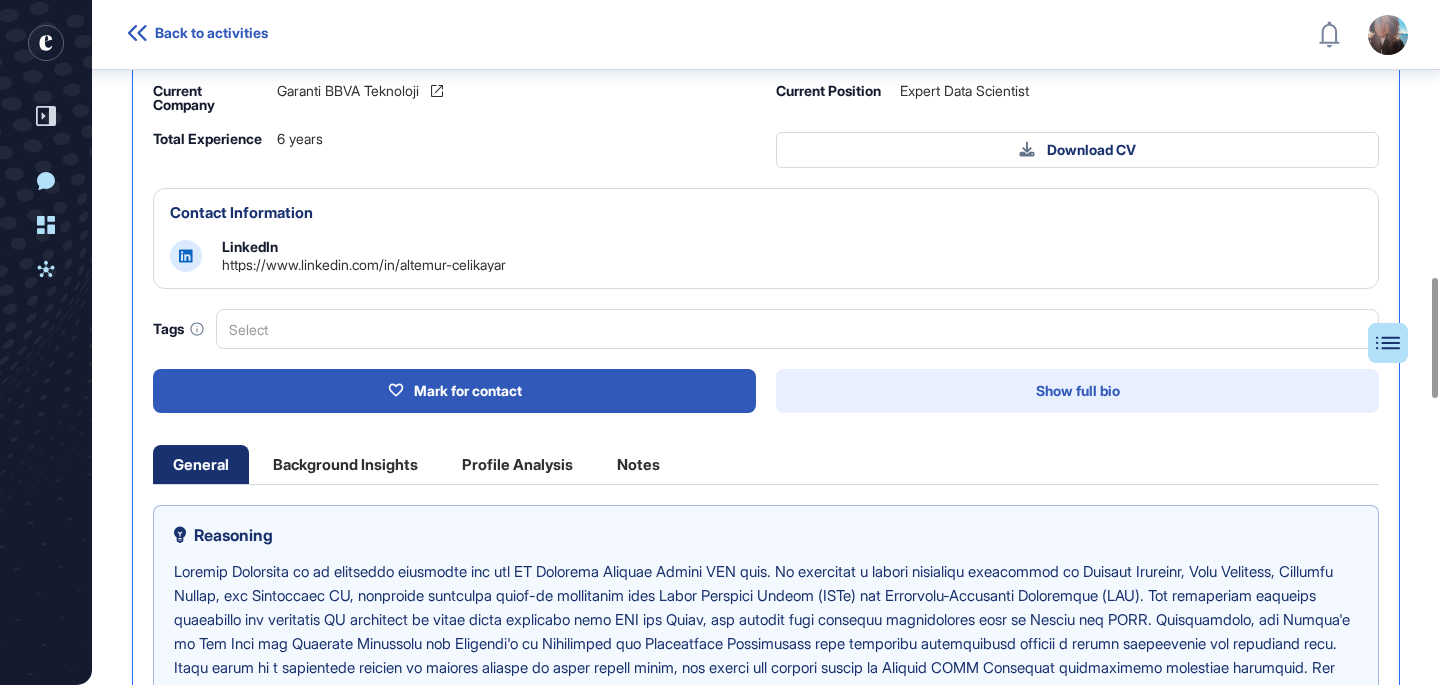click on "Show full bio" at bounding box center (1077, 391) 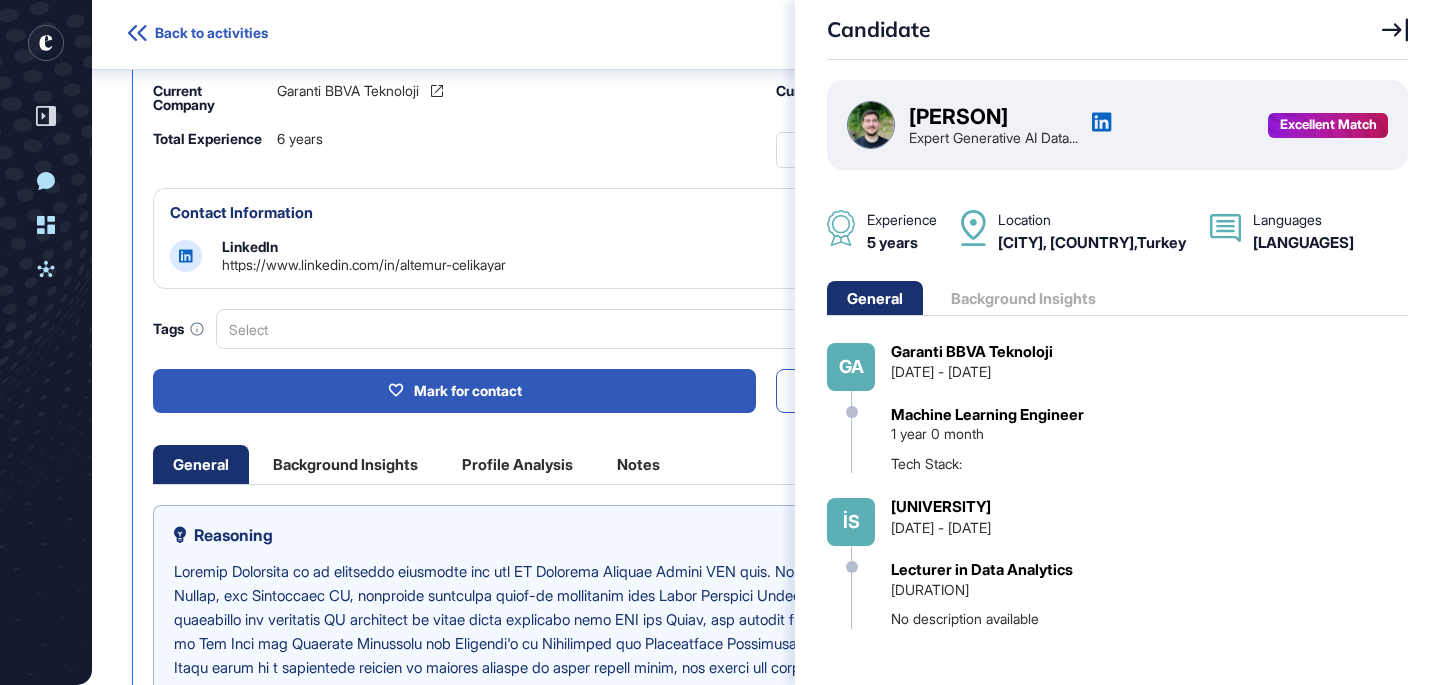 scroll, scrollTop: 1223, scrollLeft: 0, axis: vertical 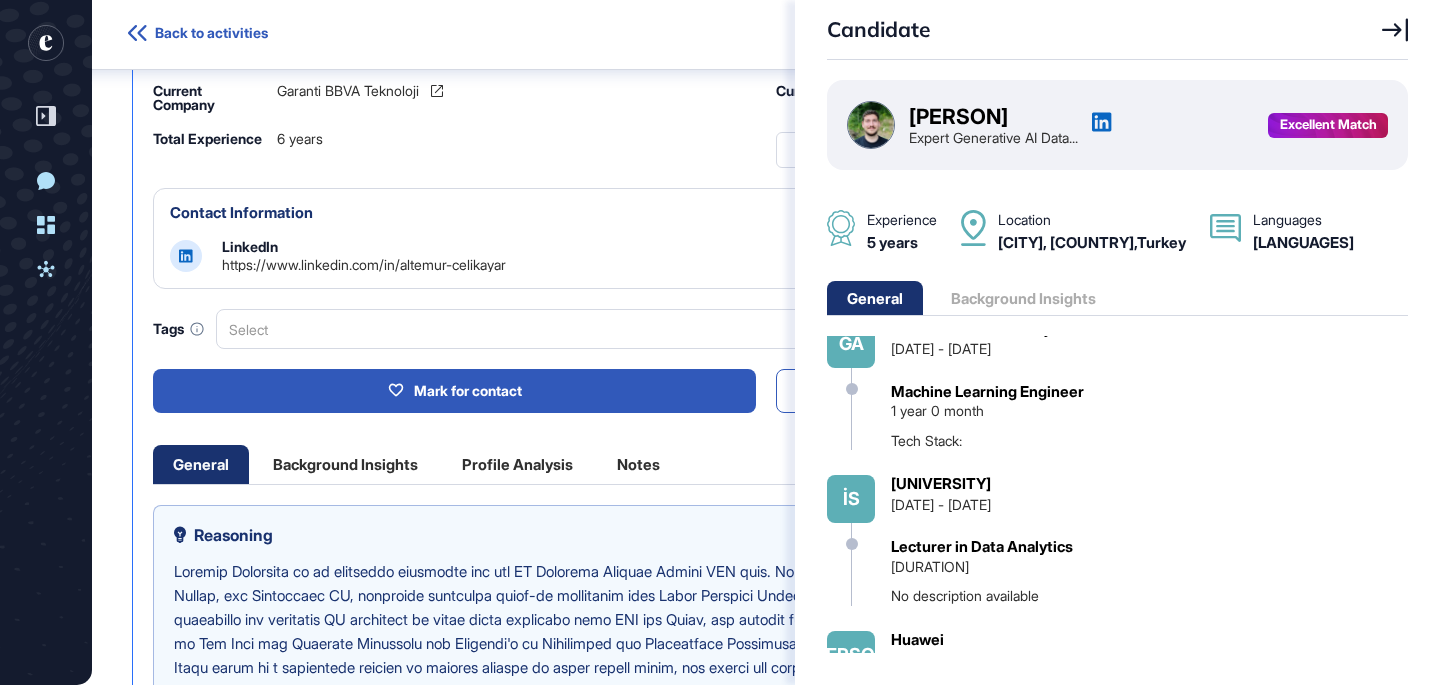 click 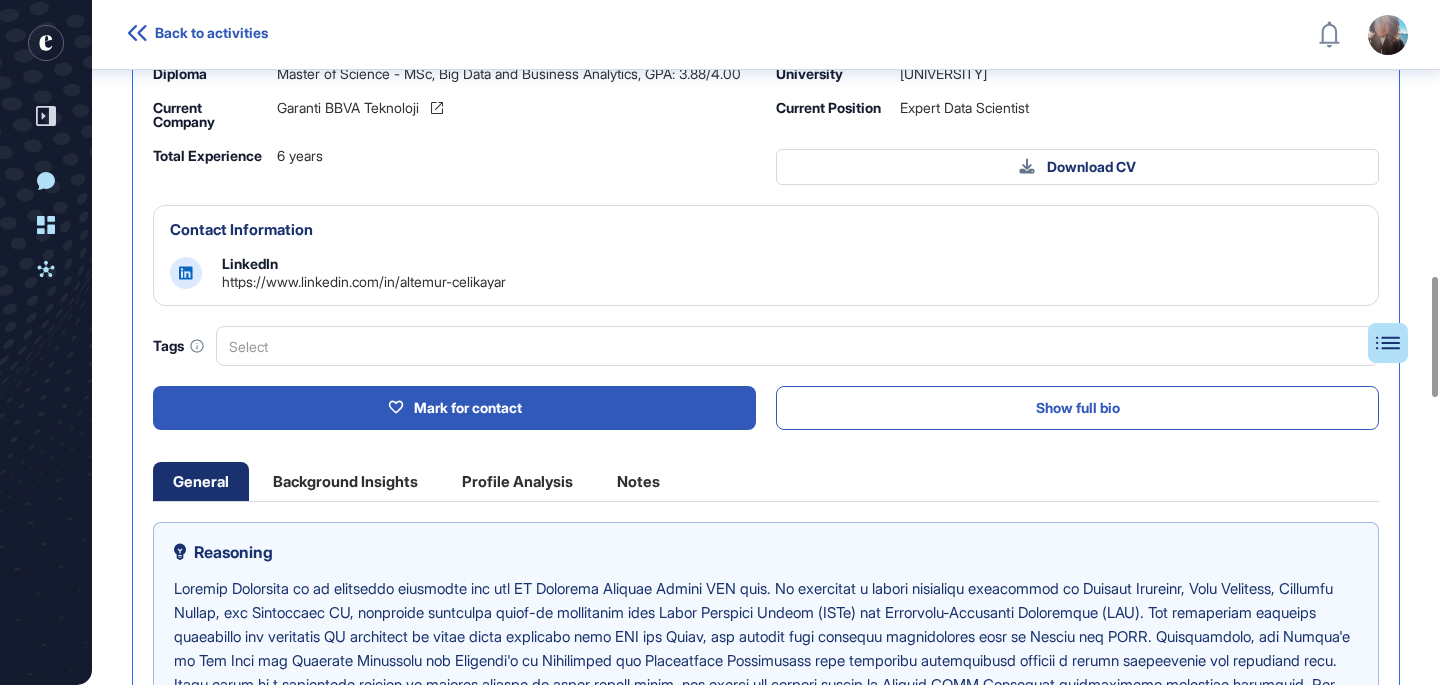 scroll, scrollTop: 1655, scrollLeft: 0, axis: vertical 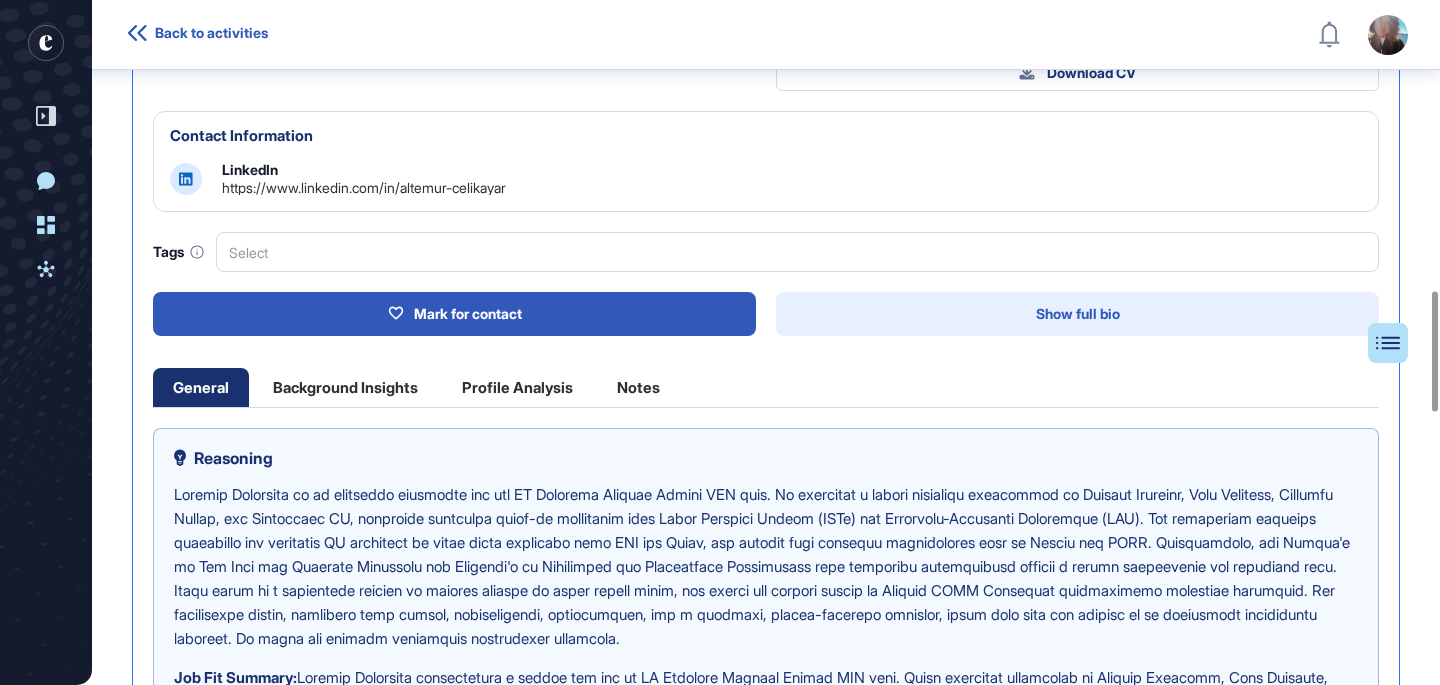 click on "Show full bio" at bounding box center (1077, 314) 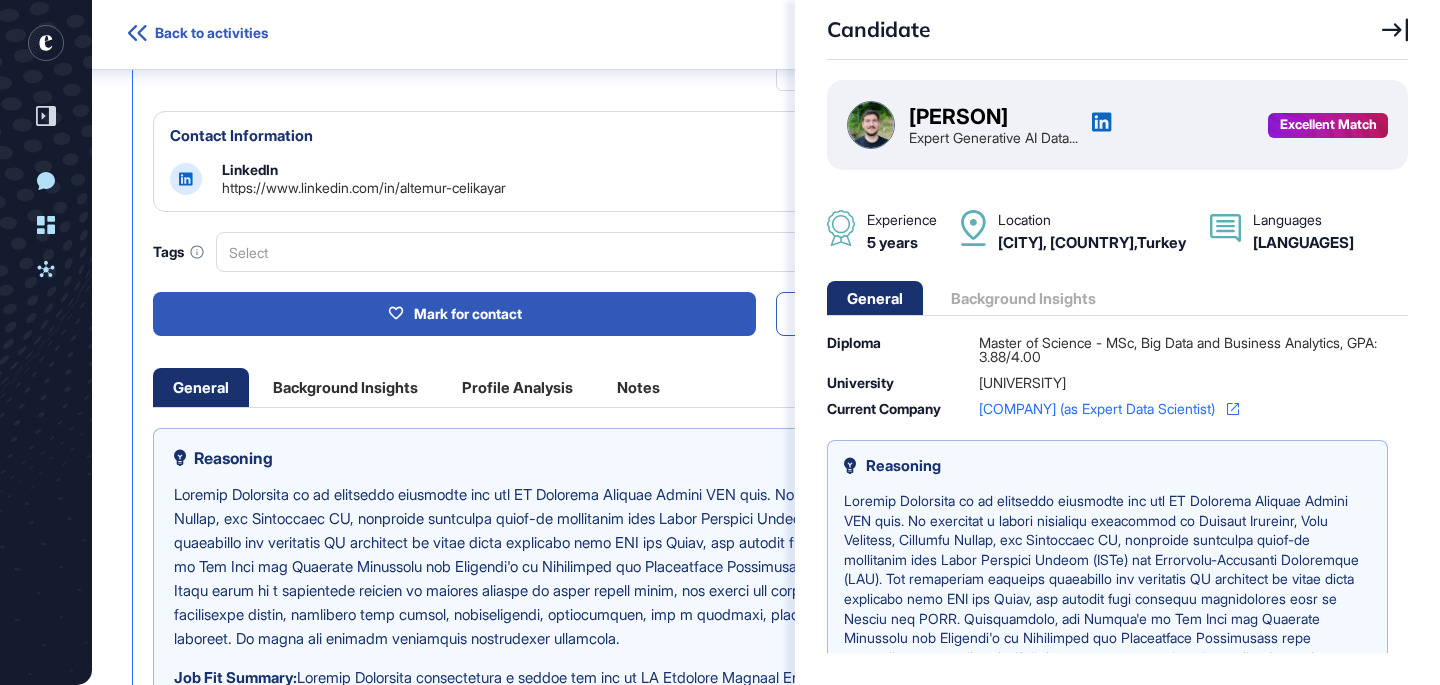 type 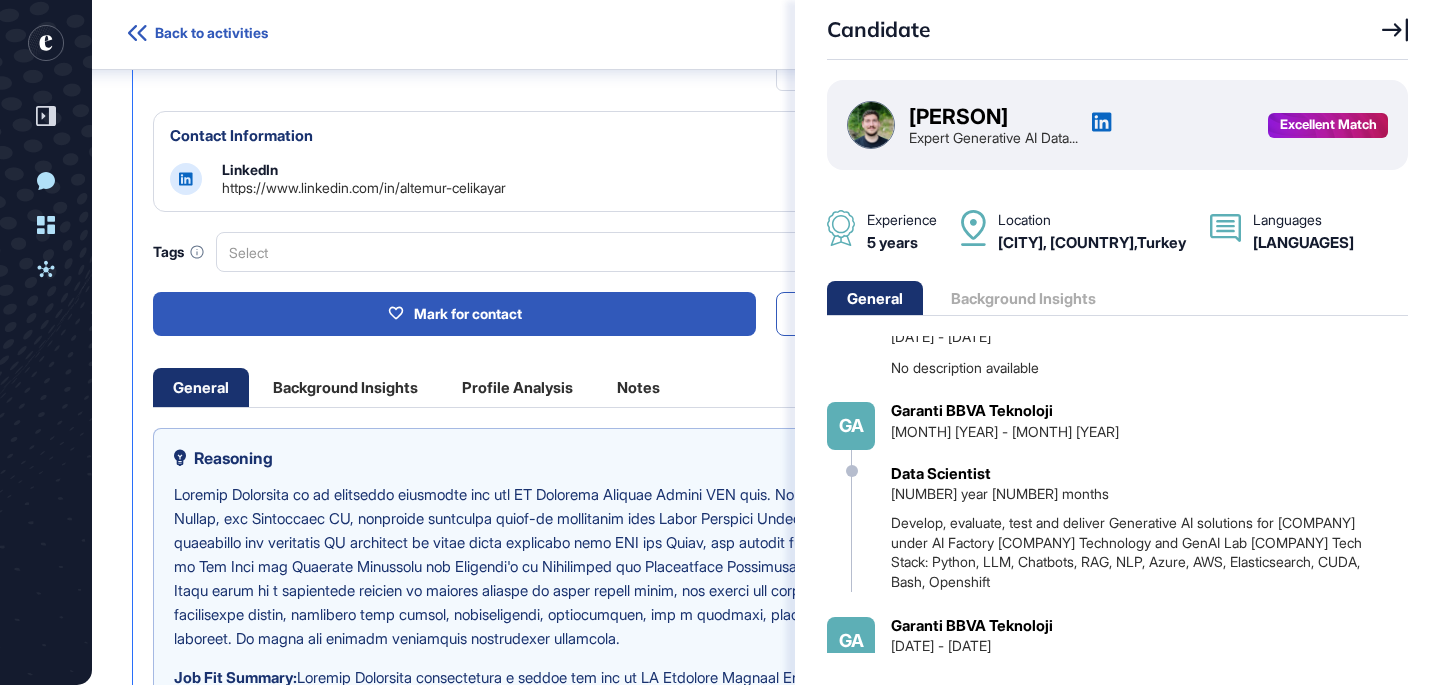 scroll, scrollTop: 919, scrollLeft: 0, axis: vertical 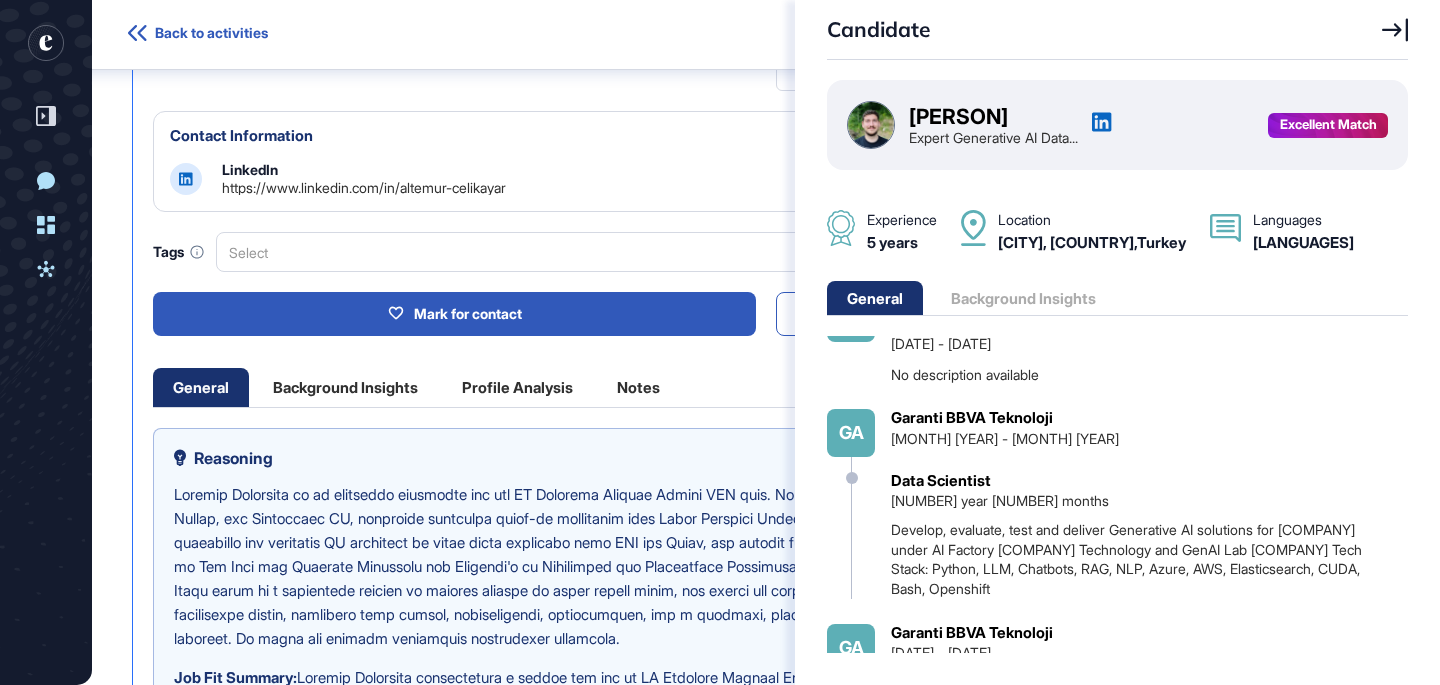 click 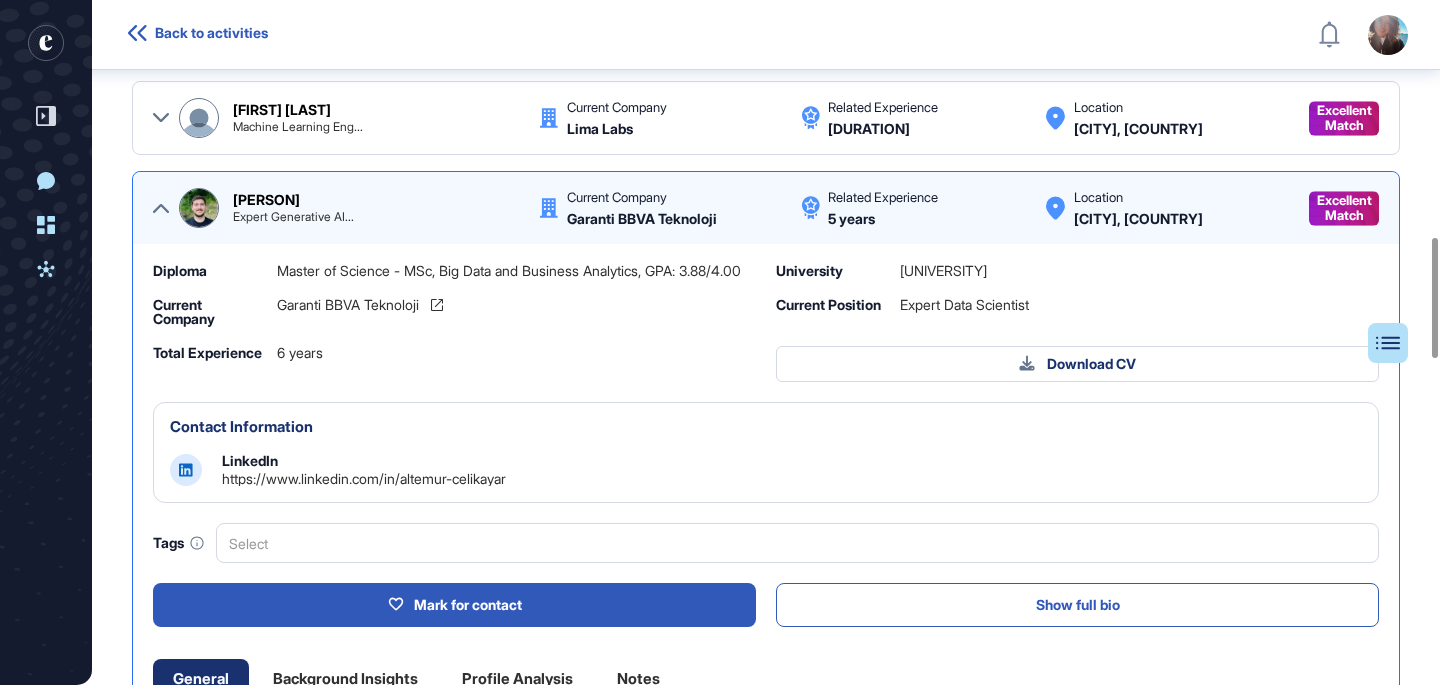 scroll, scrollTop: 1349, scrollLeft: 0, axis: vertical 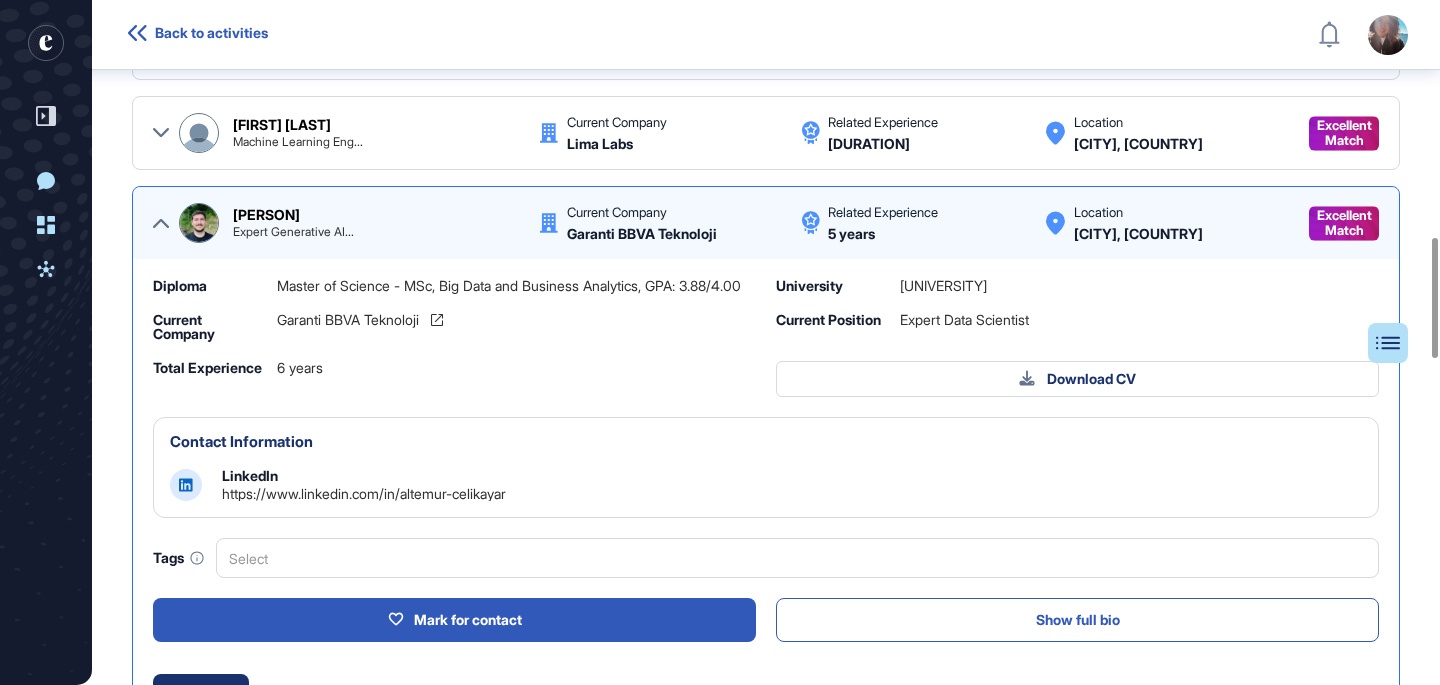 click 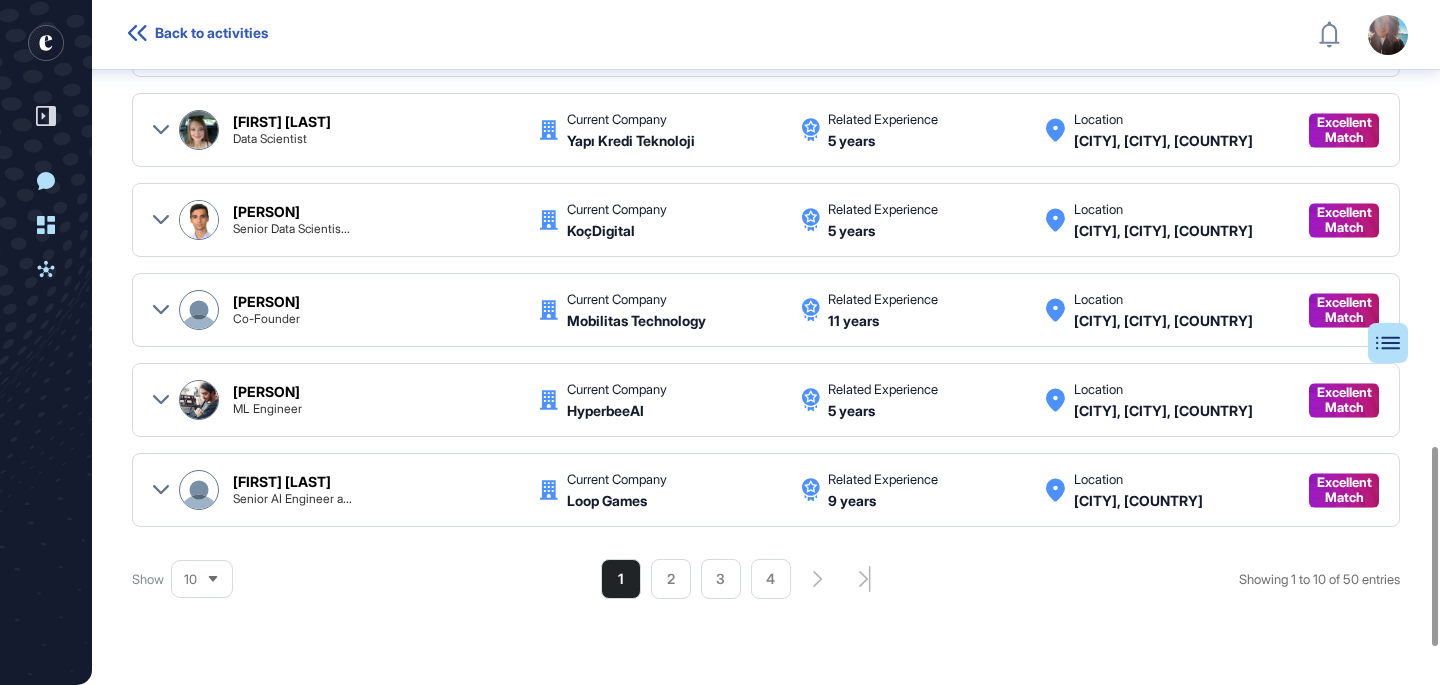 scroll, scrollTop: 1536, scrollLeft: 0, axis: vertical 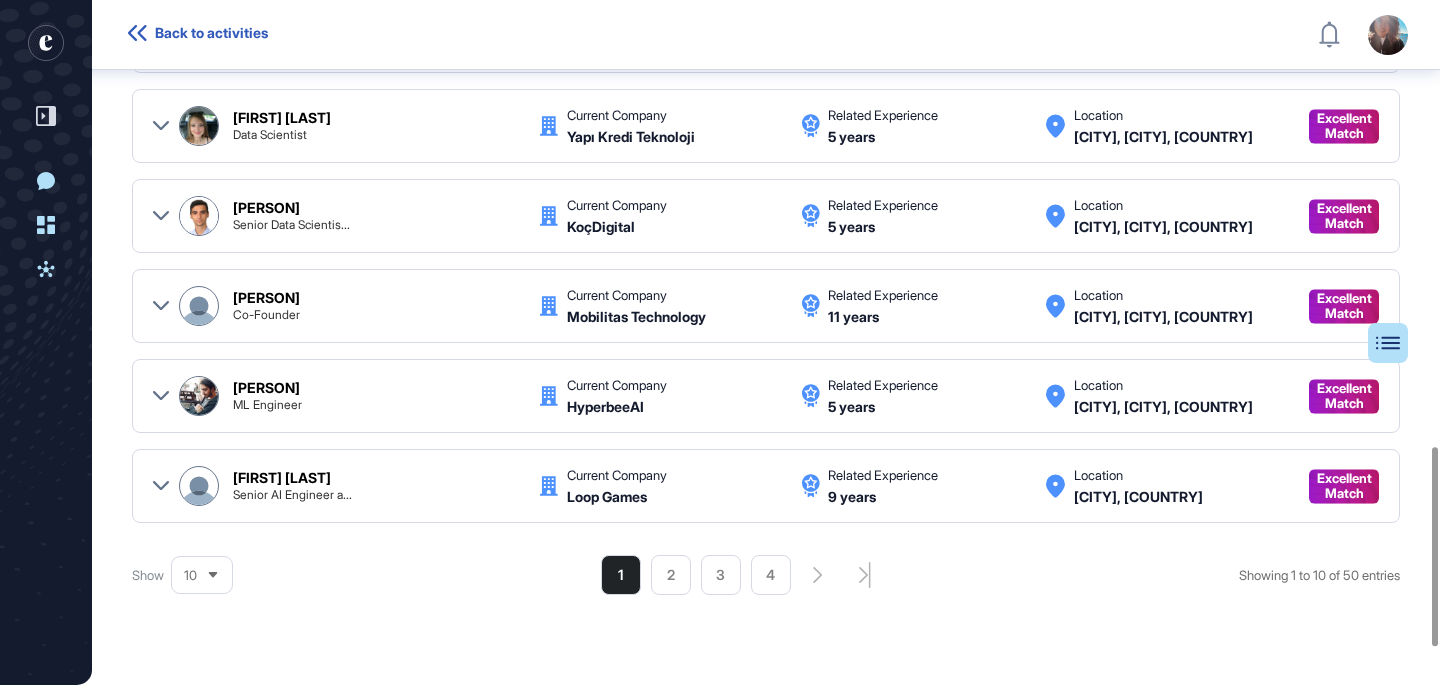 click 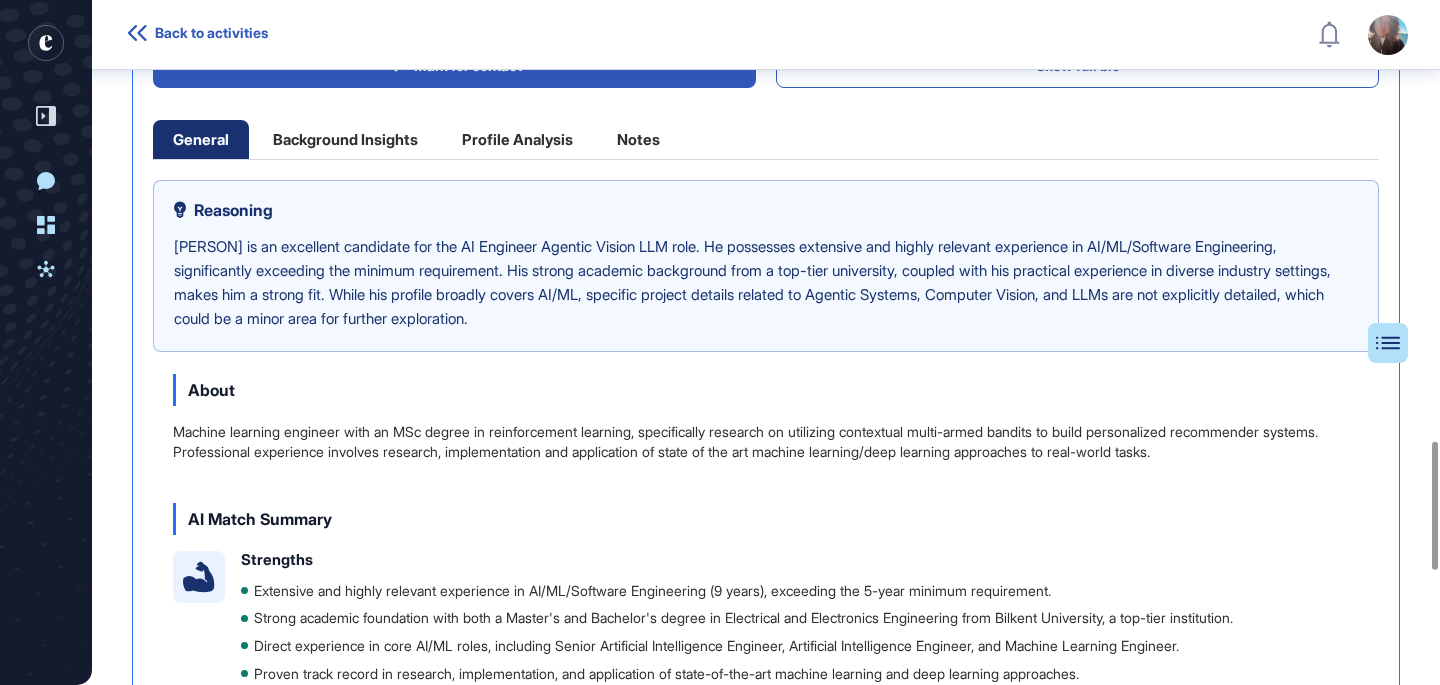 scroll, scrollTop: 2352, scrollLeft: 0, axis: vertical 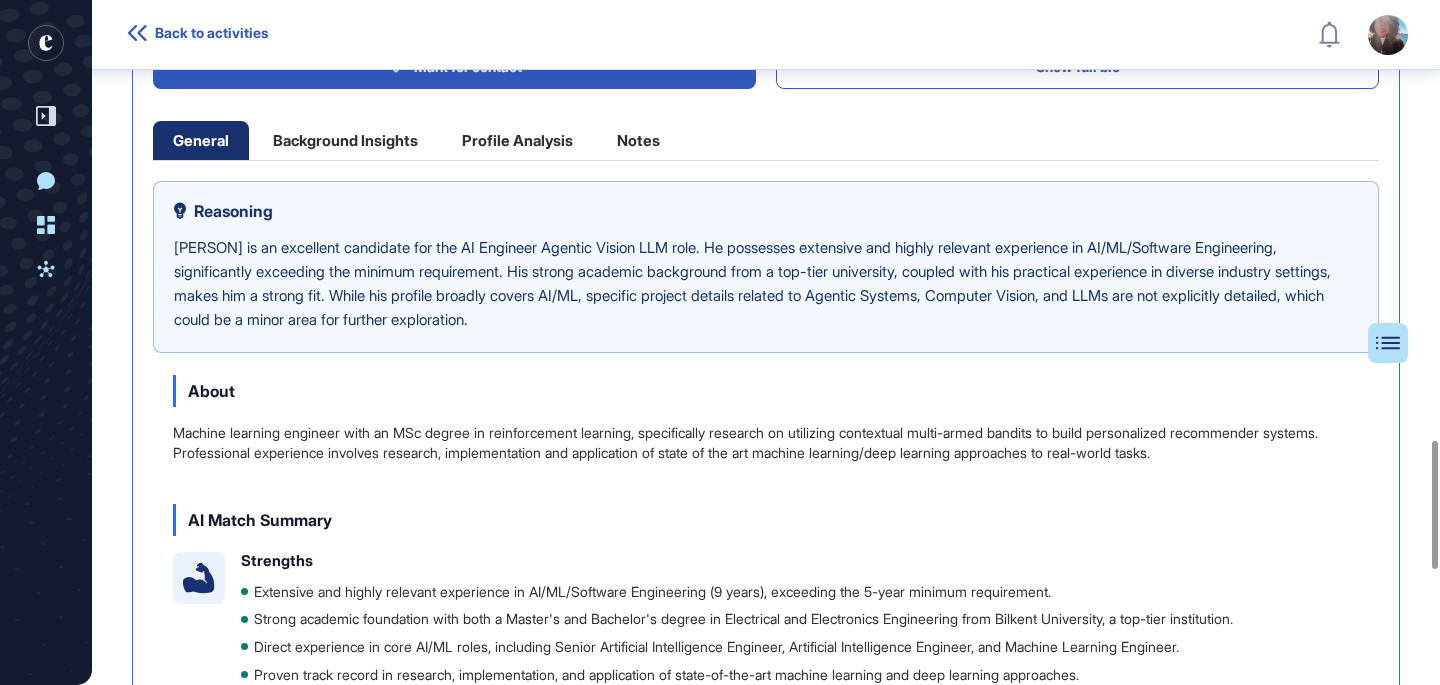 click on "Background Insights" 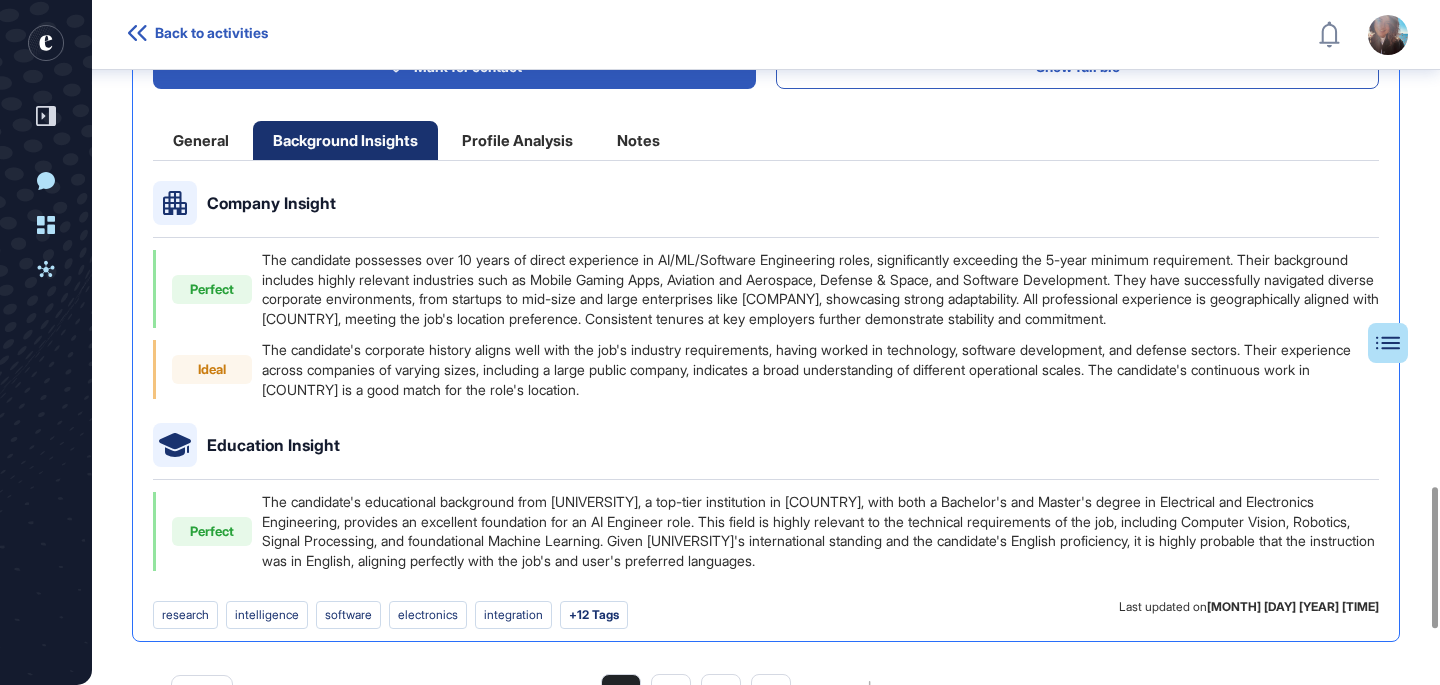 click on "Profile Analysis" 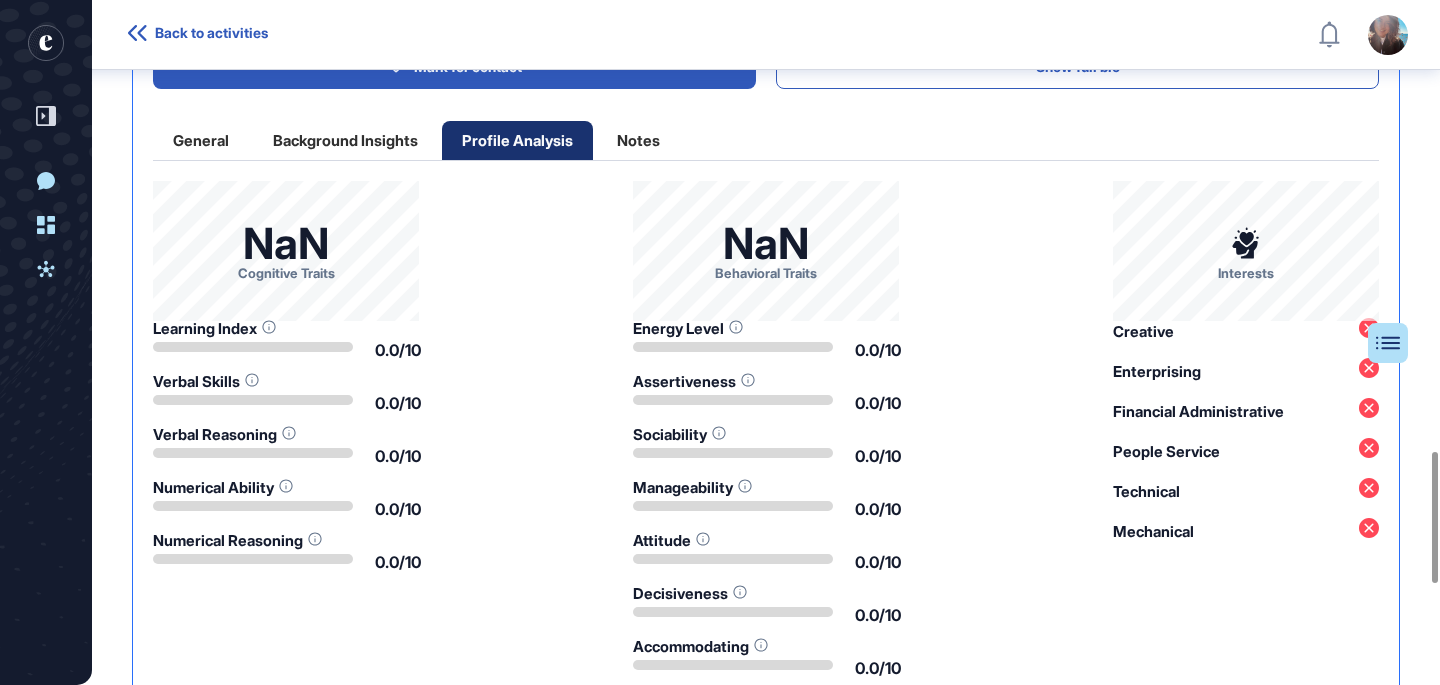 click on "Notes" 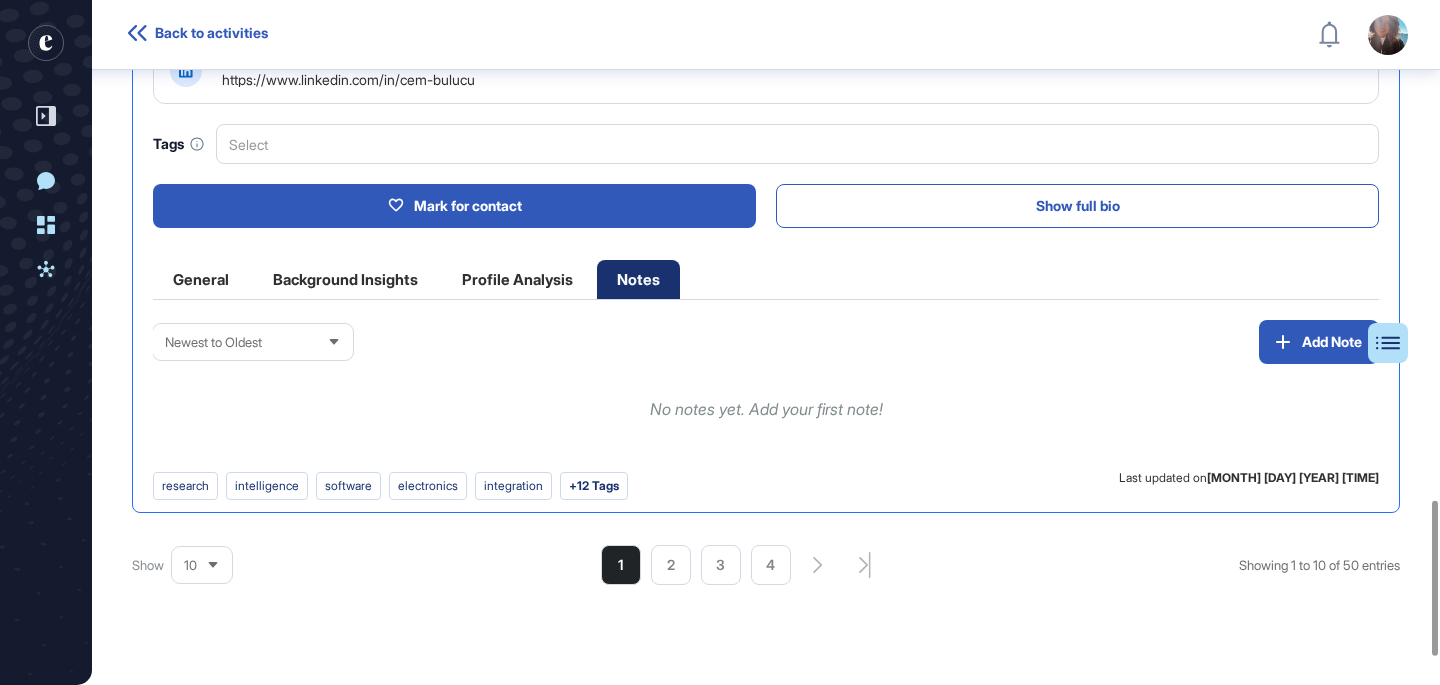 scroll, scrollTop: 2197, scrollLeft: 0, axis: vertical 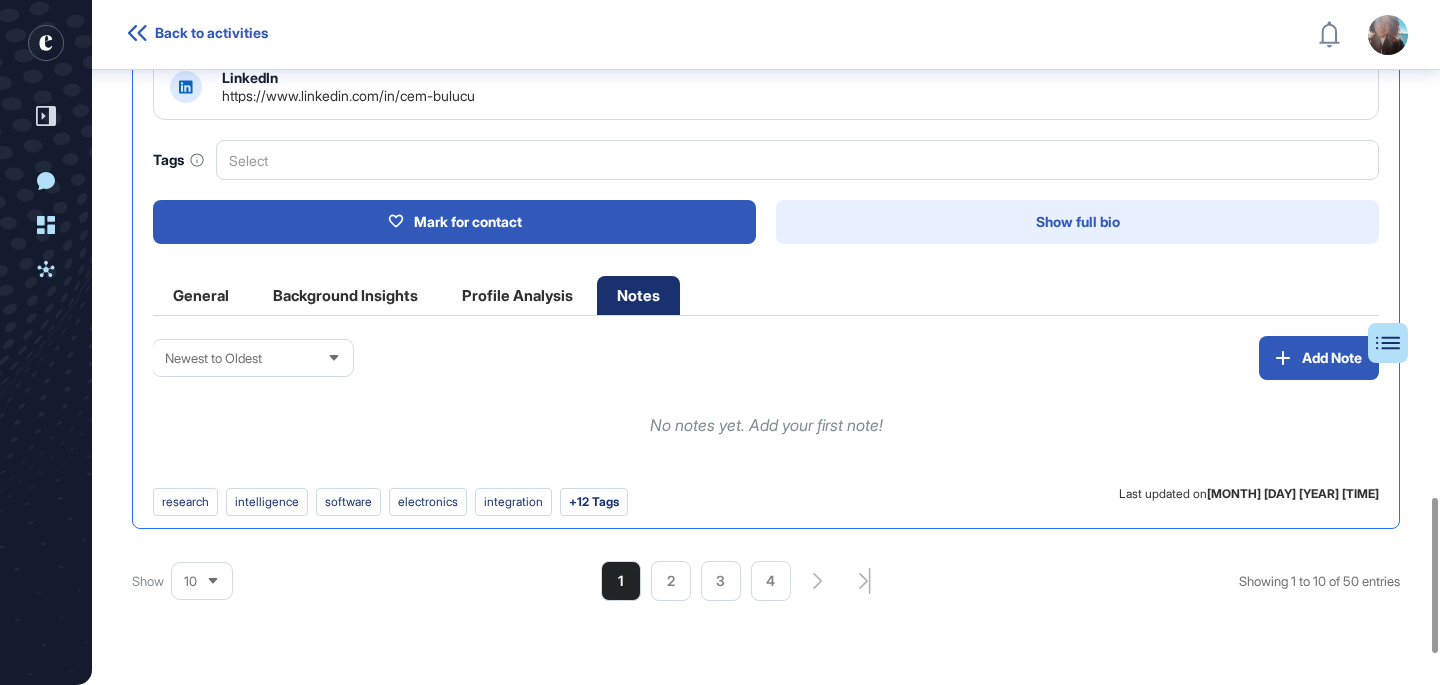 click on "Show full bio" at bounding box center (1077, 222) 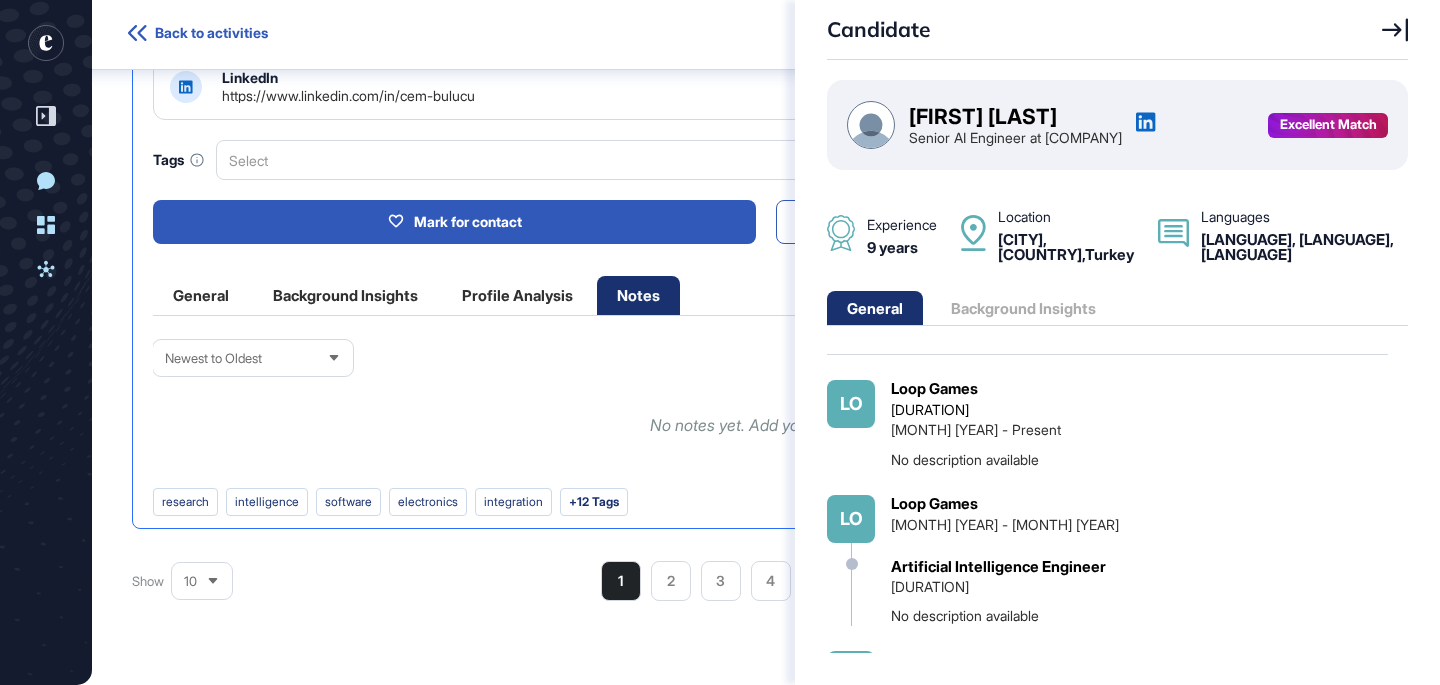 scroll, scrollTop: 229, scrollLeft: 0, axis: vertical 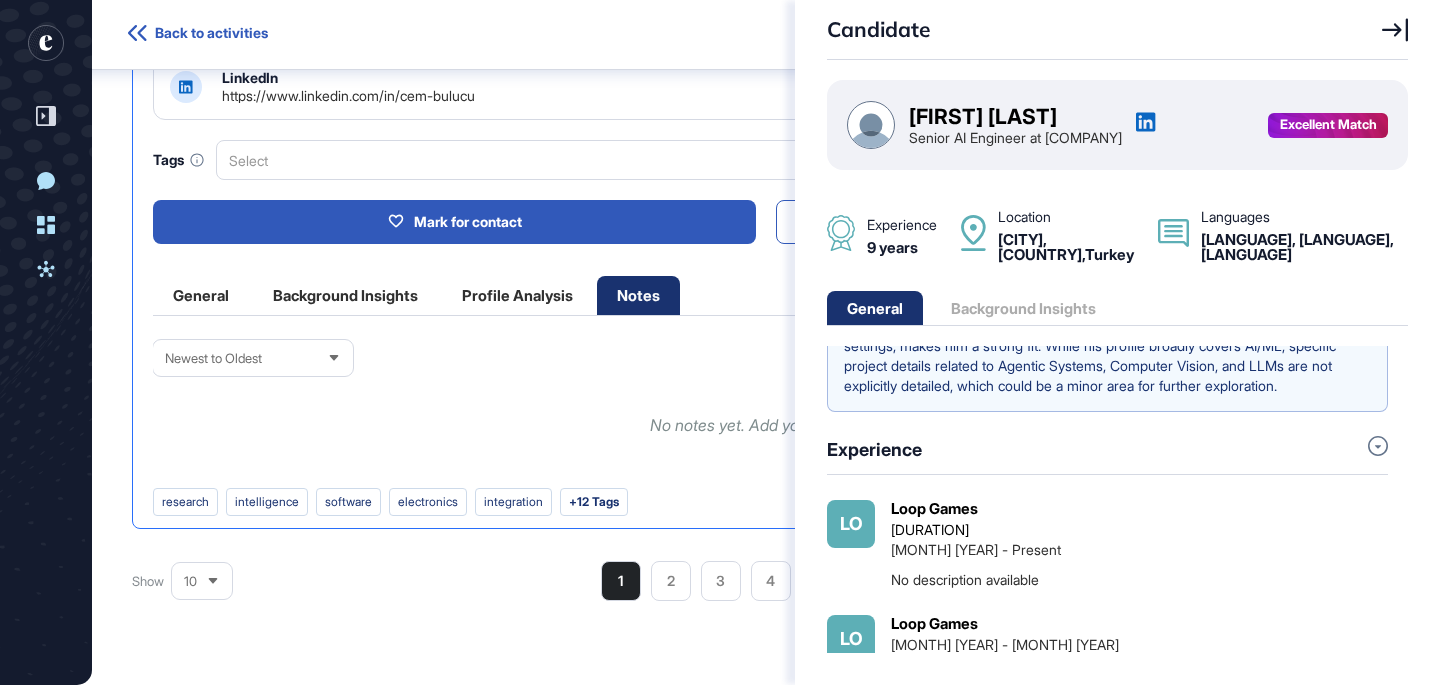 click 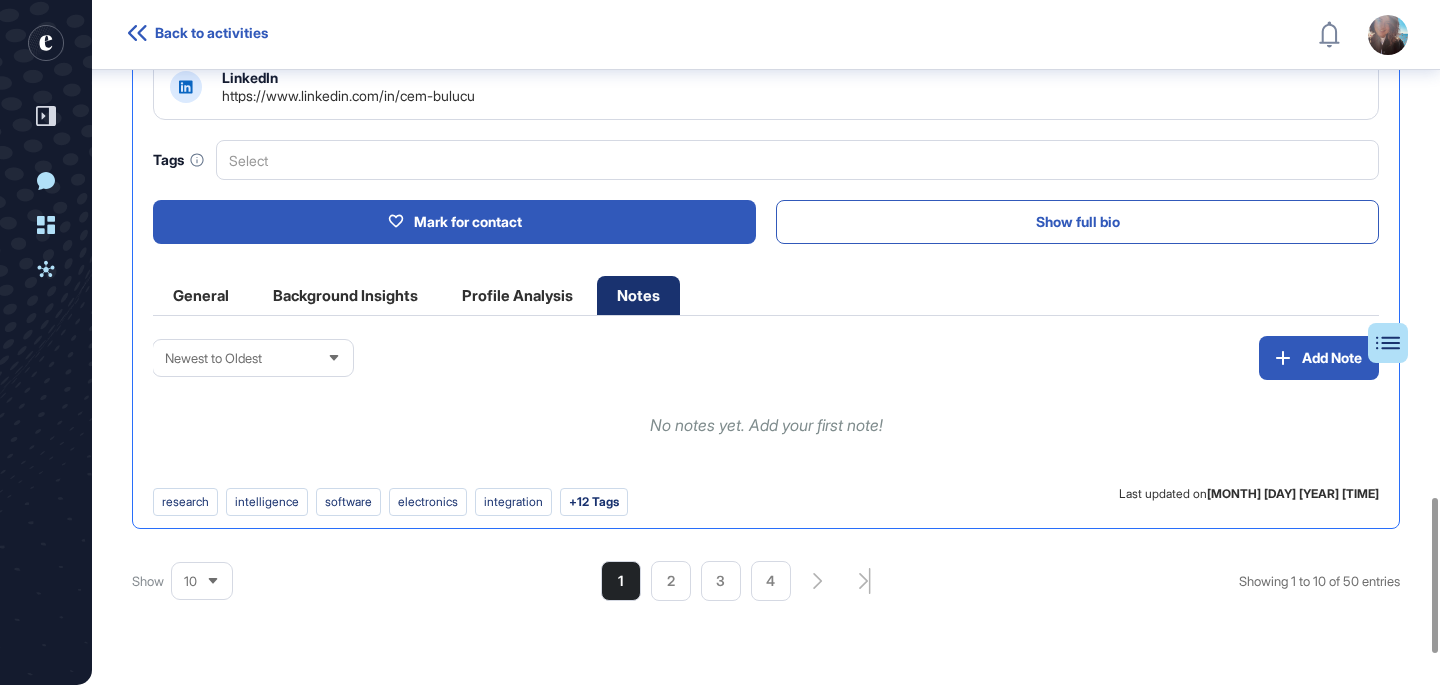 click on "https://www.linkedin.com/in/cem-bulucu" at bounding box center [348, 95] 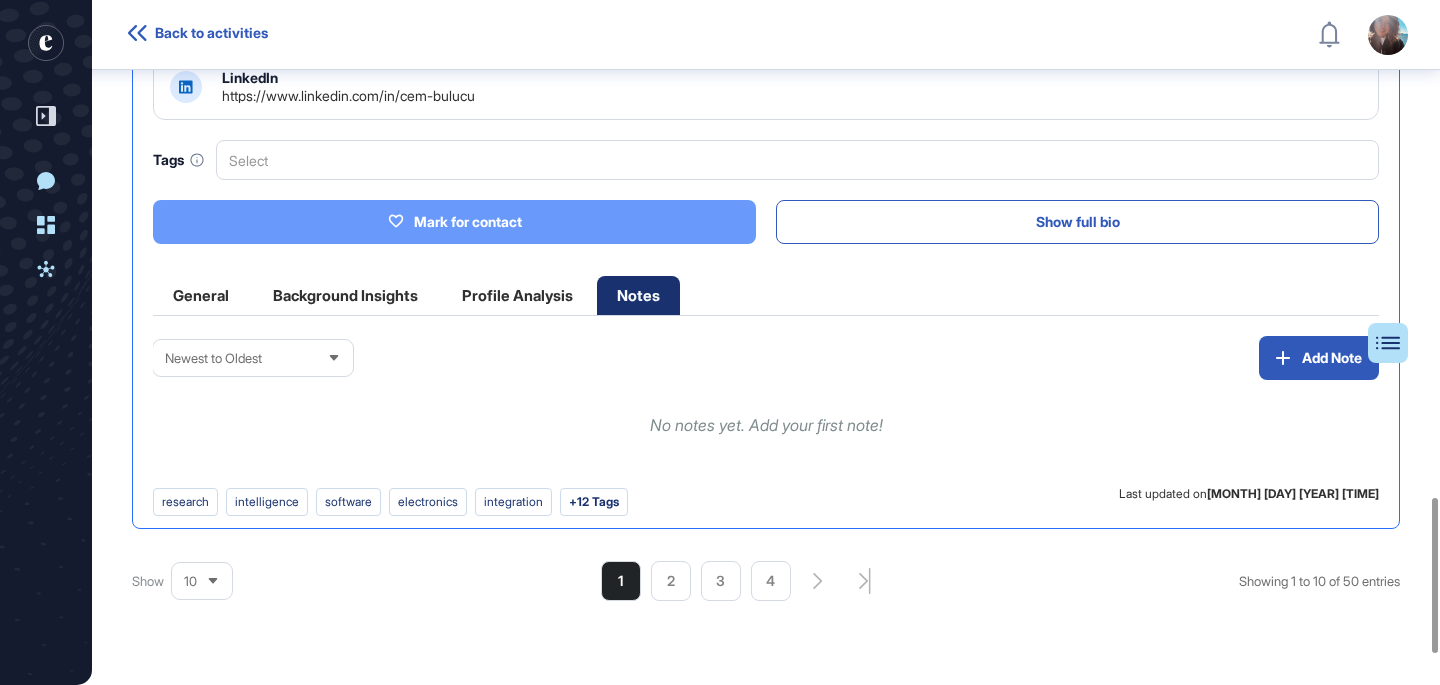 click on "Mark for contact" at bounding box center [454, 222] 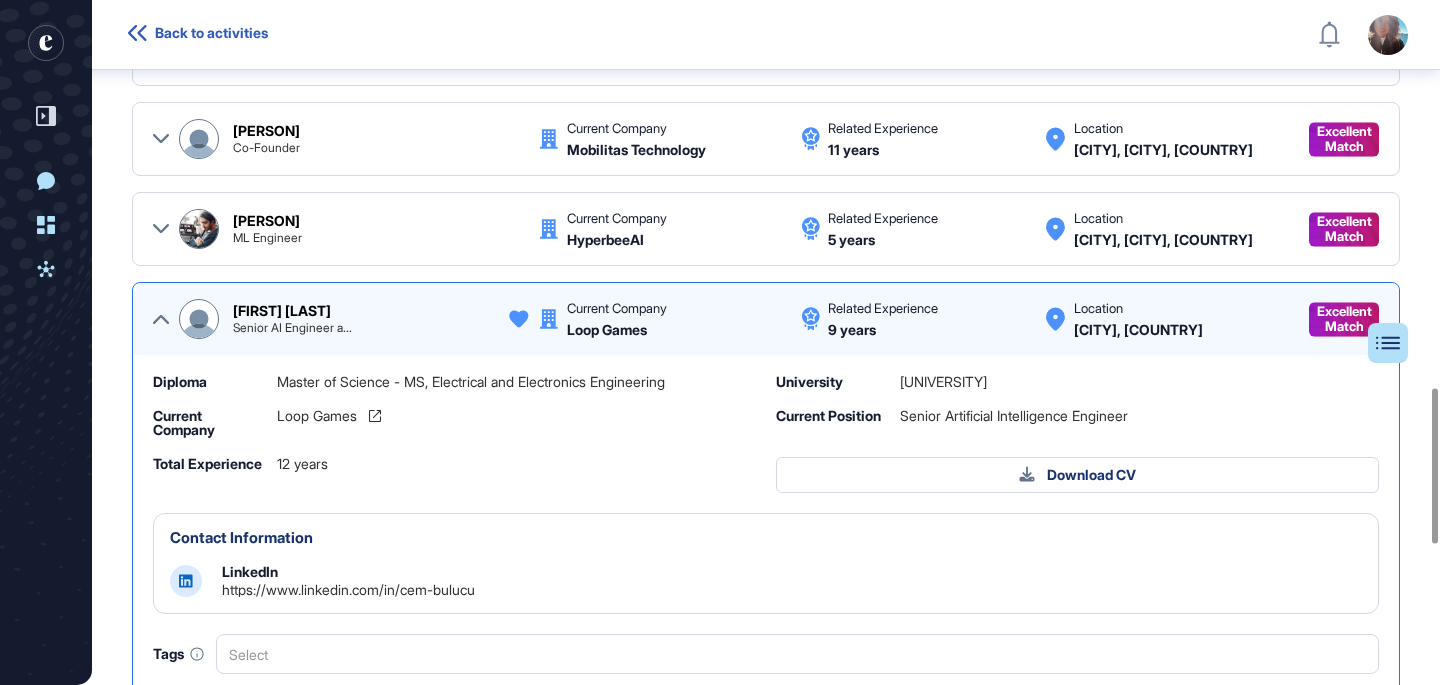 scroll, scrollTop: 1699, scrollLeft: 0, axis: vertical 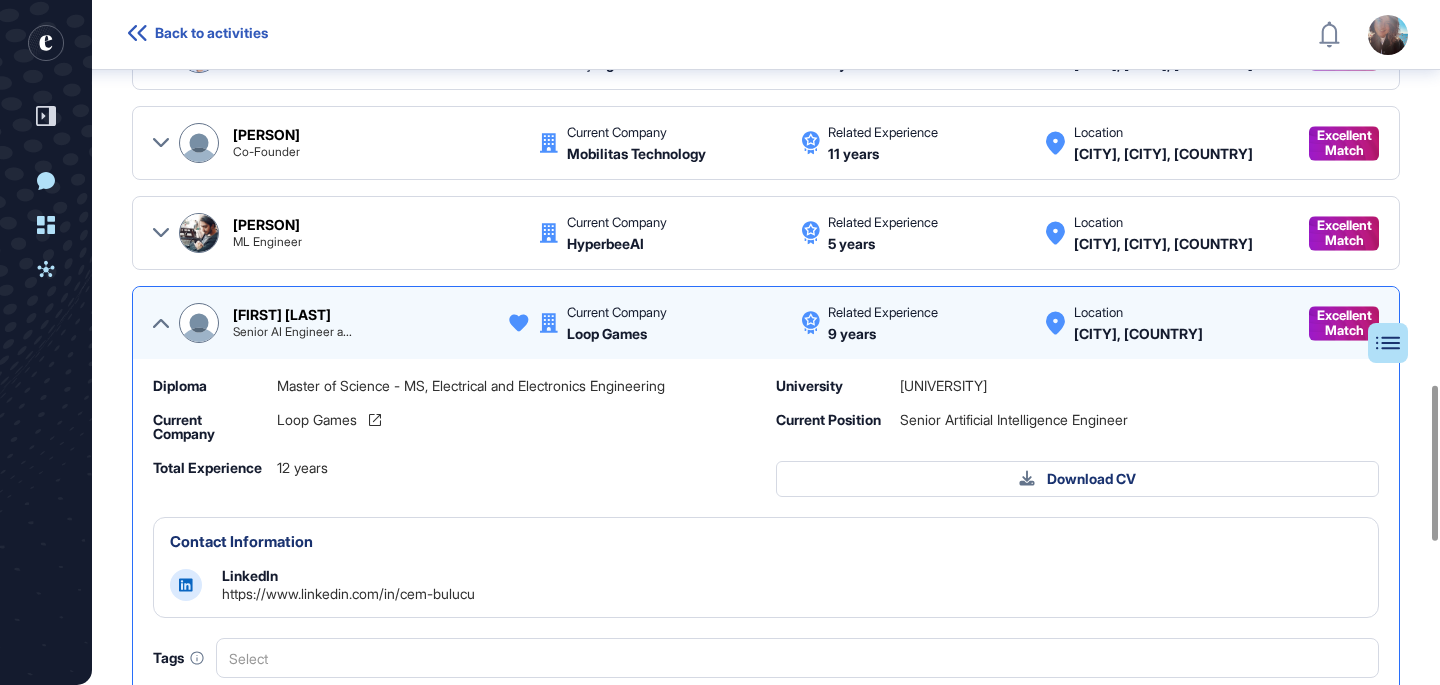 click 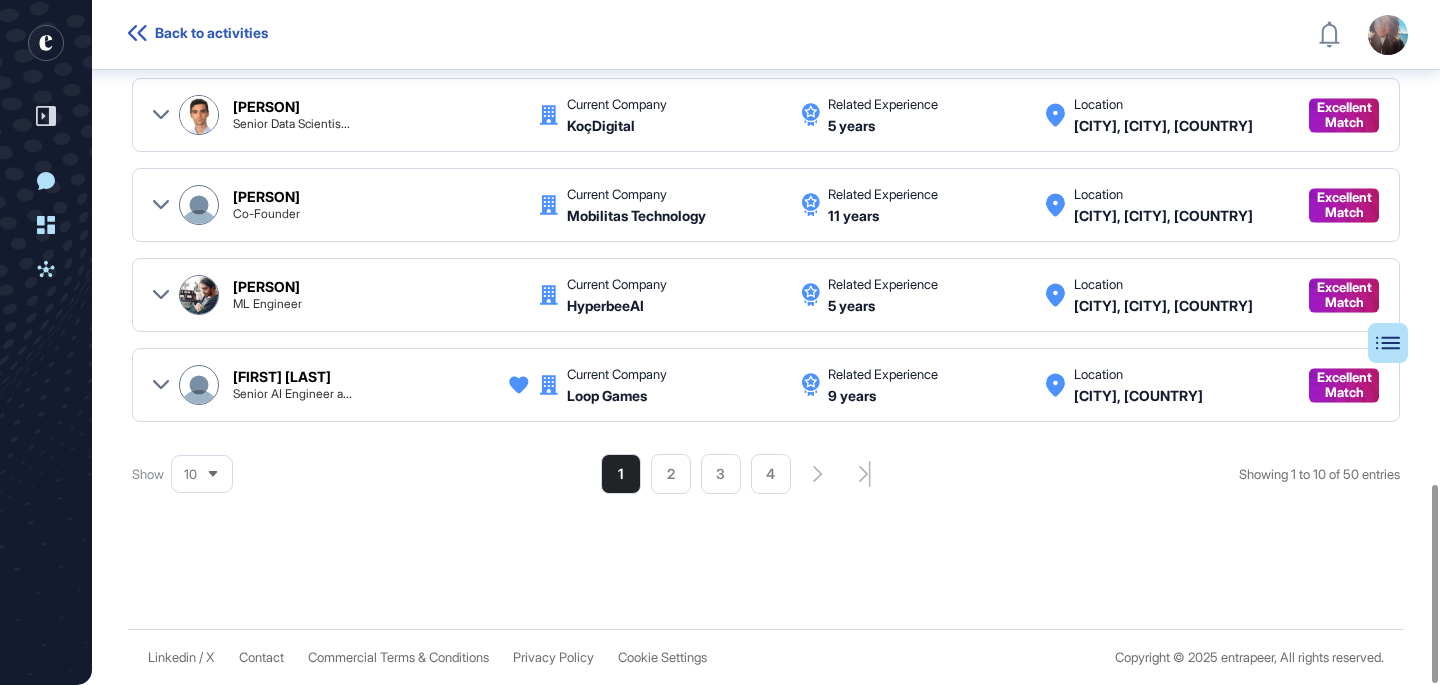 scroll, scrollTop: 1663, scrollLeft: 0, axis: vertical 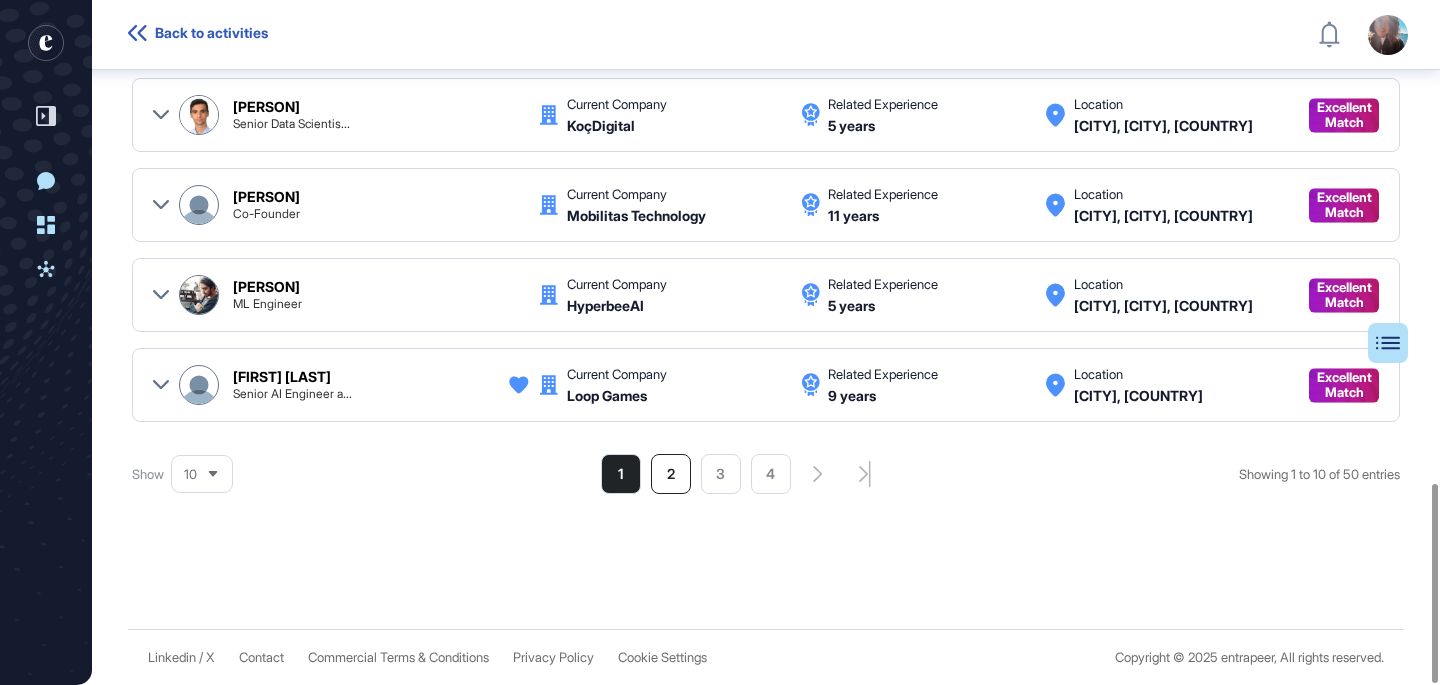 click on "2" 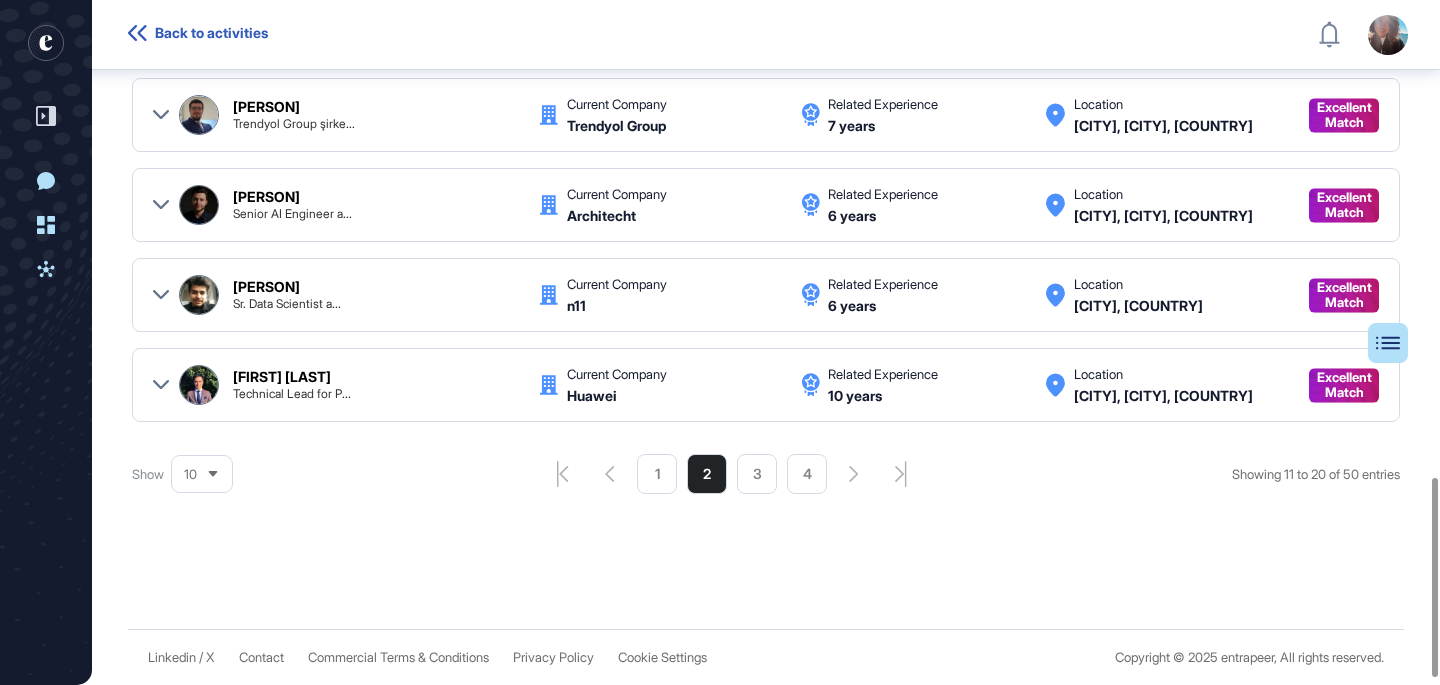 scroll, scrollTop: 1622, scrollLeft: 0, axis: vertical 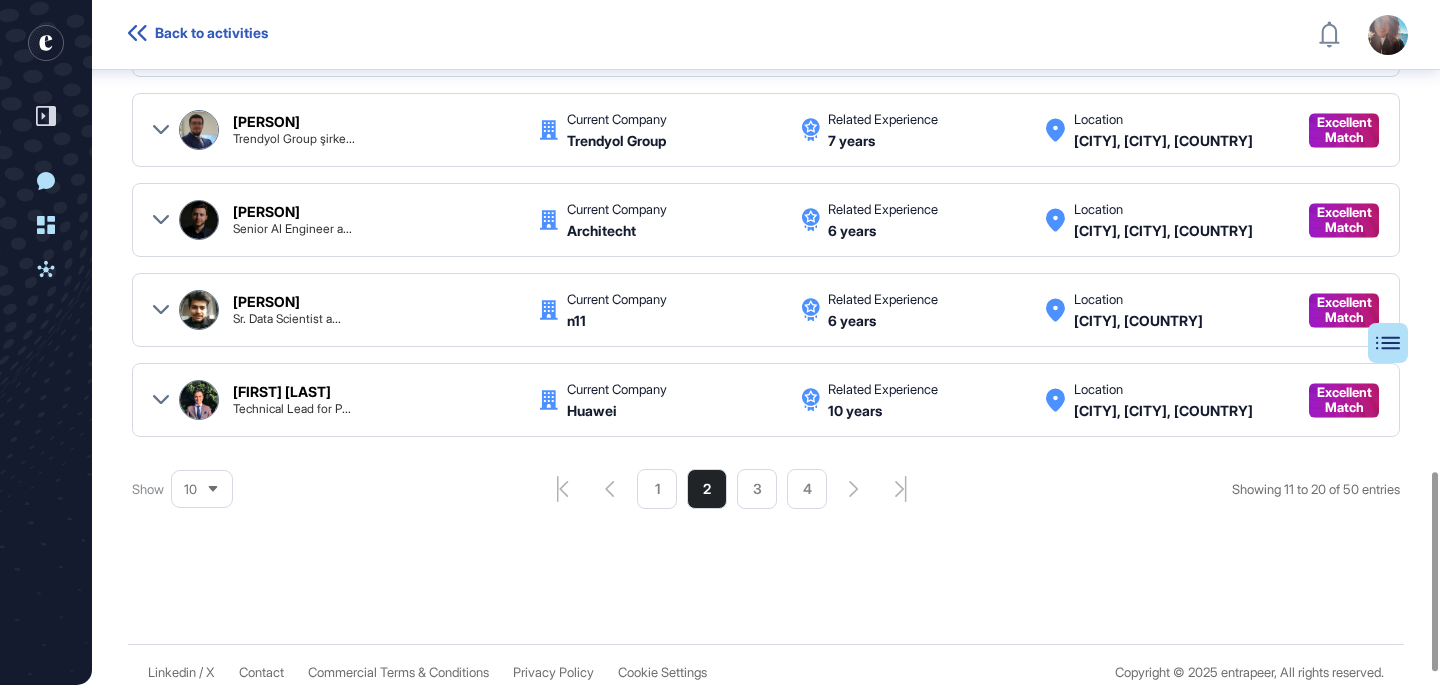click 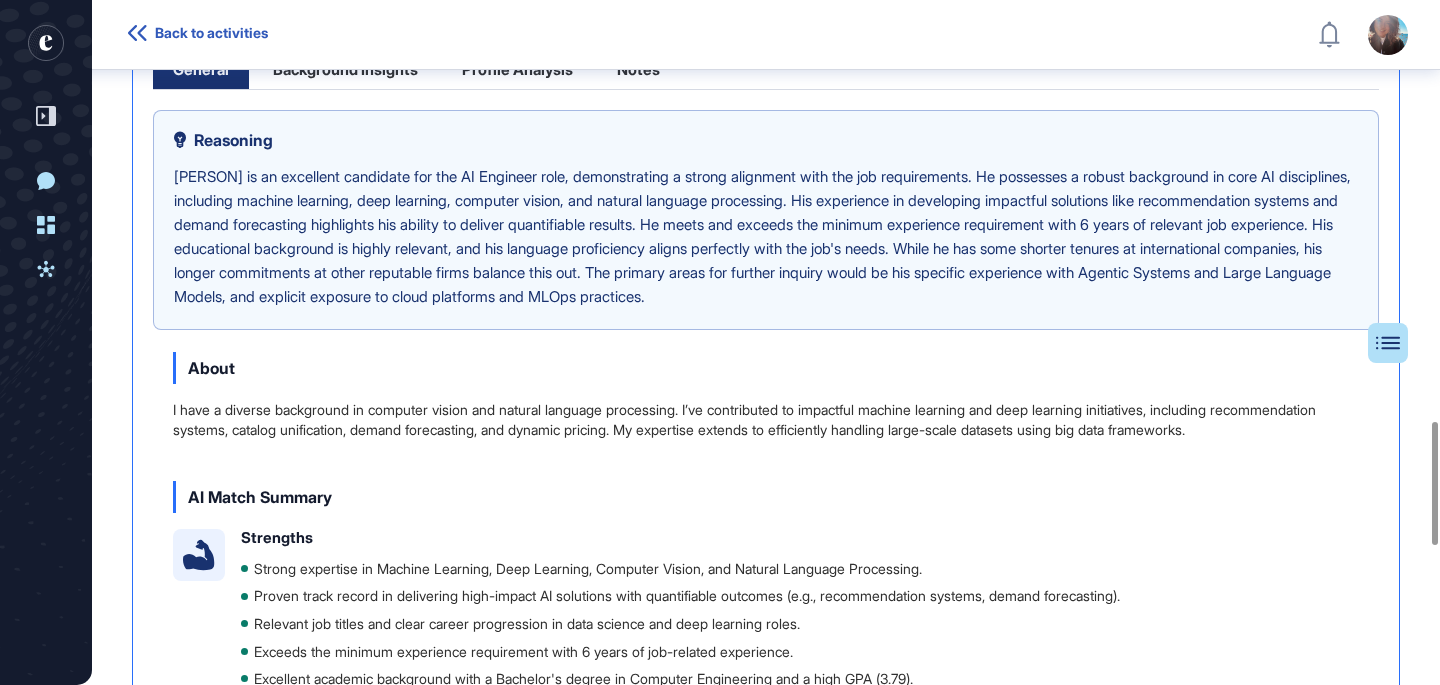 scroll, scrollTop: 2339, scrollLeft: 0, axis: vertical 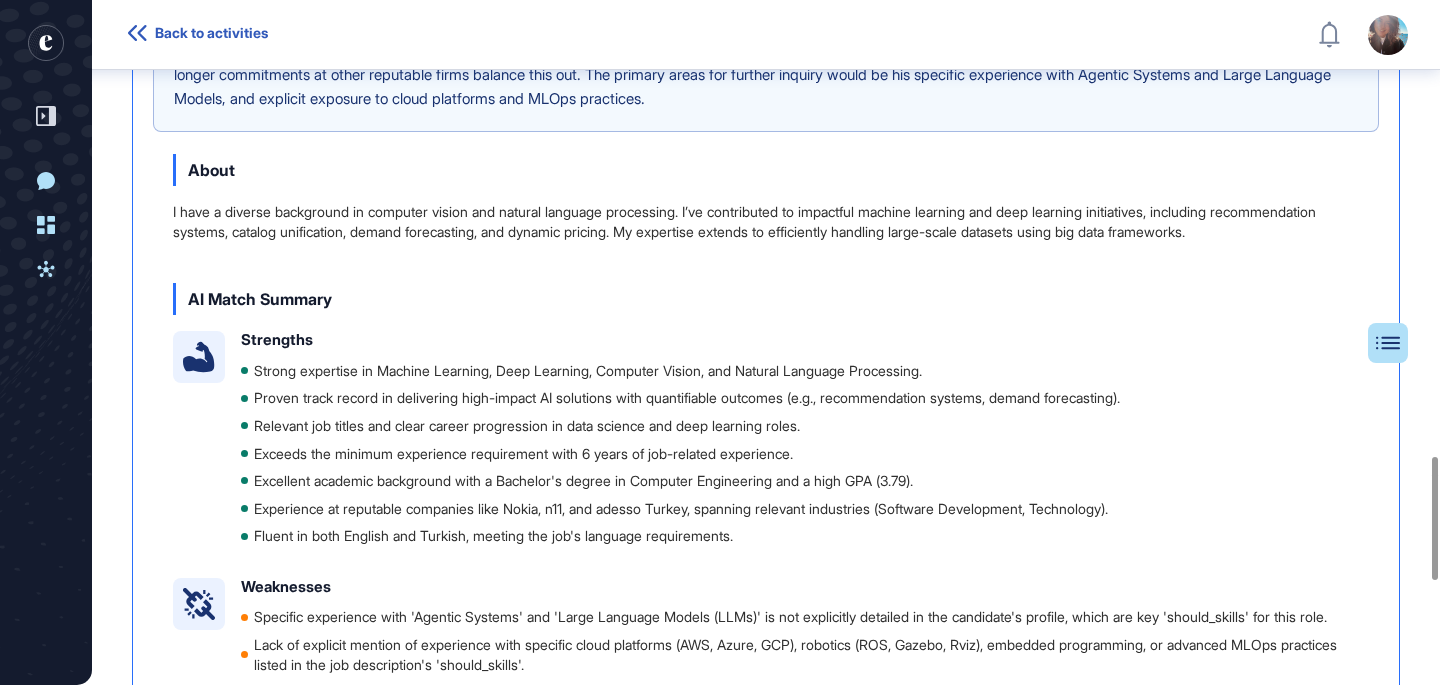 click on "Strong expertise in Machine Learning, Deep Learning, Computer Vision, and Natural Language Processing. Proven track record in delivering high-impact AI solutions with quantifiable outcomes (e.g., recommendation systems, demand forecasting). Relevant job titles and clear career progression in data science and deep learning roles. Exceeds the minimum experience requirement with 6 years of job-related experience. Excellent academic background with a Bachelor's degree in Computer Engineering and a high GPA (3.79). Experience at reputable companies like Nokia, n11, and adesso Turkey, spanning relevant industries (Software Development, Technology). Fluent in both English and Turkish, meeting the job's language requirements." at bounding box center [680, 453] 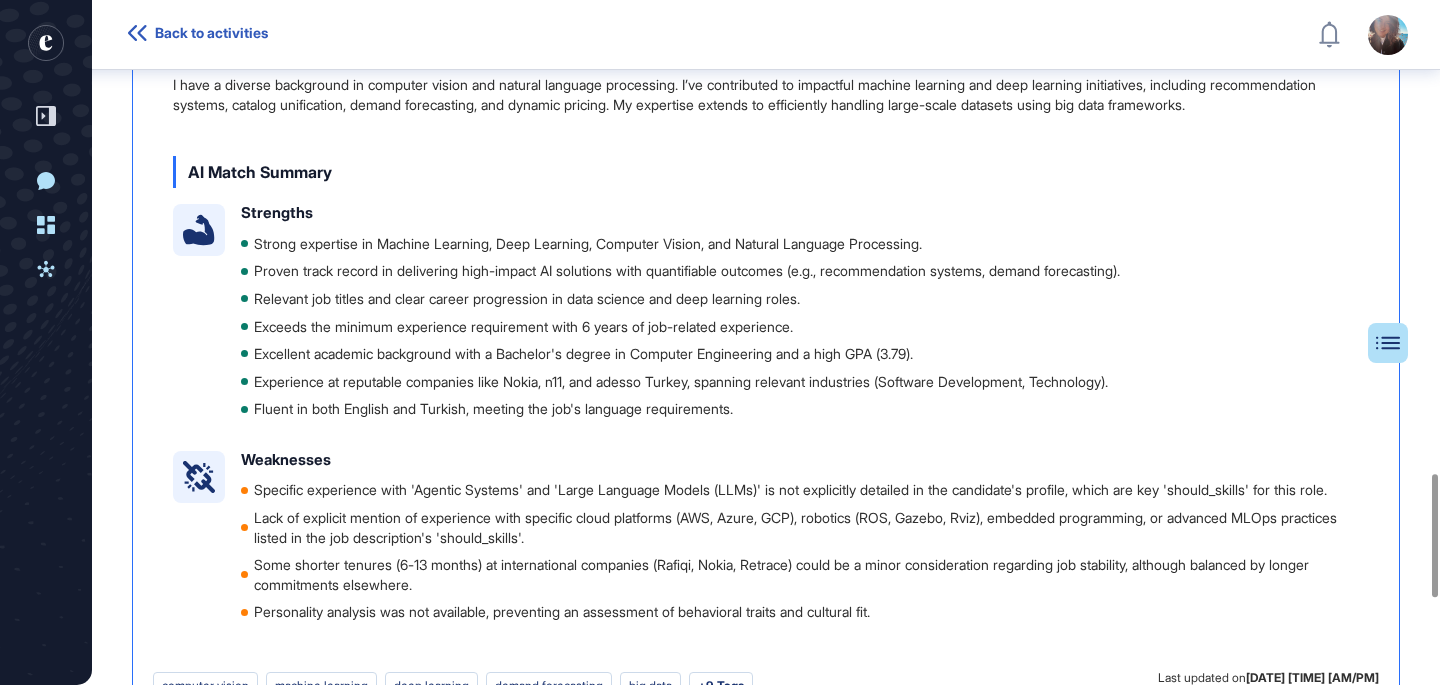 scroll, scrollTop: 2676, scrollLeft: 0, axis: vertical 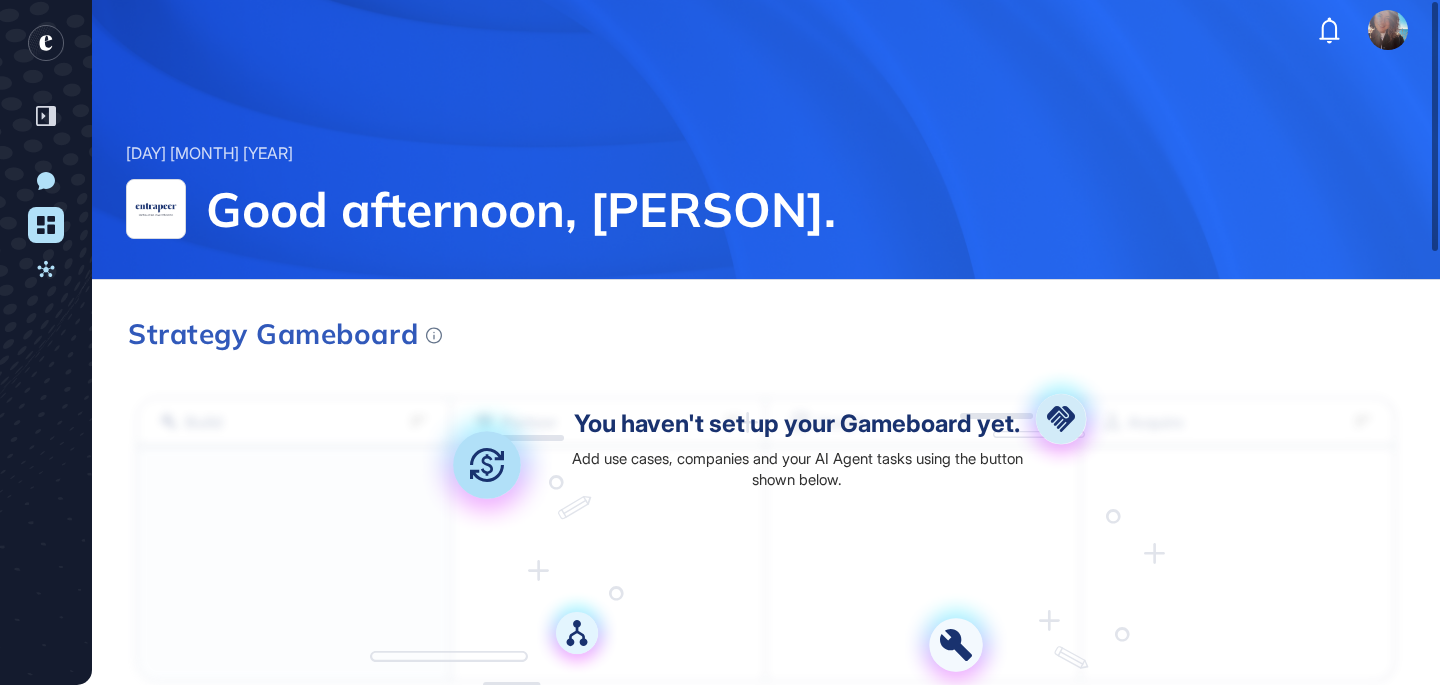 click at bounding box center [46, 80] 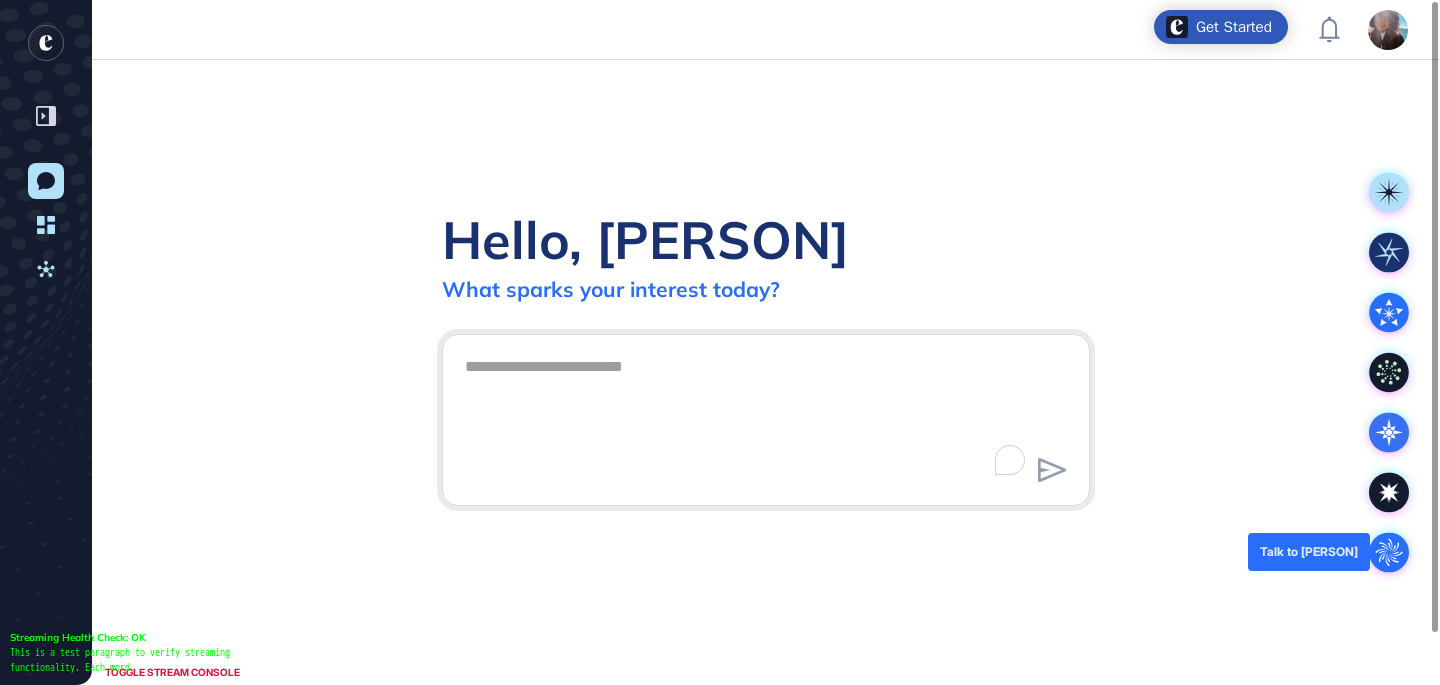 click 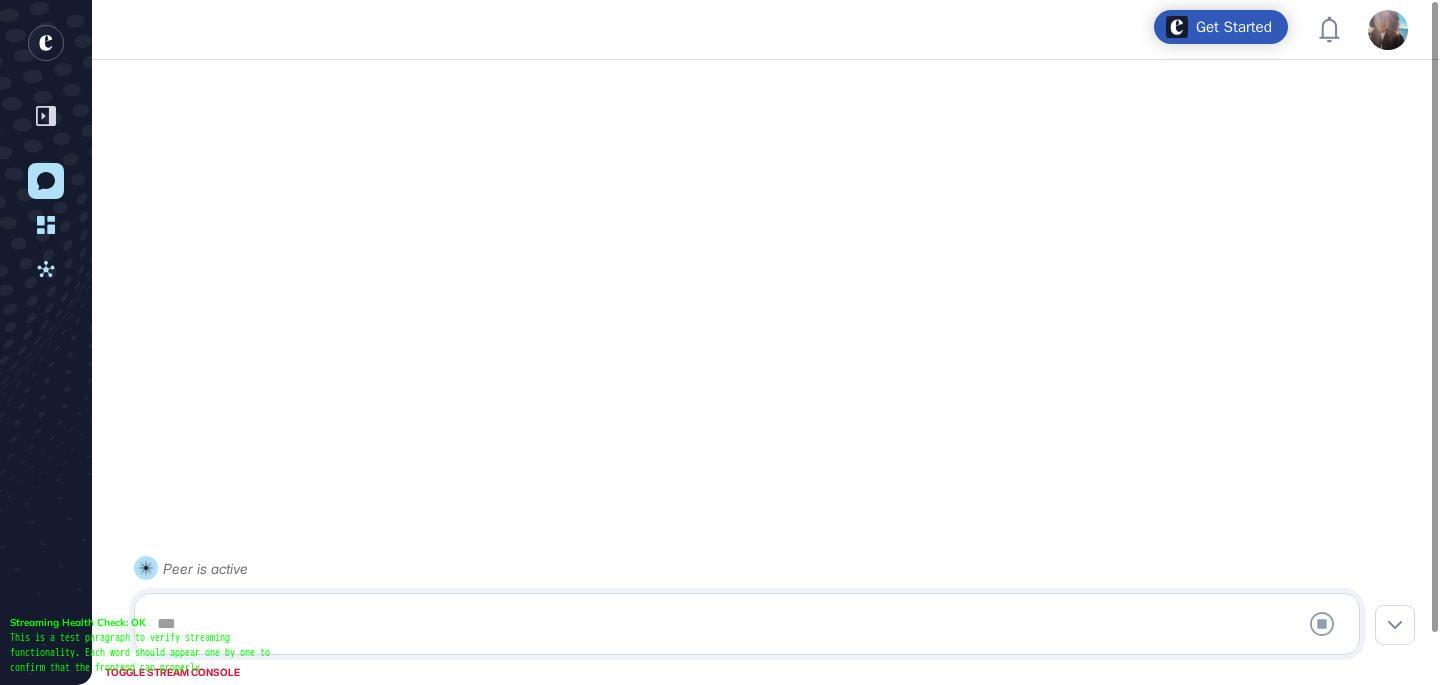 click at bounding box center (747, 624) 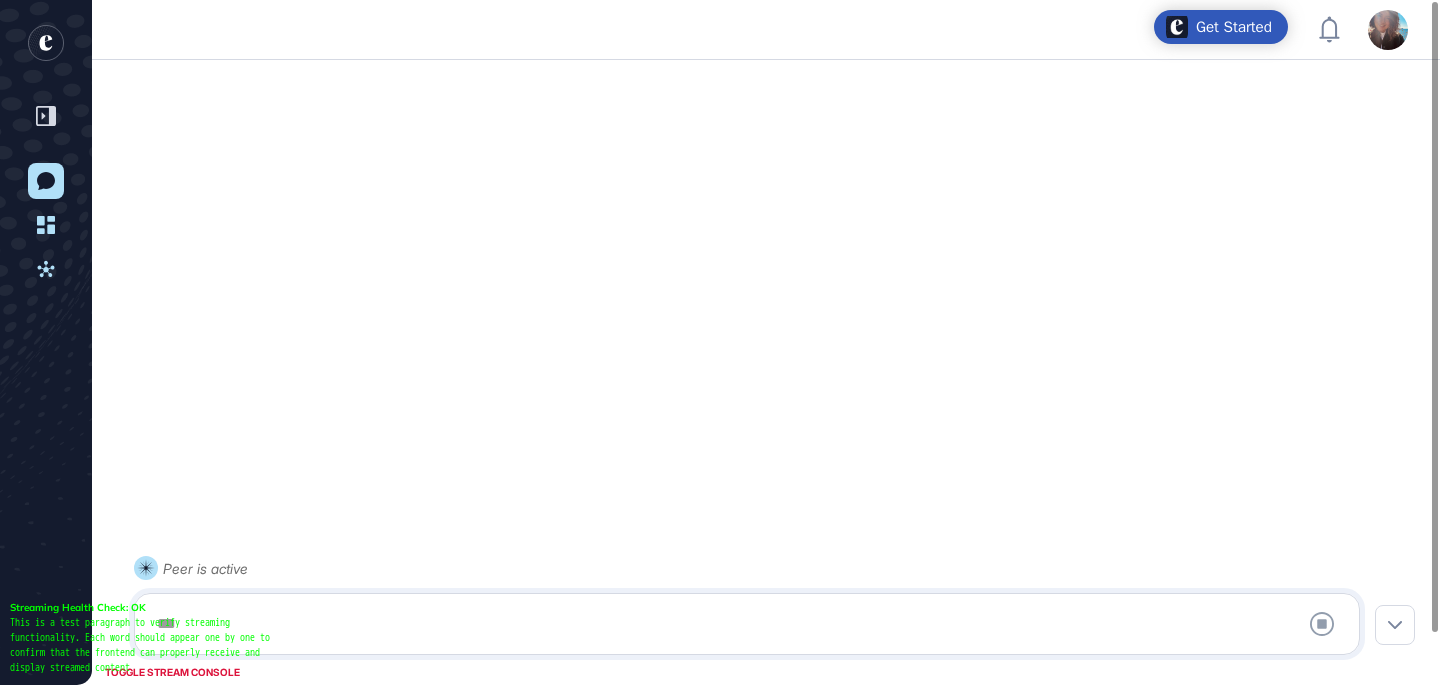click at bounding box center [747, 624] 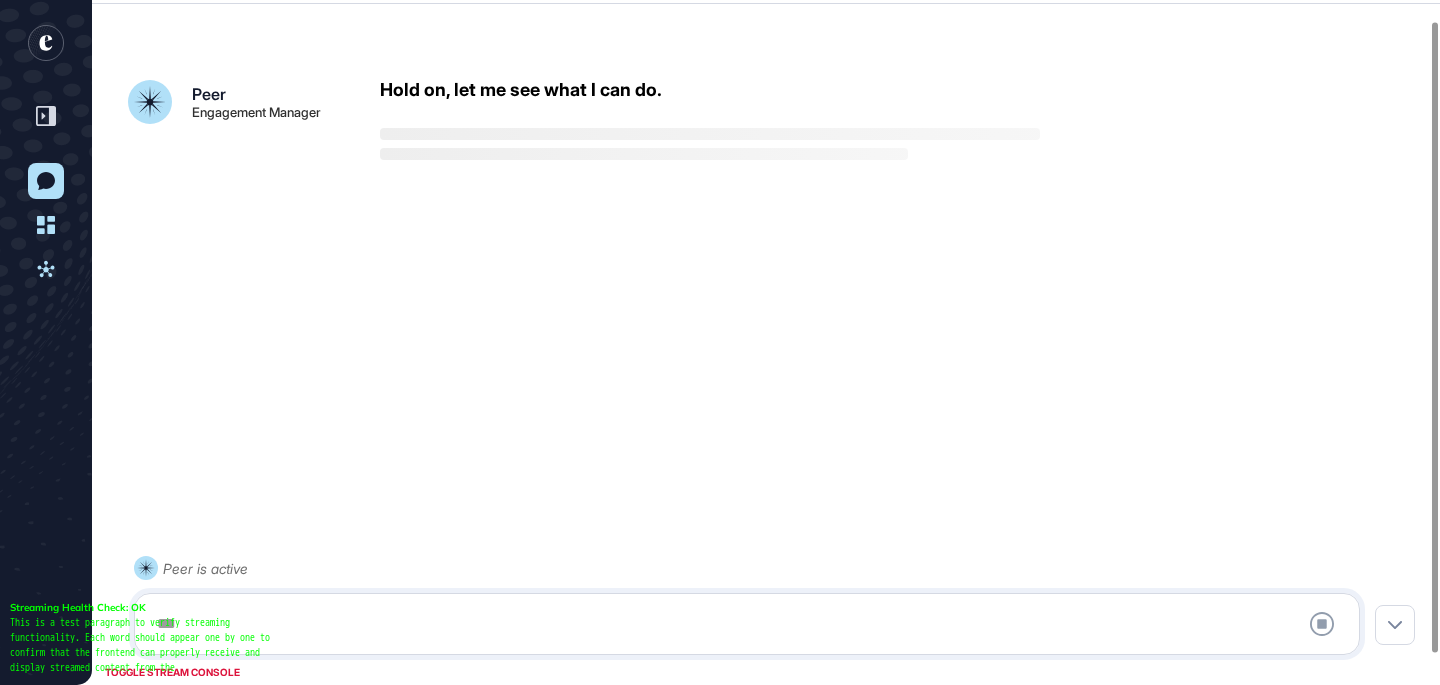 scroll, scrollTop: 56, scrollLeft: 0, axis: vertical 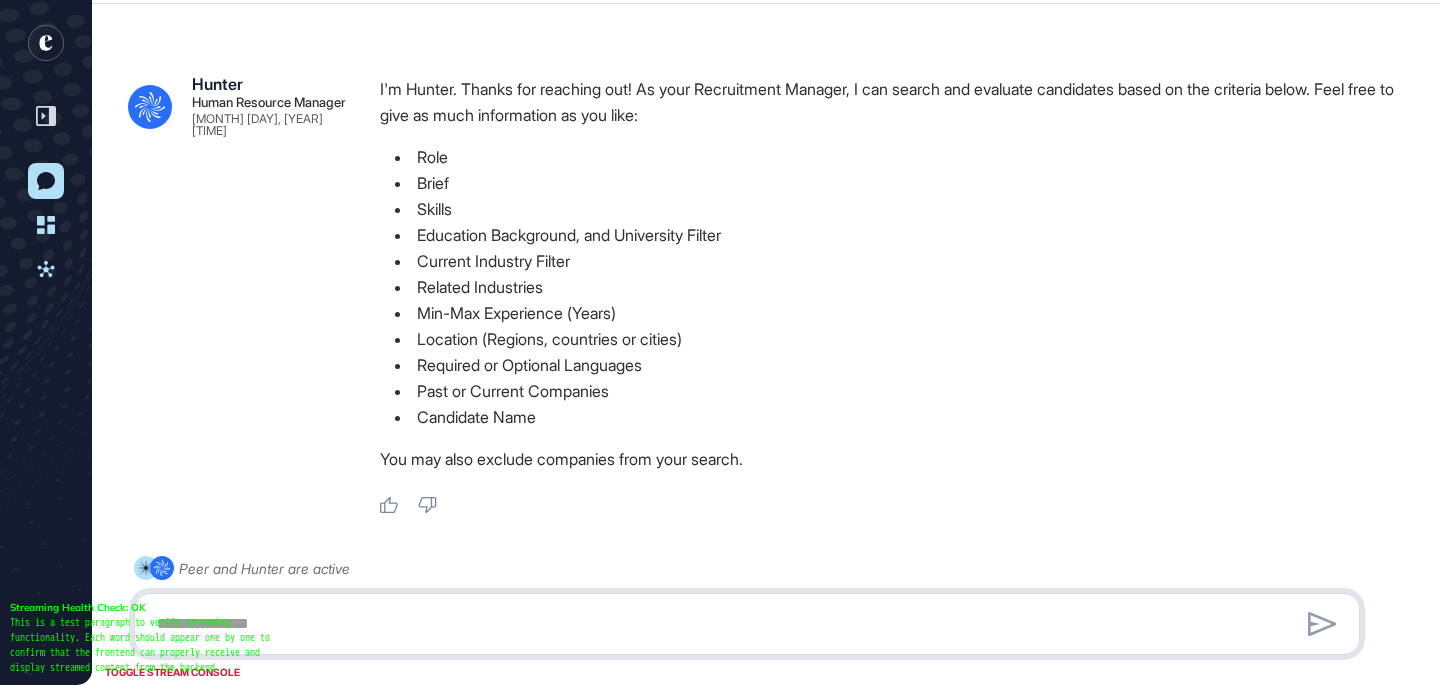 click at bounding box center [747, 624] 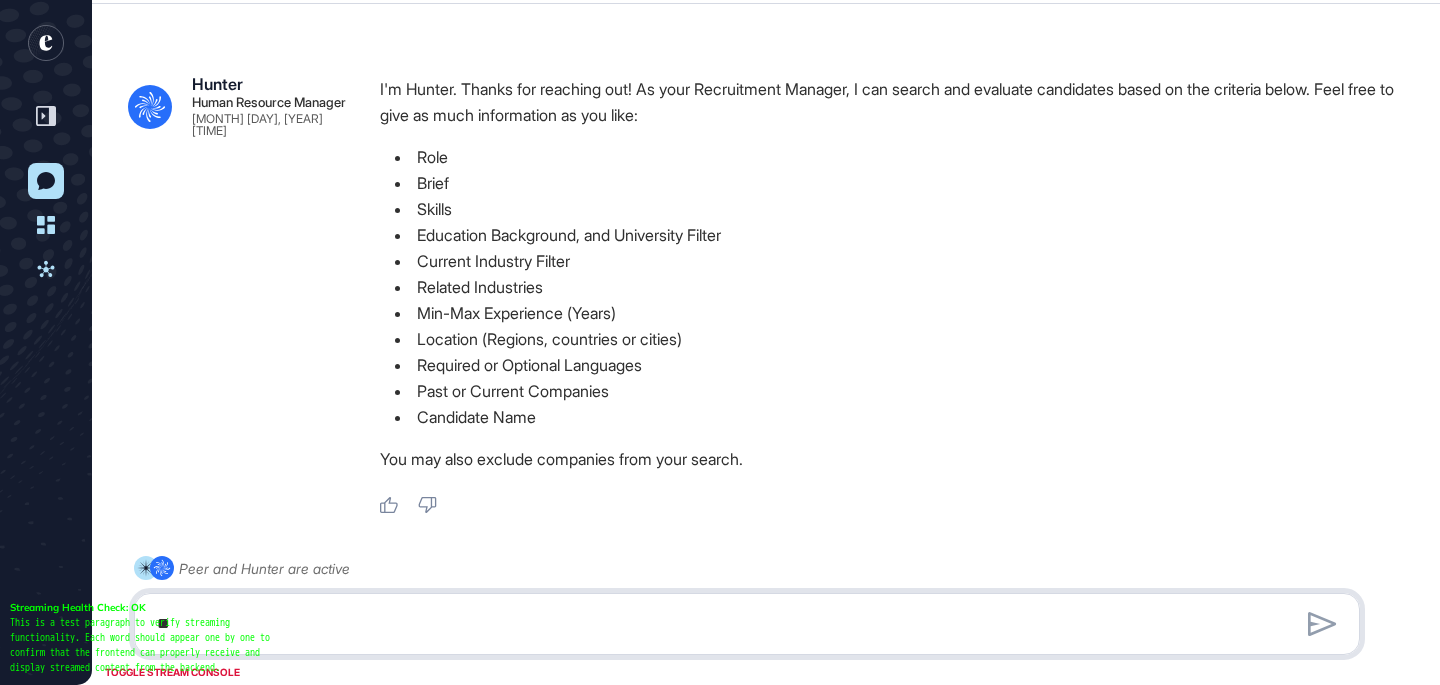type on "***" 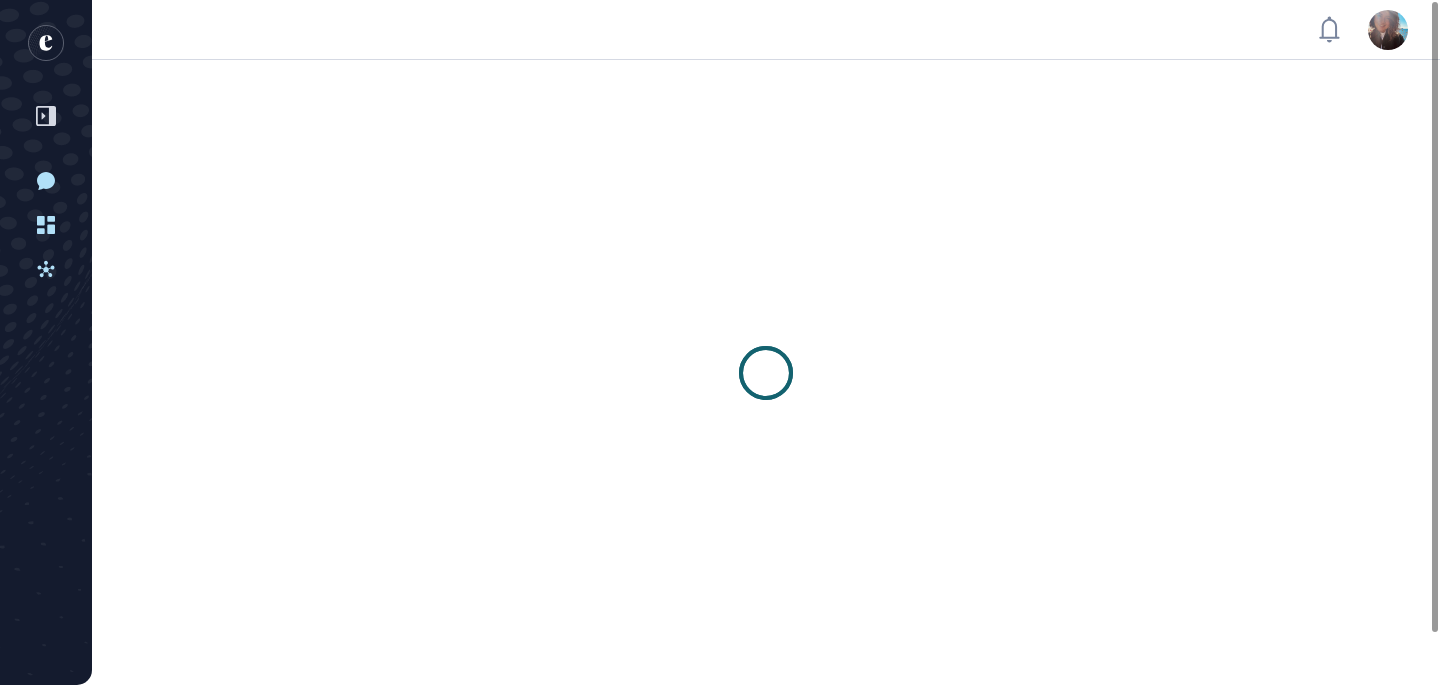 scroll, scrollTop: 0, scrollLeft: 0, axis: both 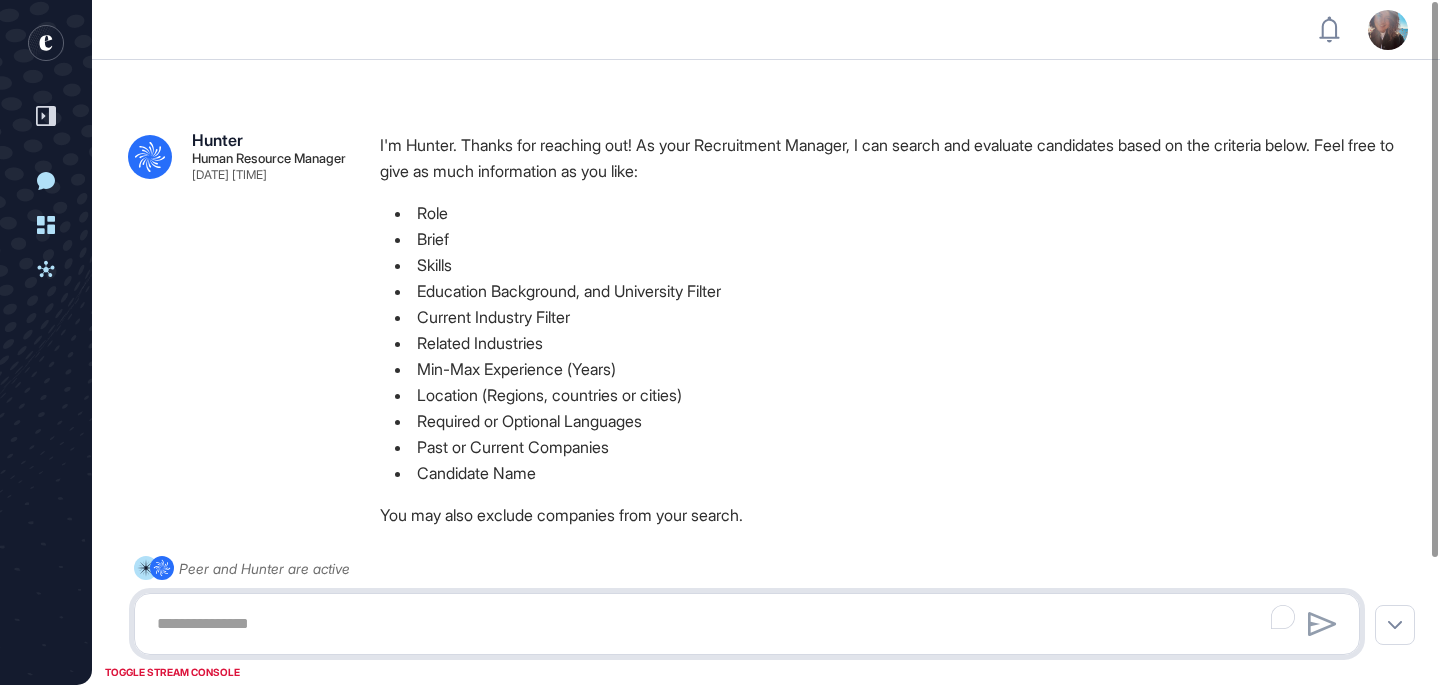 paste on "**********" 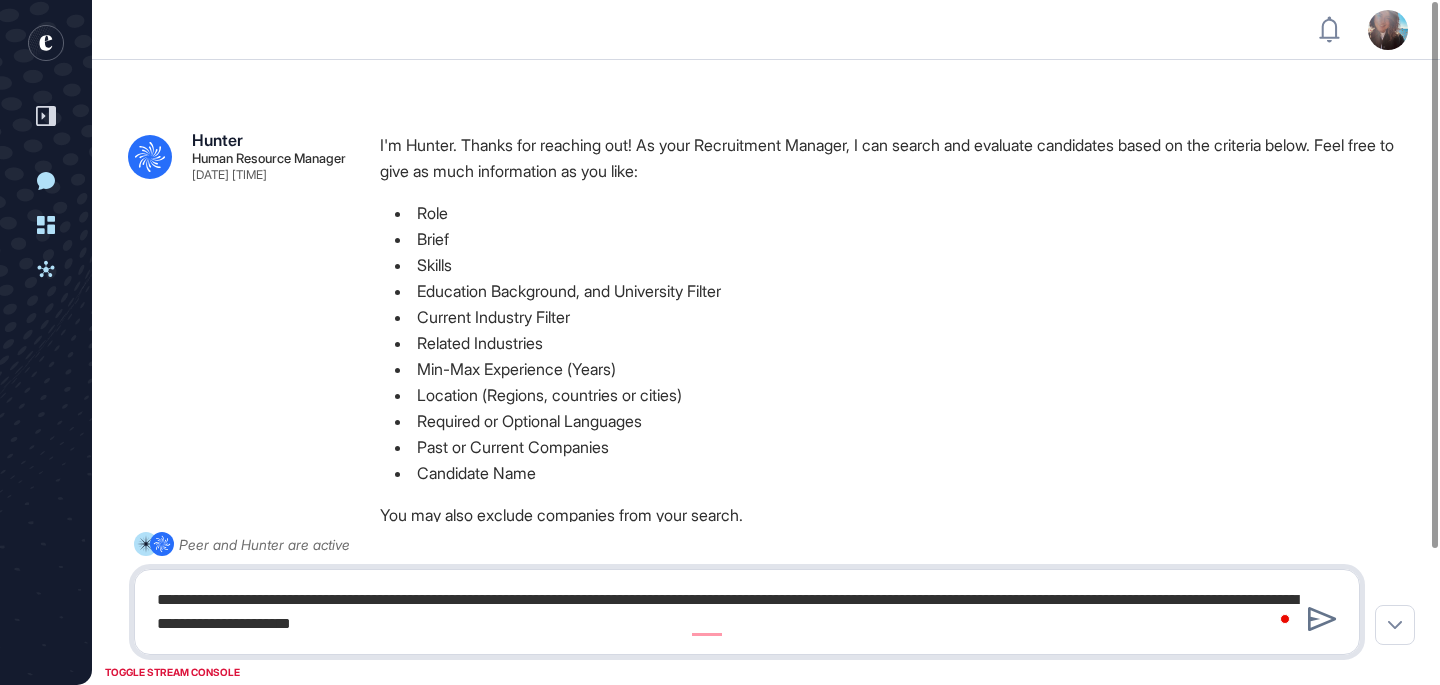 type on "**********" 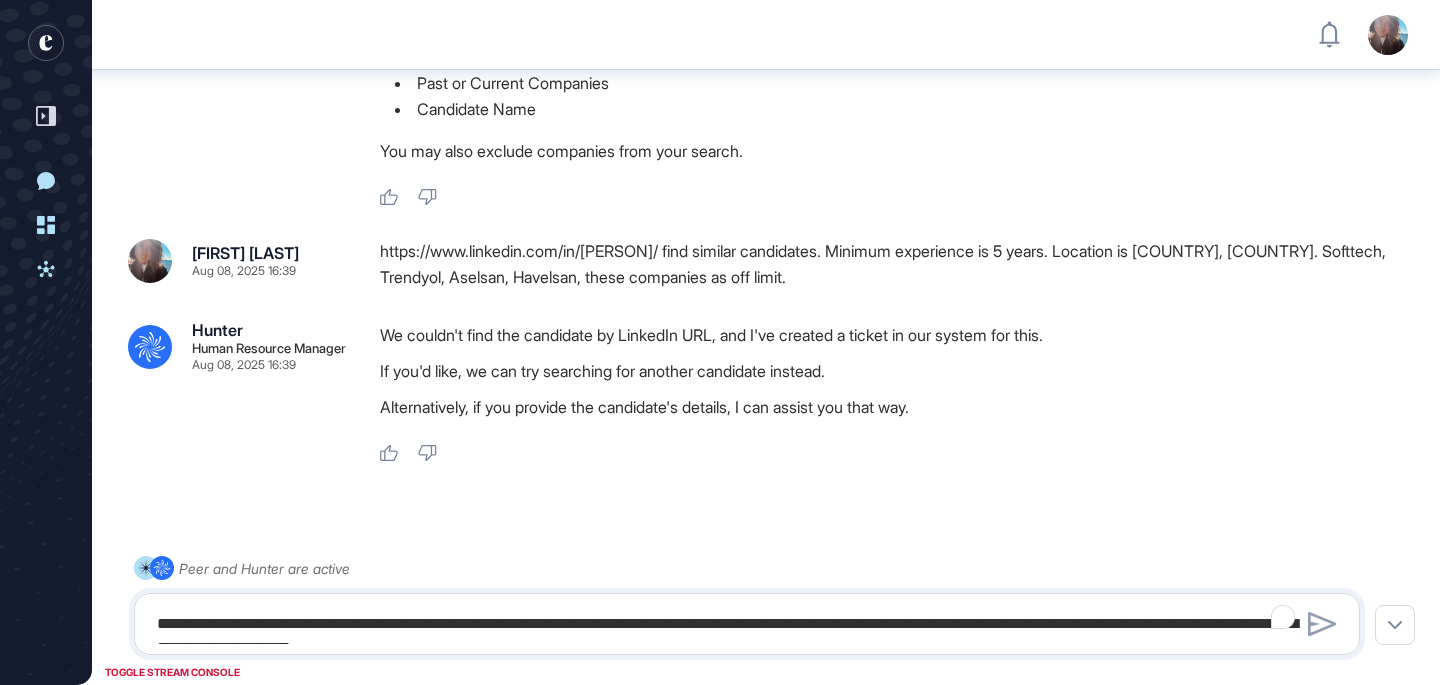 scroll, scrollTop: 403, scrollLeft: 0, axis: vertical 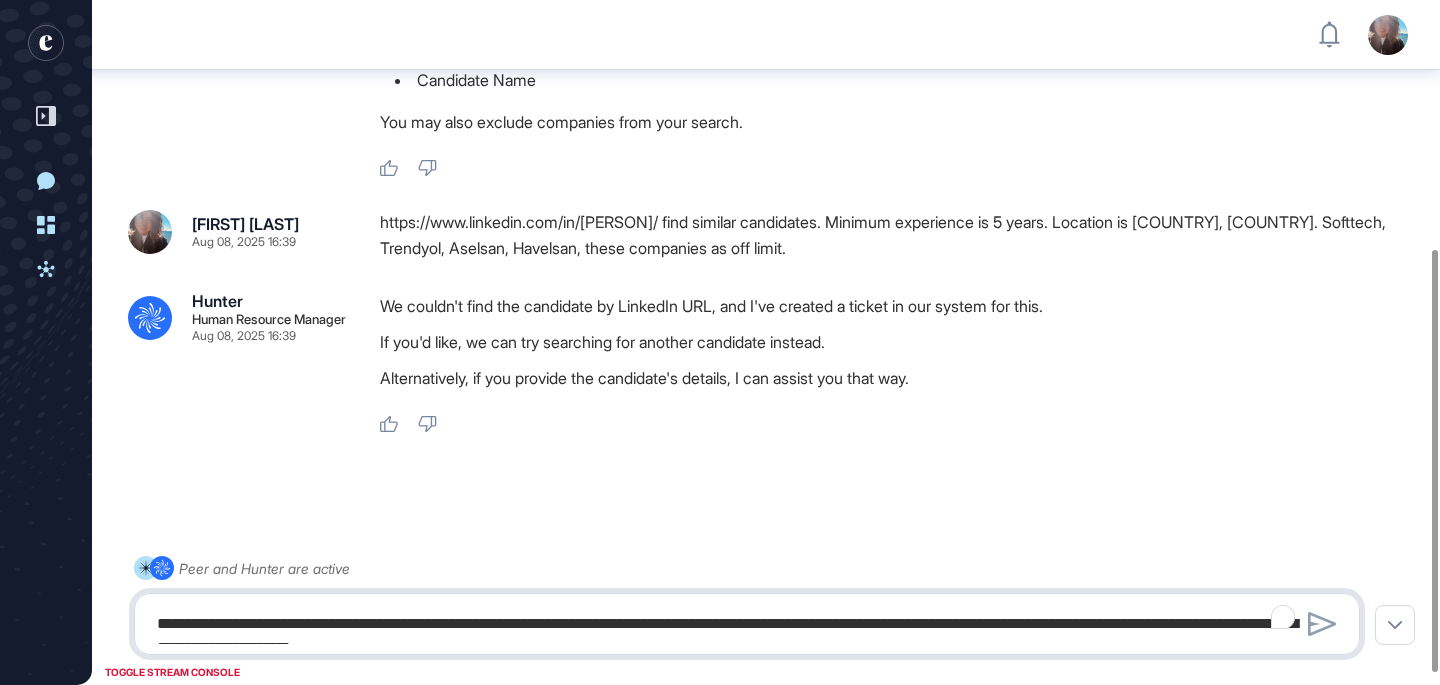 click on "**********" at bounding box center [747, 624] 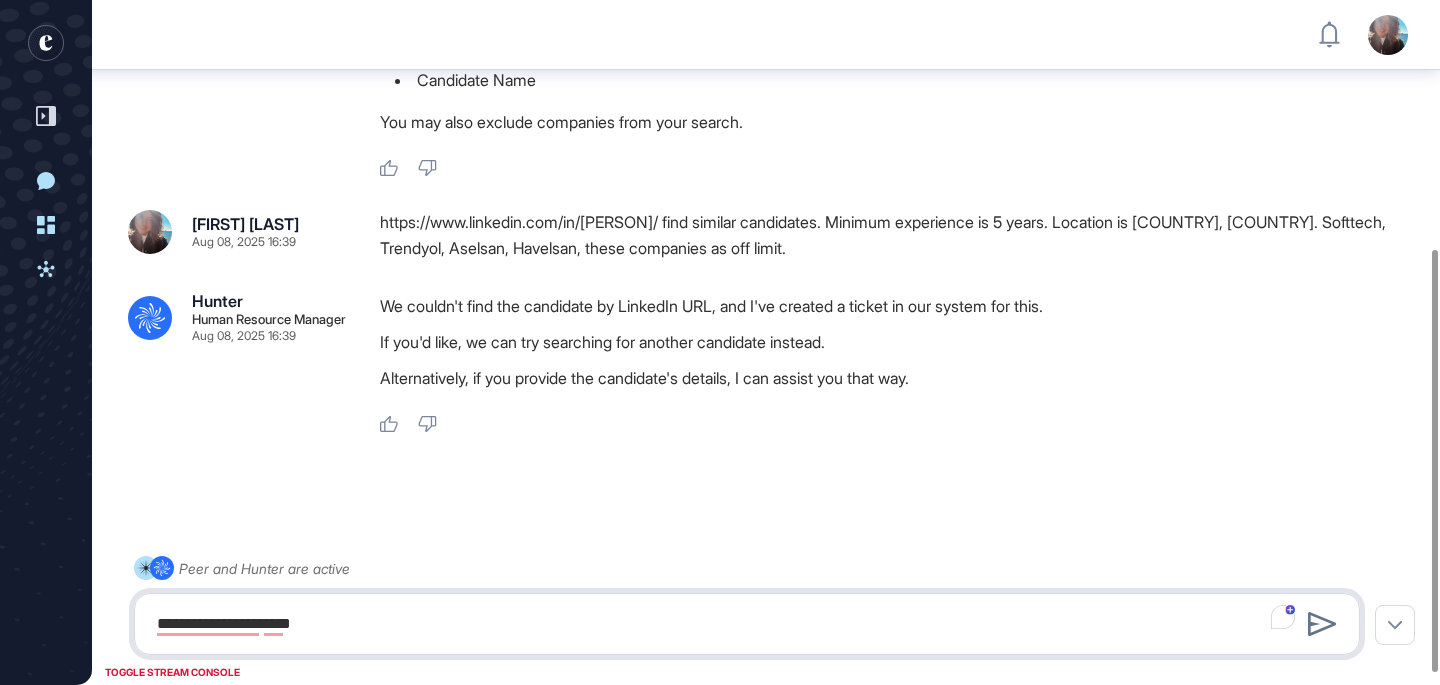 paste on "**********" 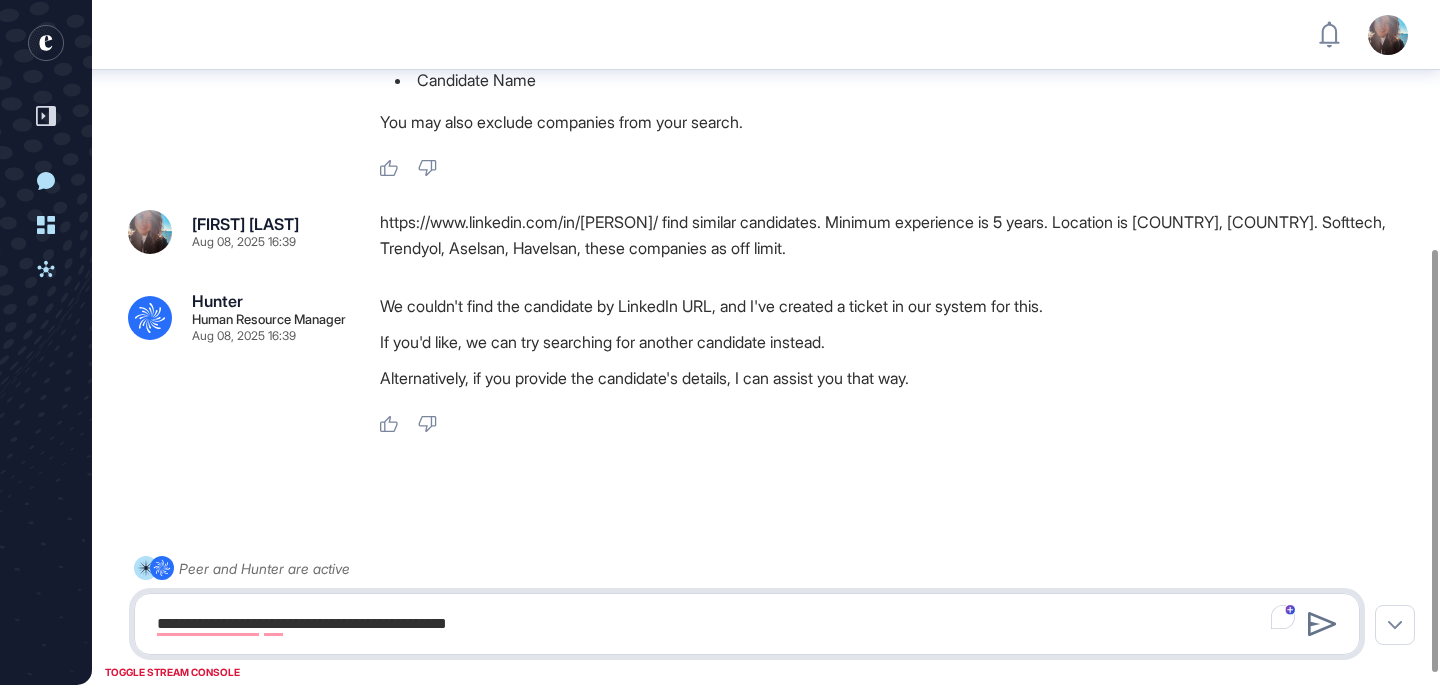 paste on "**********" 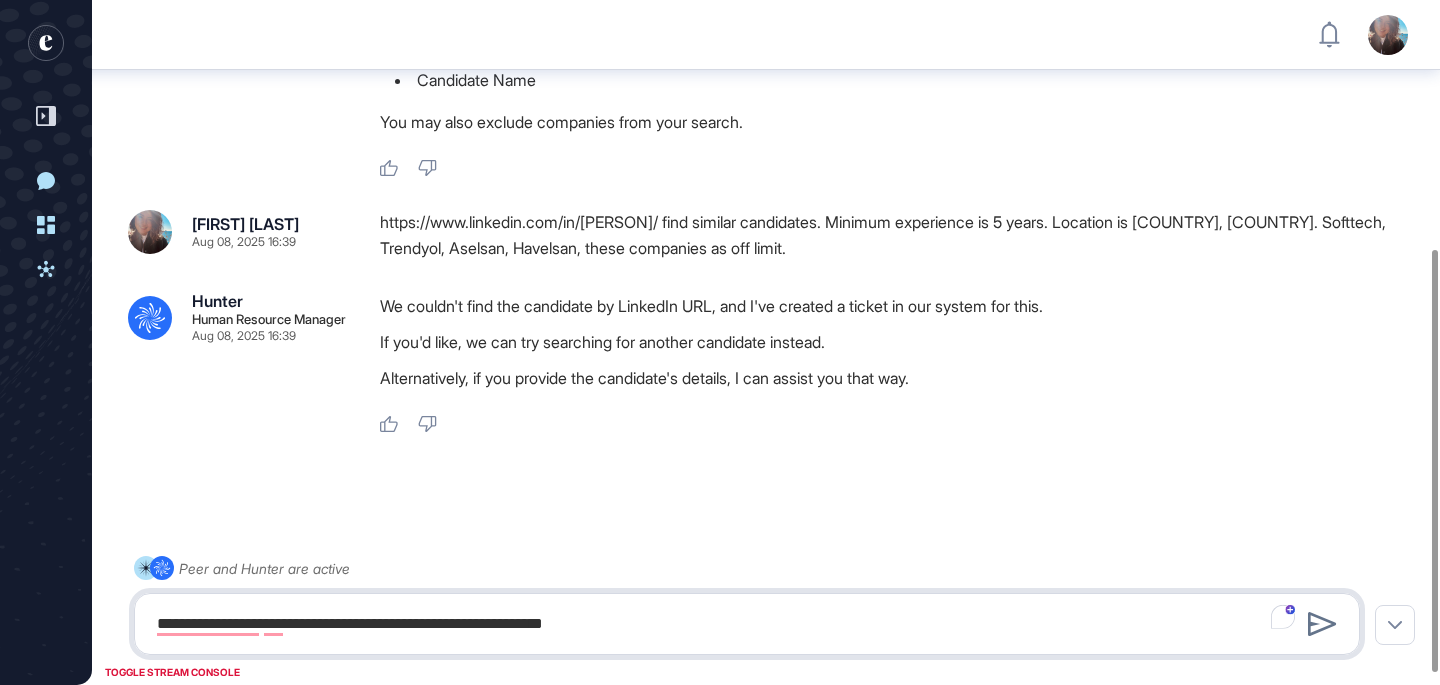 type on "**********" 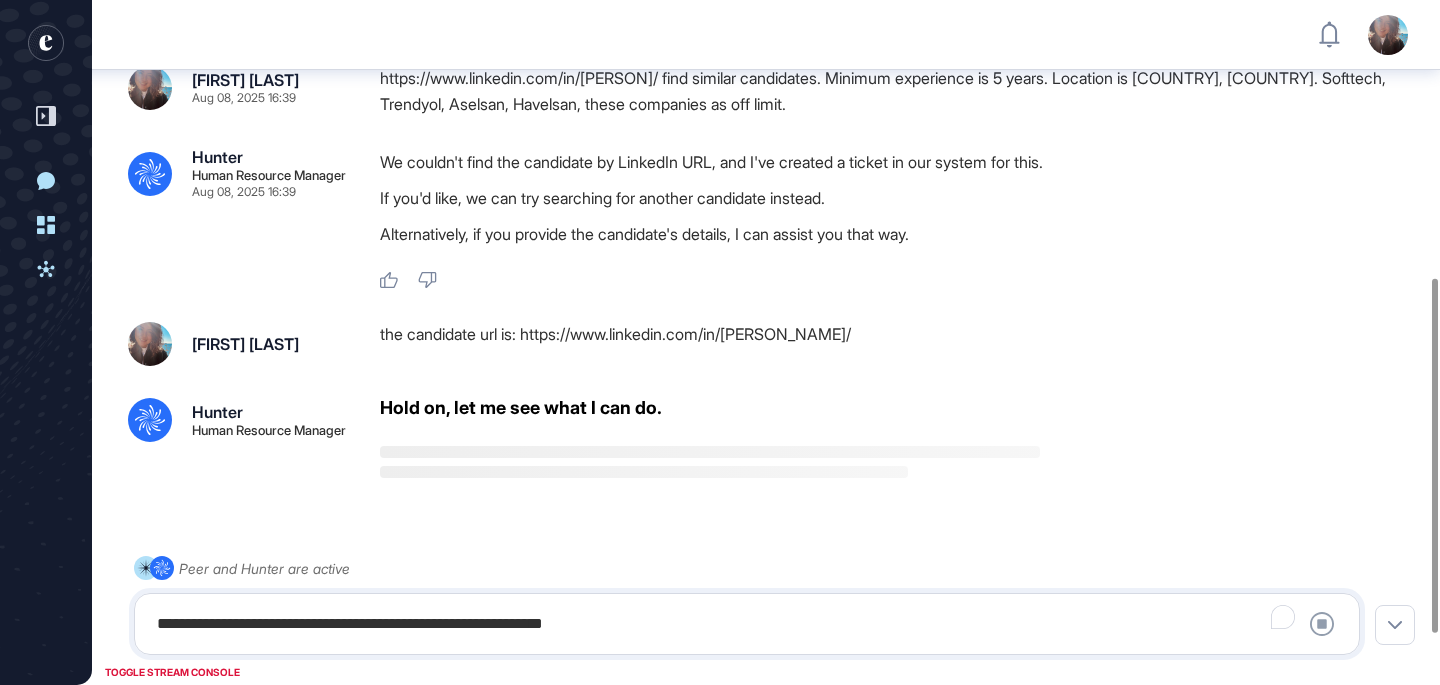 scroll, scrollTop: 535, scrollLeft: 0, axis: vertical 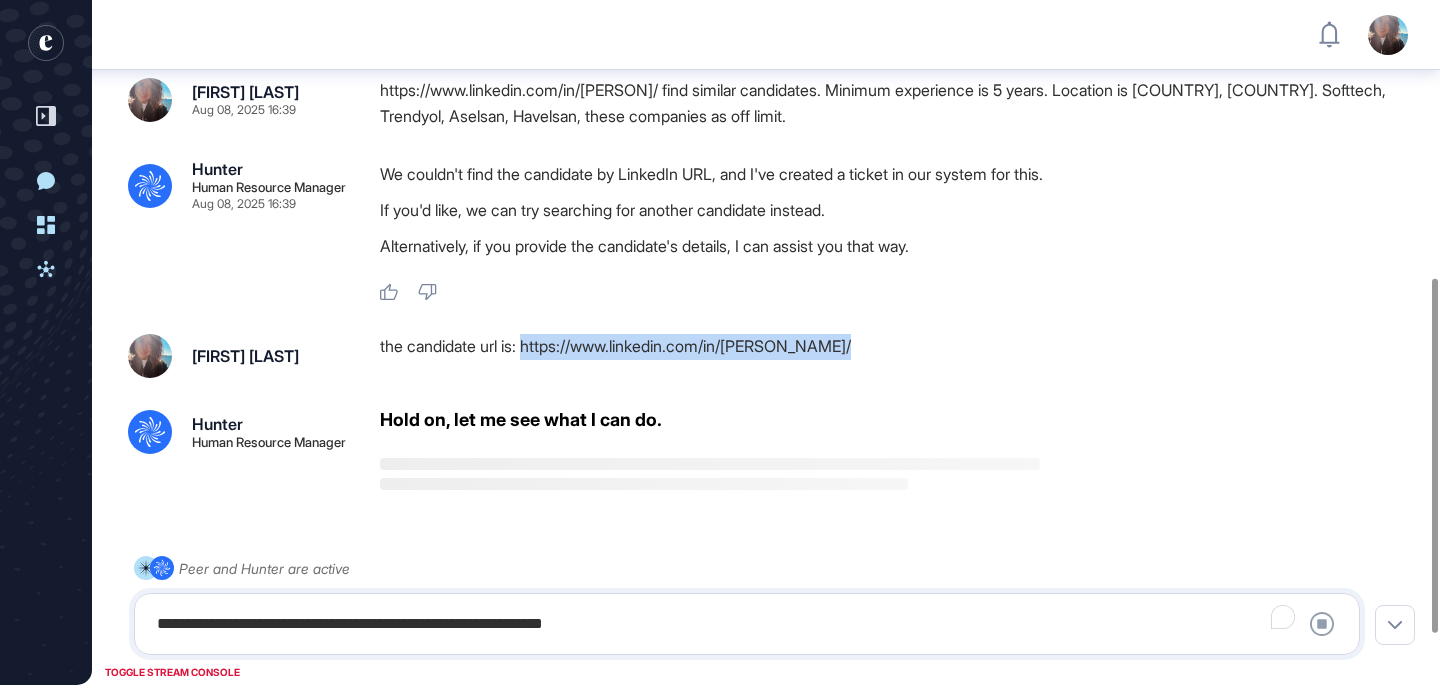 drag, startPoint x: 869, startPoint y: 345, endPoint x: 530, endPoint y: 345, distance: 339 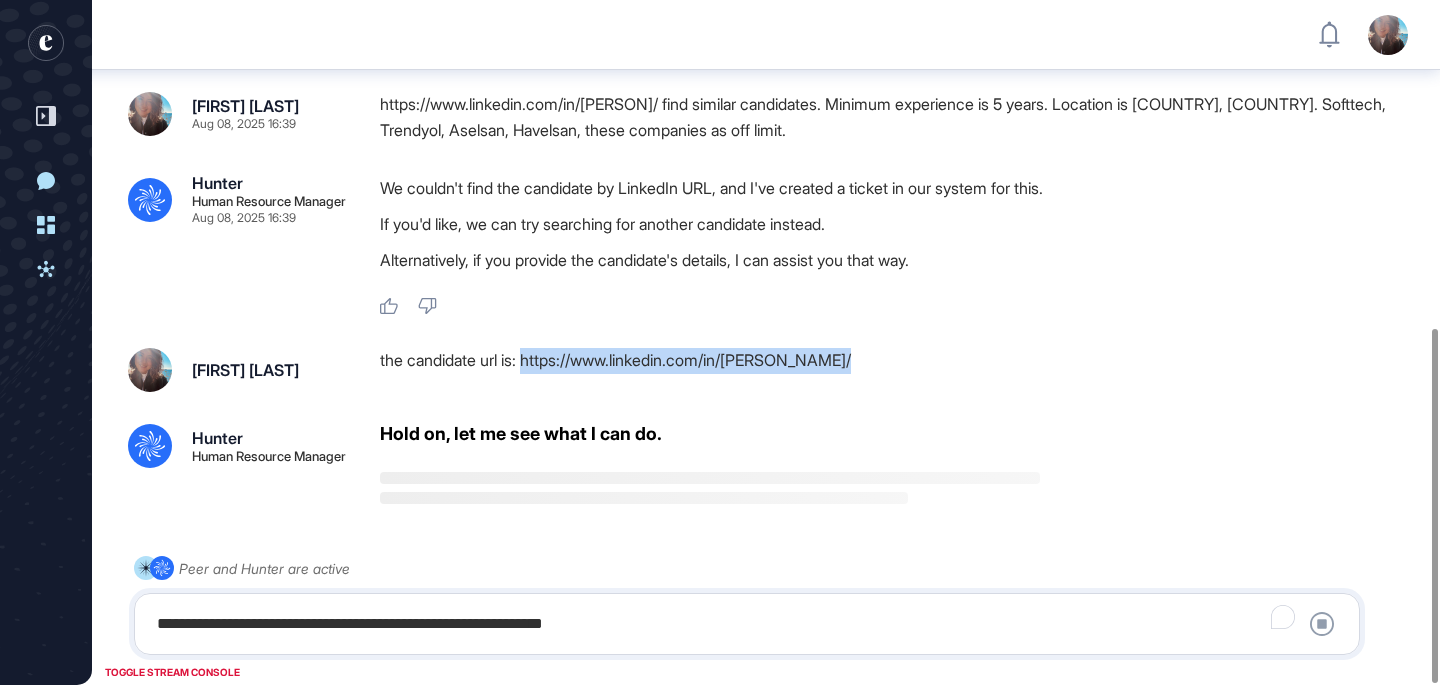 scroll, scrollTop: 633, scrollLeft: 0, axis: vertical 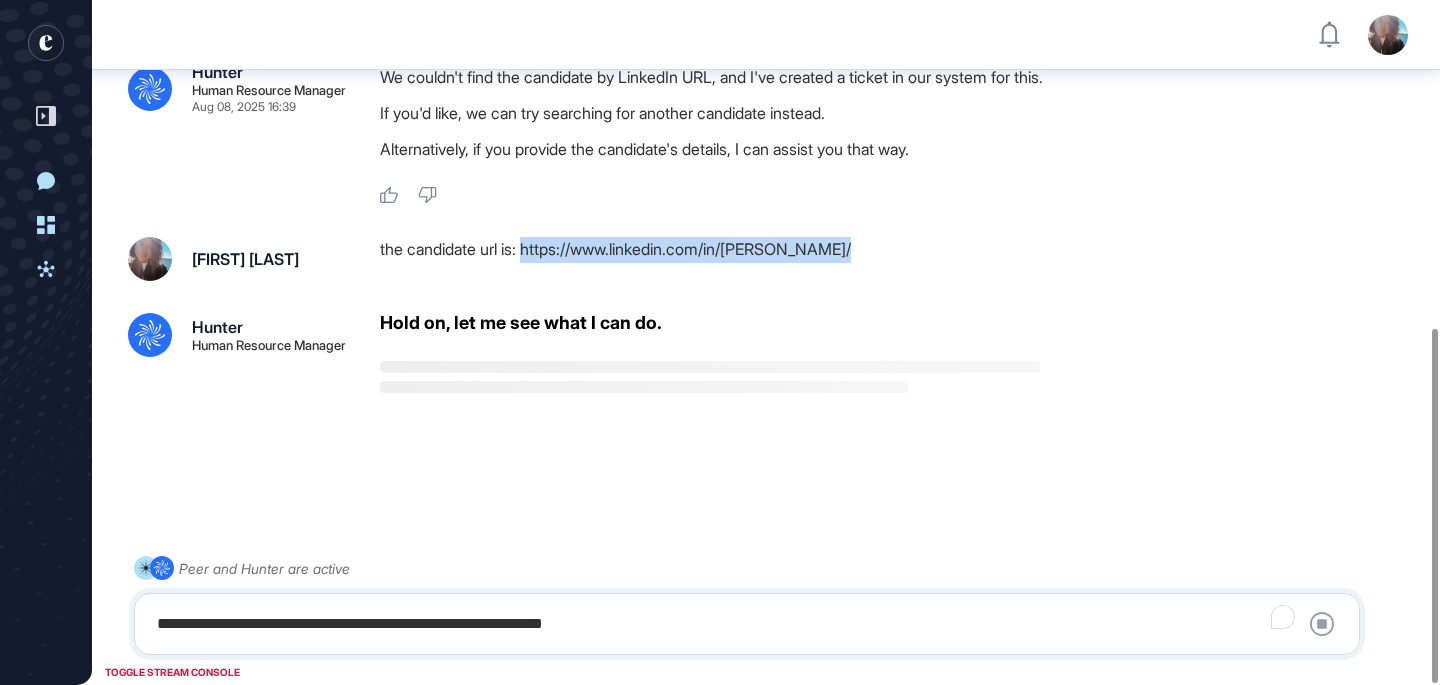 copy on "https://www.linkedin.com/in/[PERSON]/" 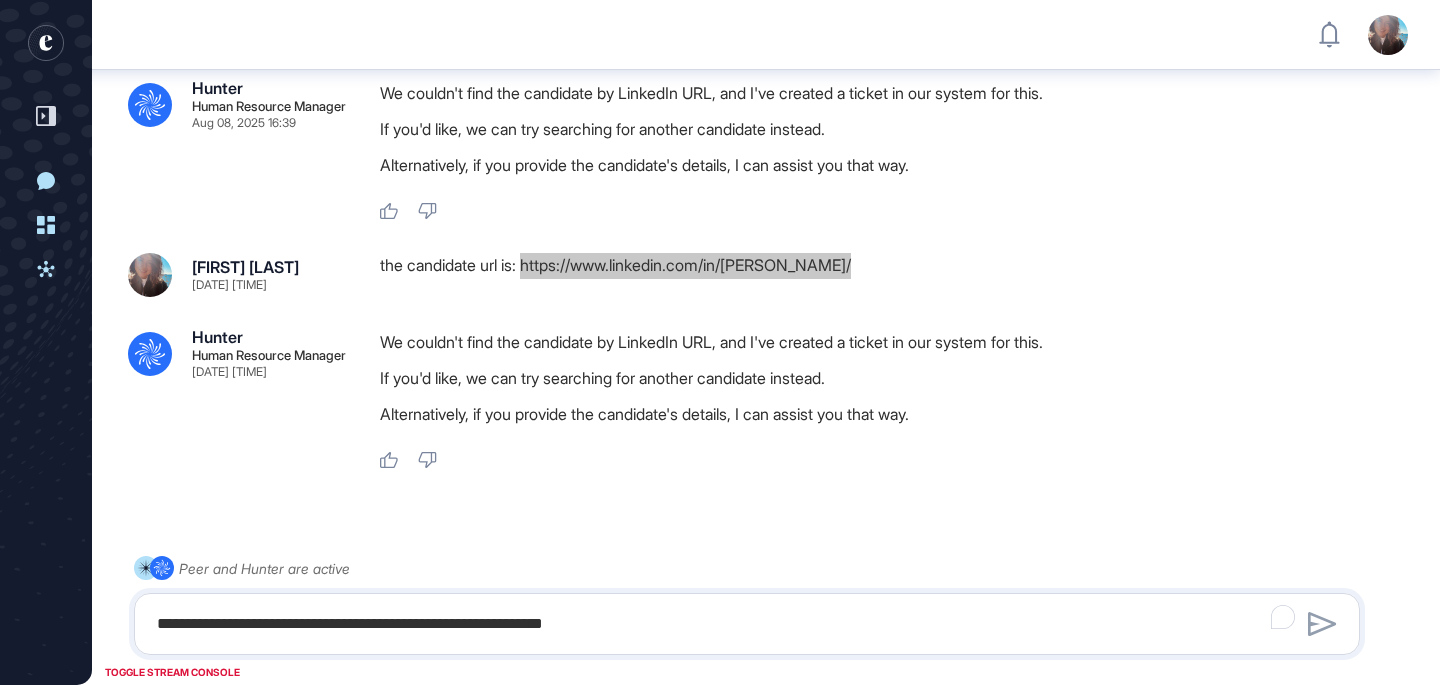 scroll, scrollTop: 671, scrollLeft: 0, axis: vertical 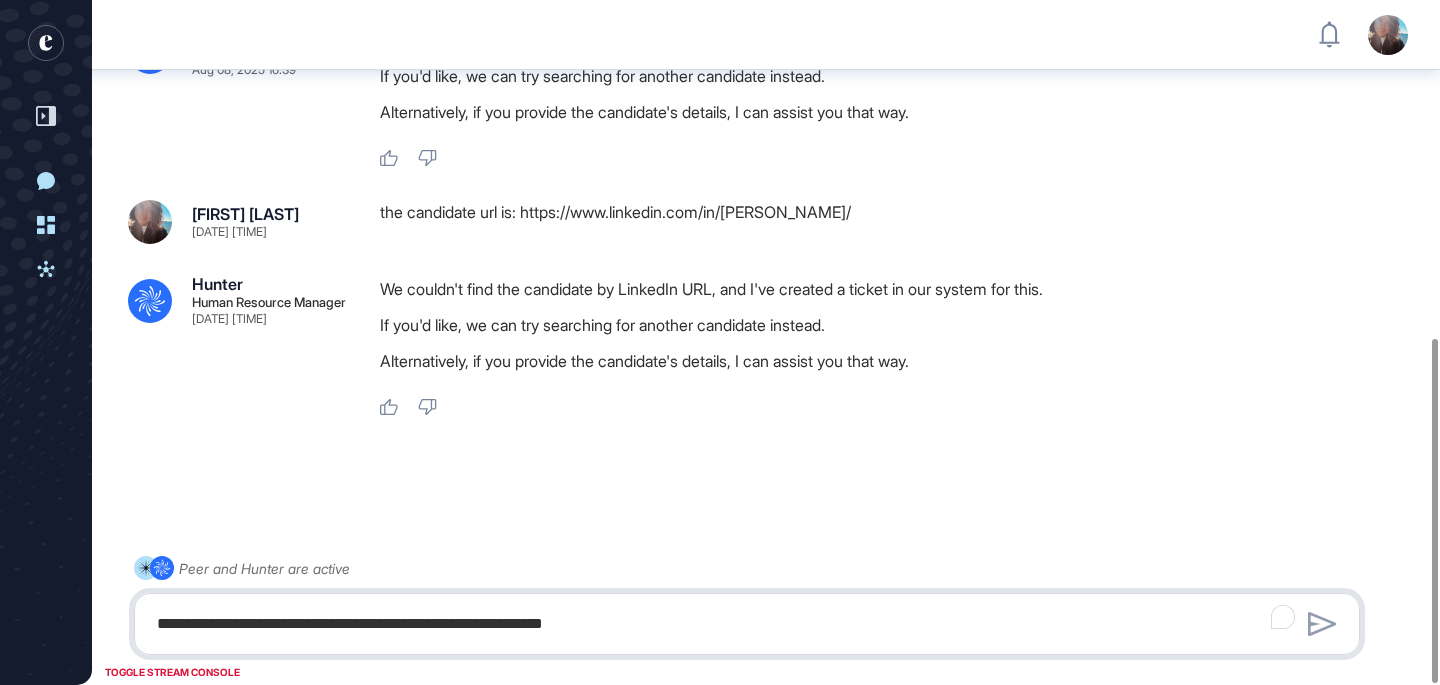 click on "**********" at bounding box center (747, 624) 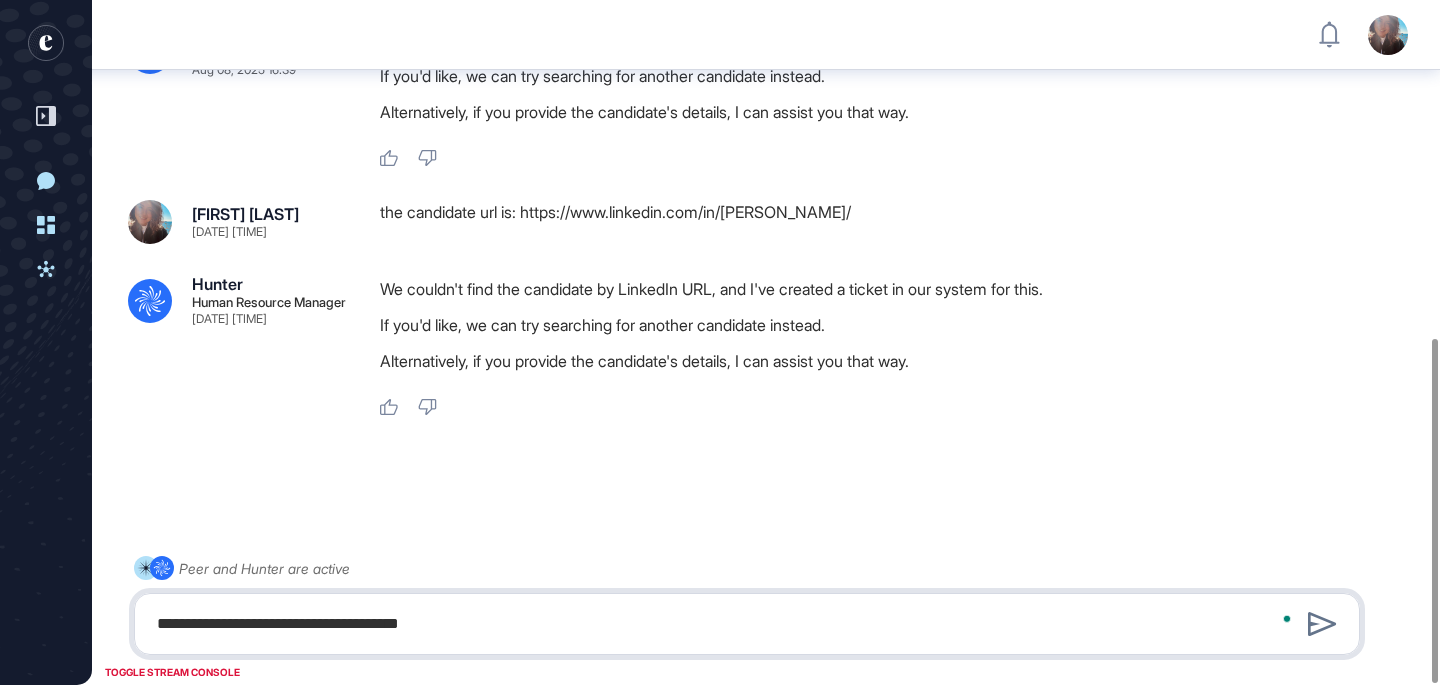 type on "**********" 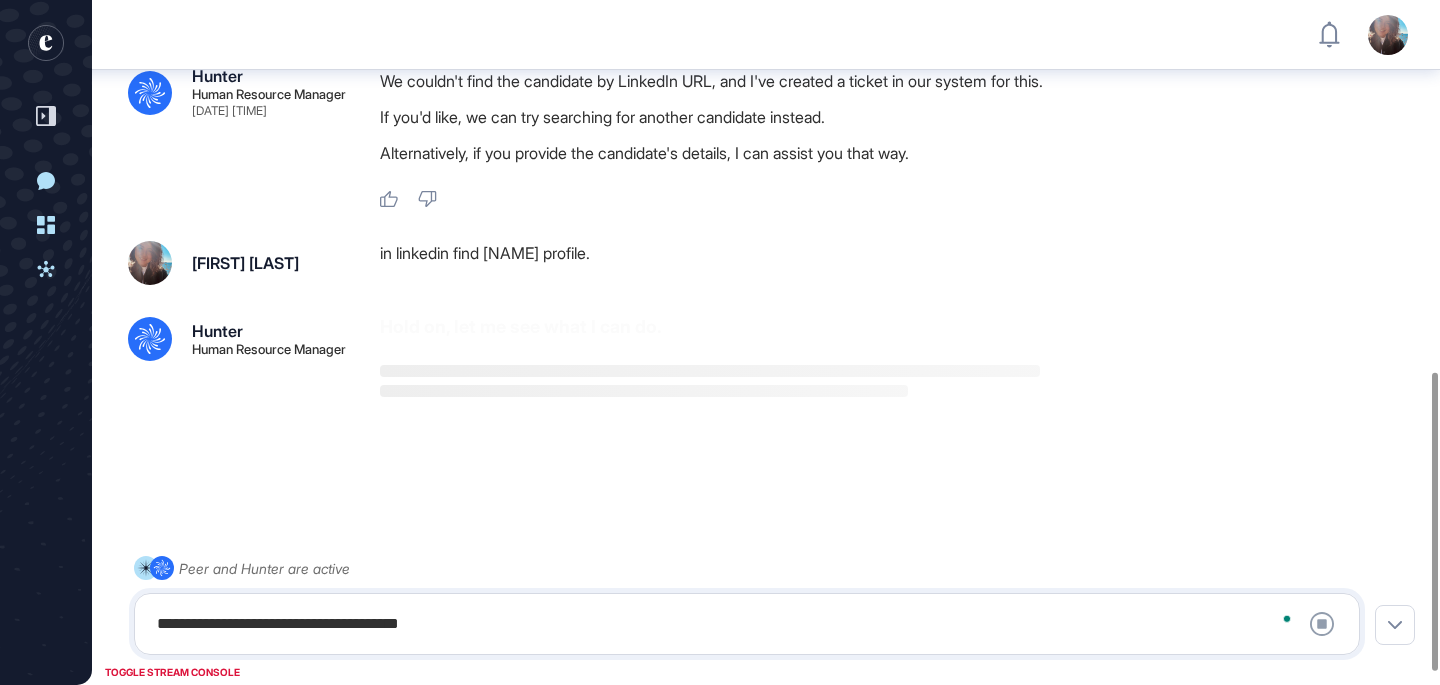 scroll, scrollTop: 883, scrollLeft: 0, axis: vertical 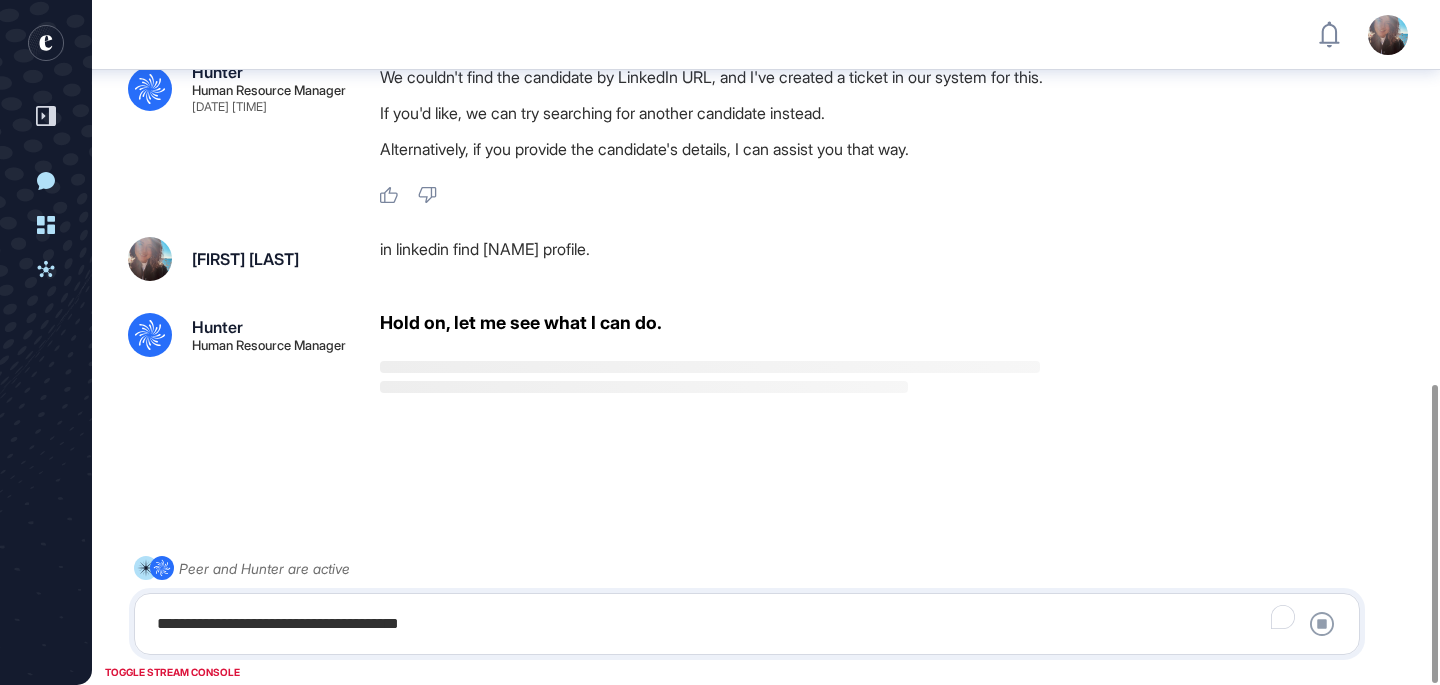 click on "**********" at bounding box center [747, 624] 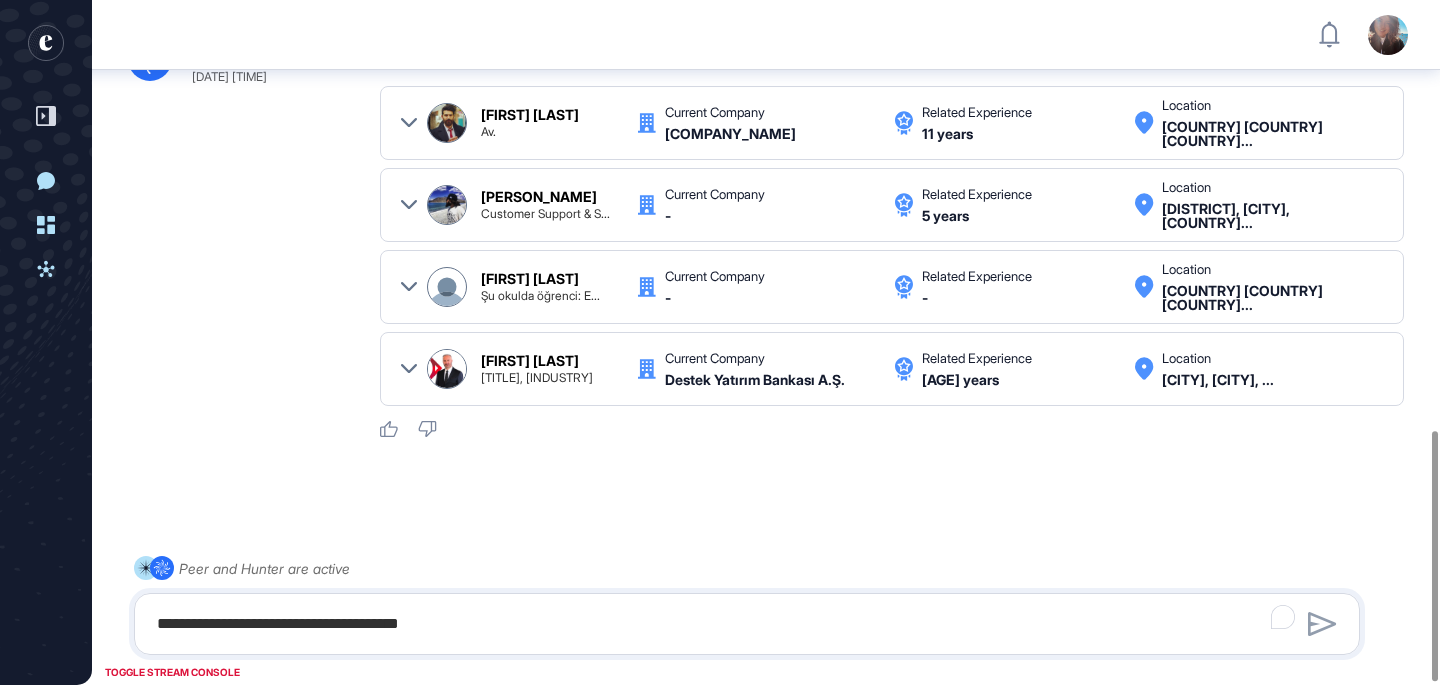scroll, scrollTop: 1184, scrollLeft: 0, axis: vertical 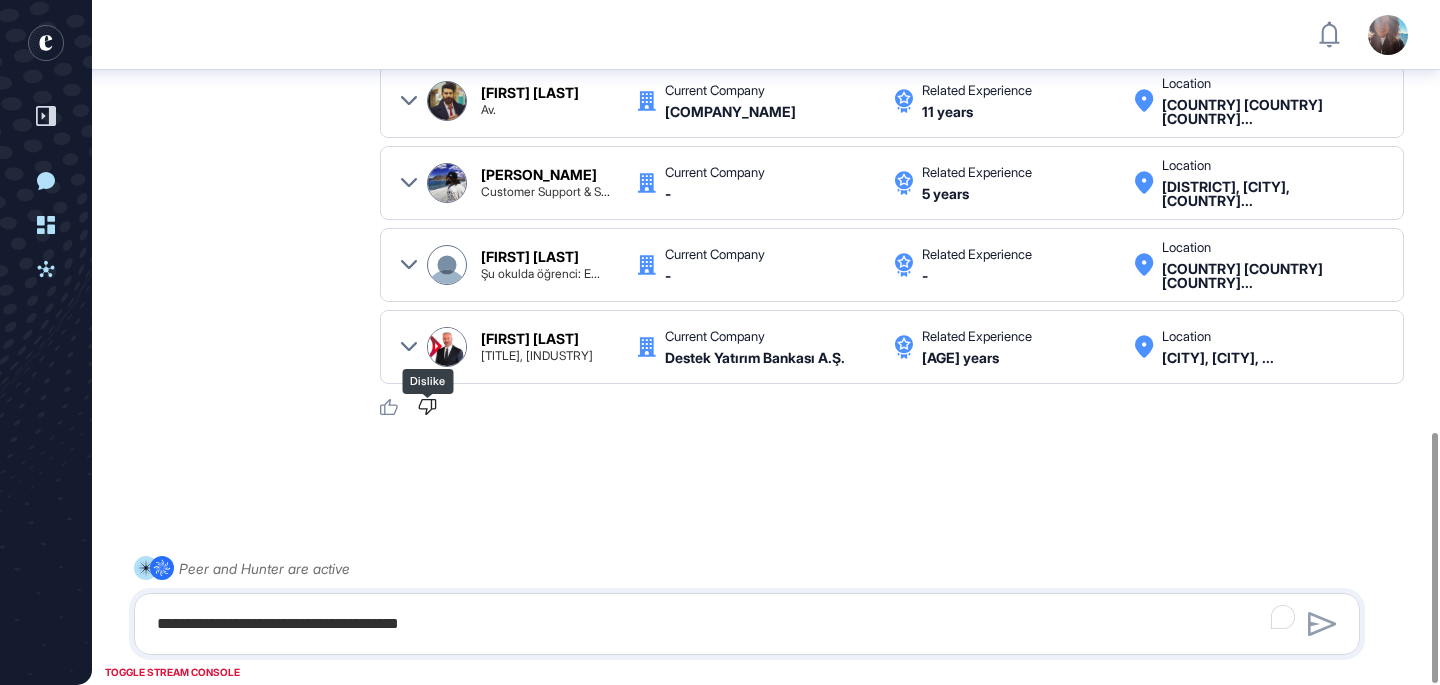 click 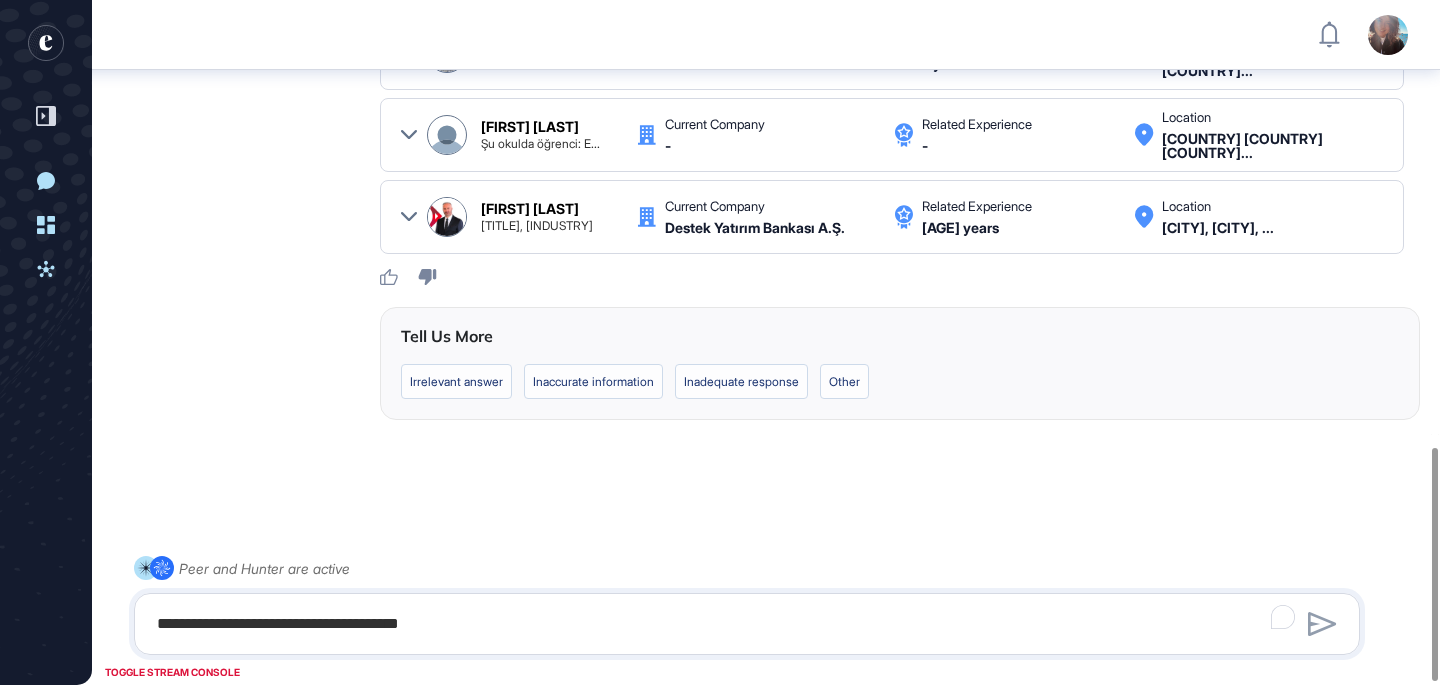scroll, scrollTop: 1317, scrollLeft: 0, axis: vertical 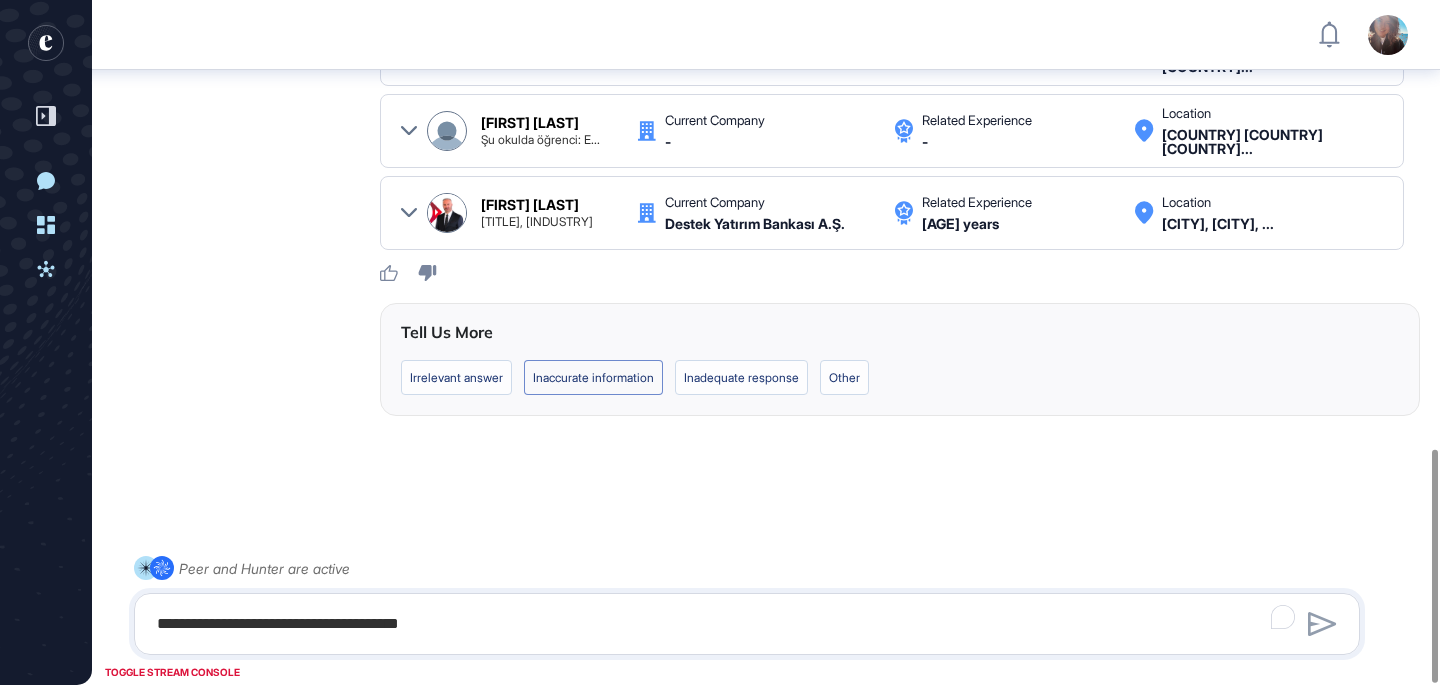 click on "Inaccurate information" 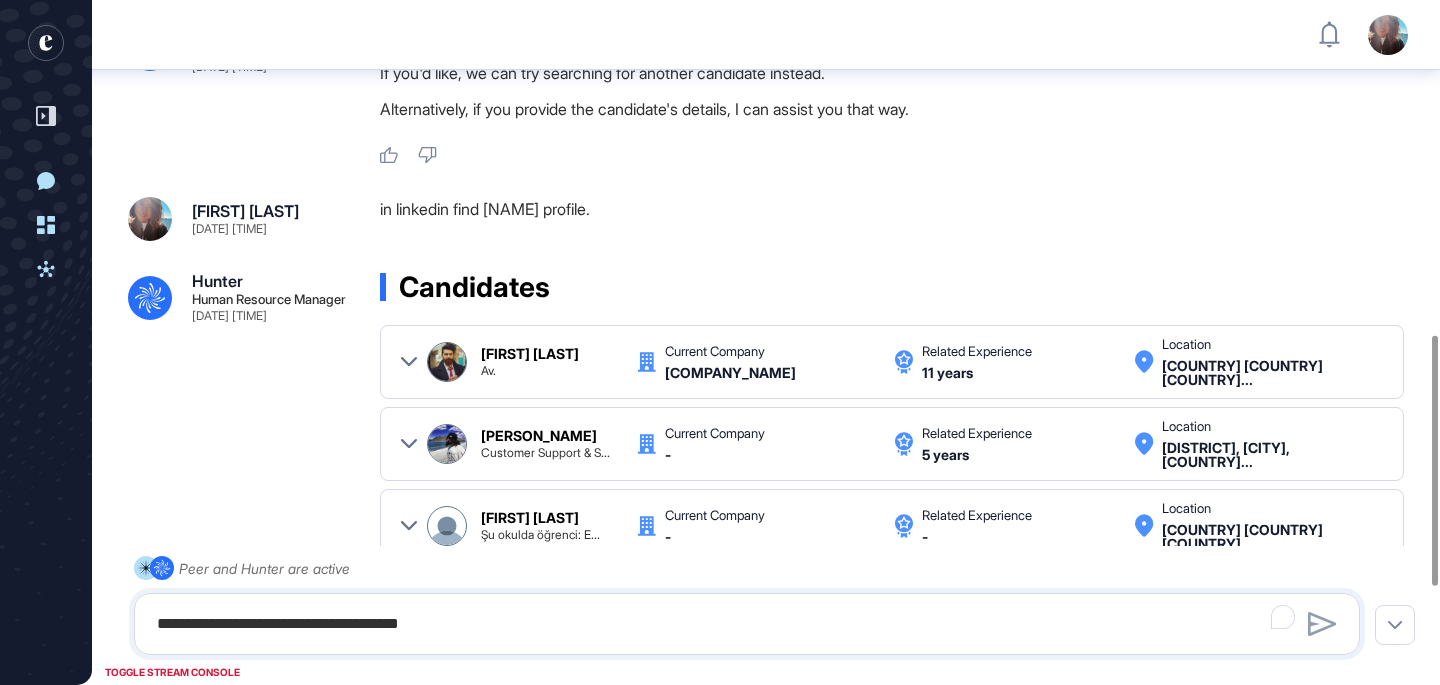 scroll, scrollTop: 923, scrollLeft: 0, axis: vertical 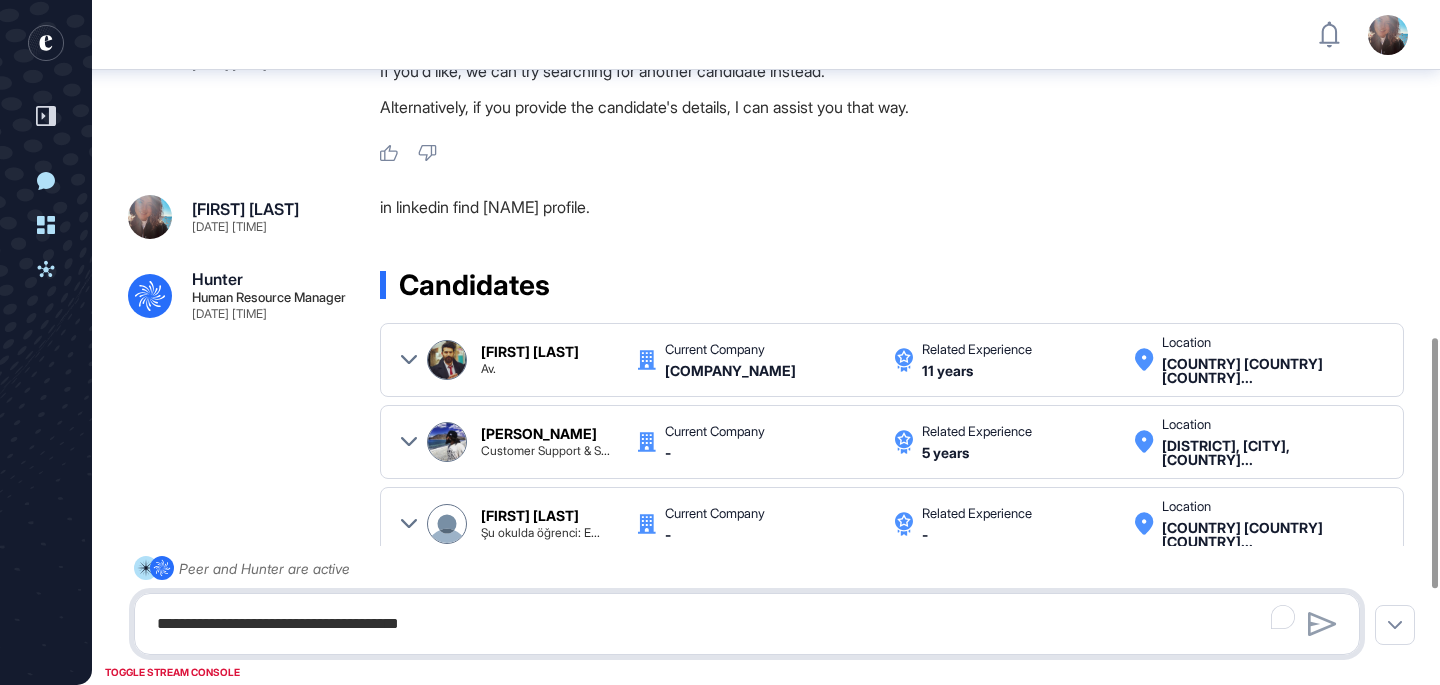 click on "**********" at bounding box center (747, 624) 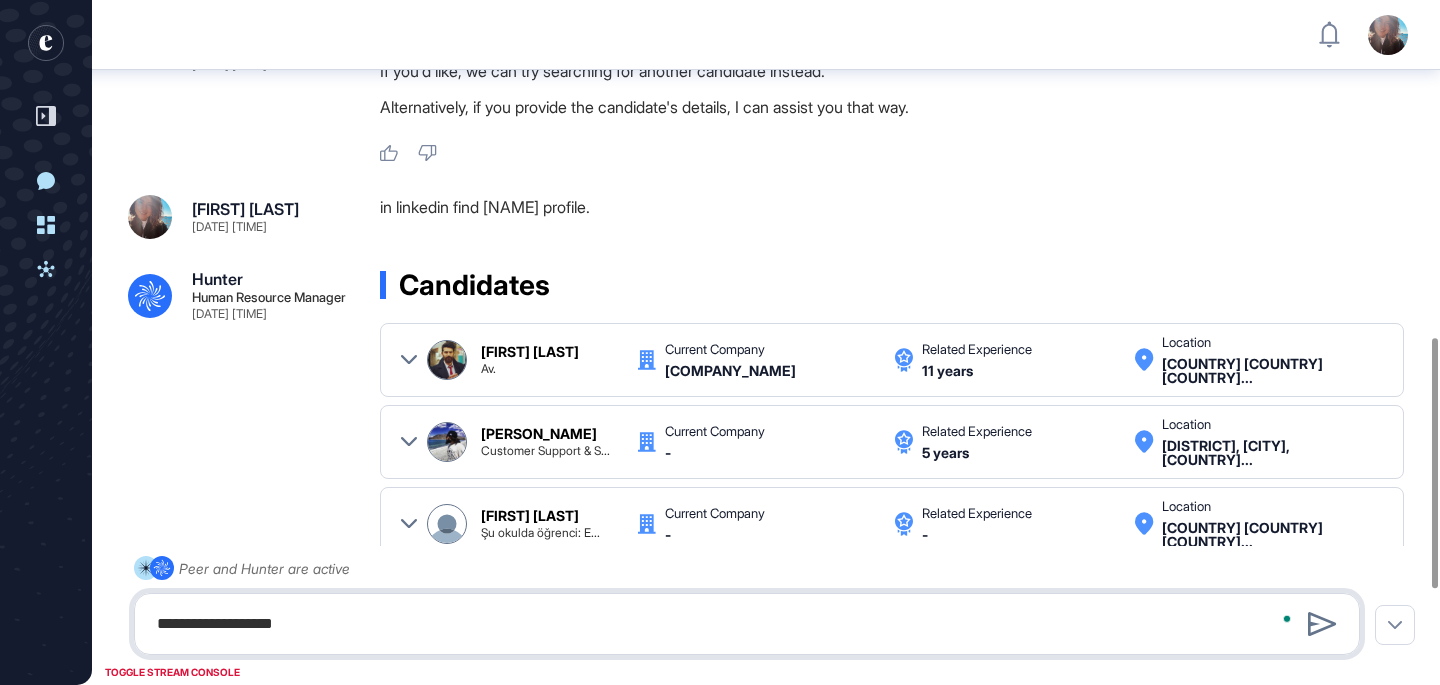 paste on "**********" 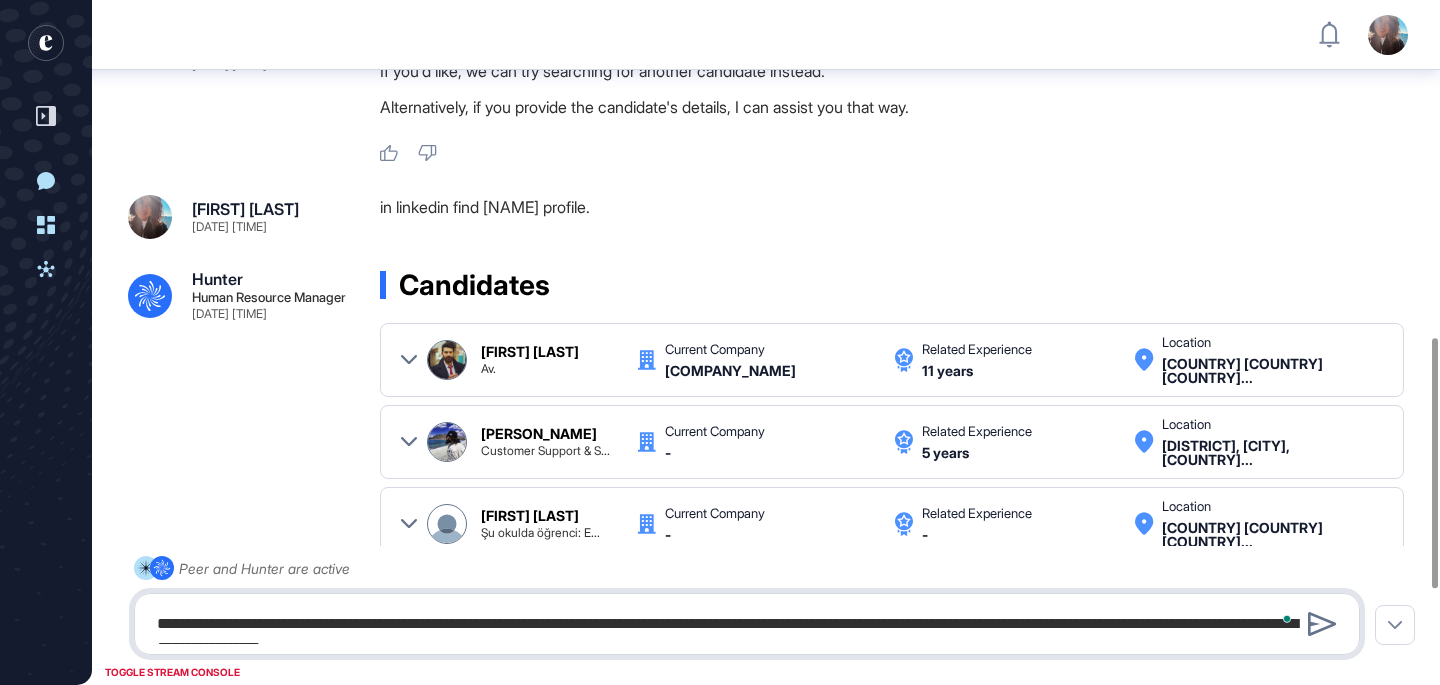 scroll, scrollTop: 173, scrollLeft: 0, axis: vertical 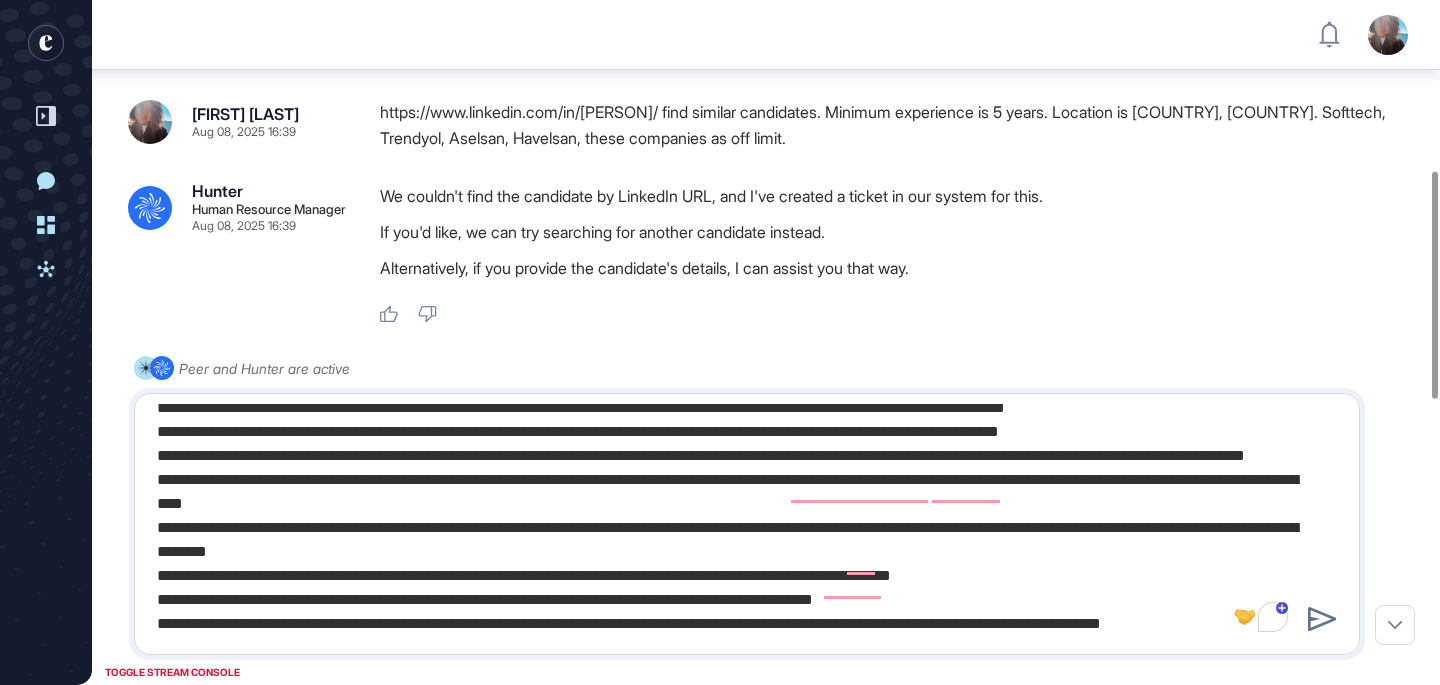 drag, startPoint x: 1082, startPoint y: 111, endPoint x: 1114, endPoint y: 132, distance: 38.27532 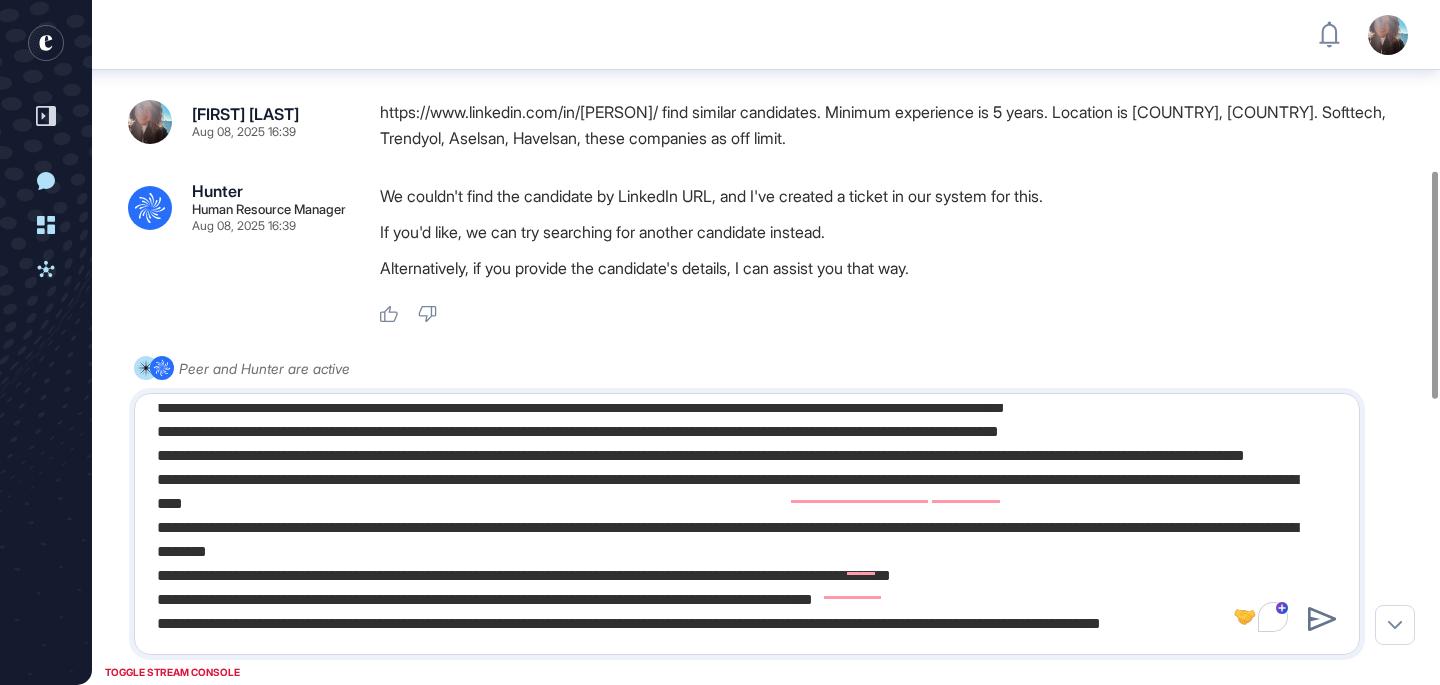 click on "https://www.linkedin.com/in/[PERSON]/ find similar candidates. Minimum experience is 5 years. Location is [COUNTRY], [COUNTRY]. Softtech, Trendyol, Aselsan, Havelsan, these companies as off limit." at bounding box center (900, 125) 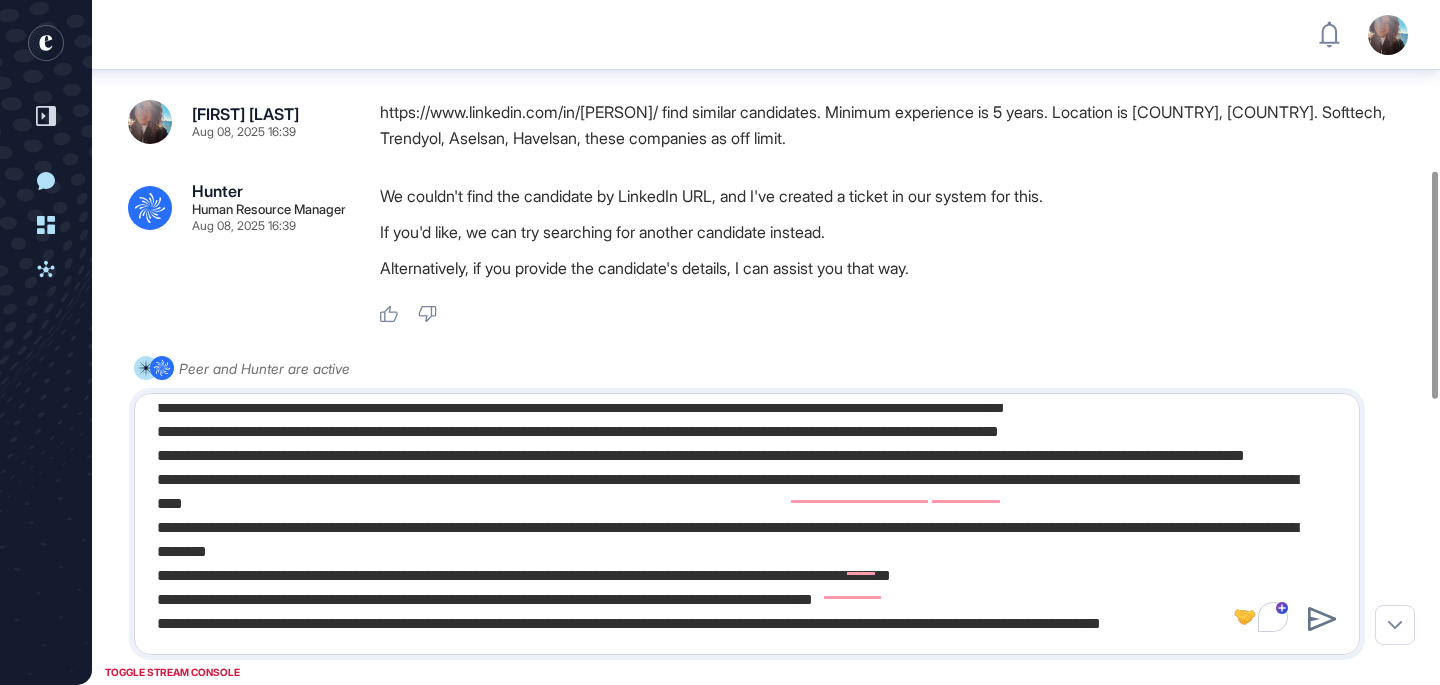 click at bounding box center [747, 524] 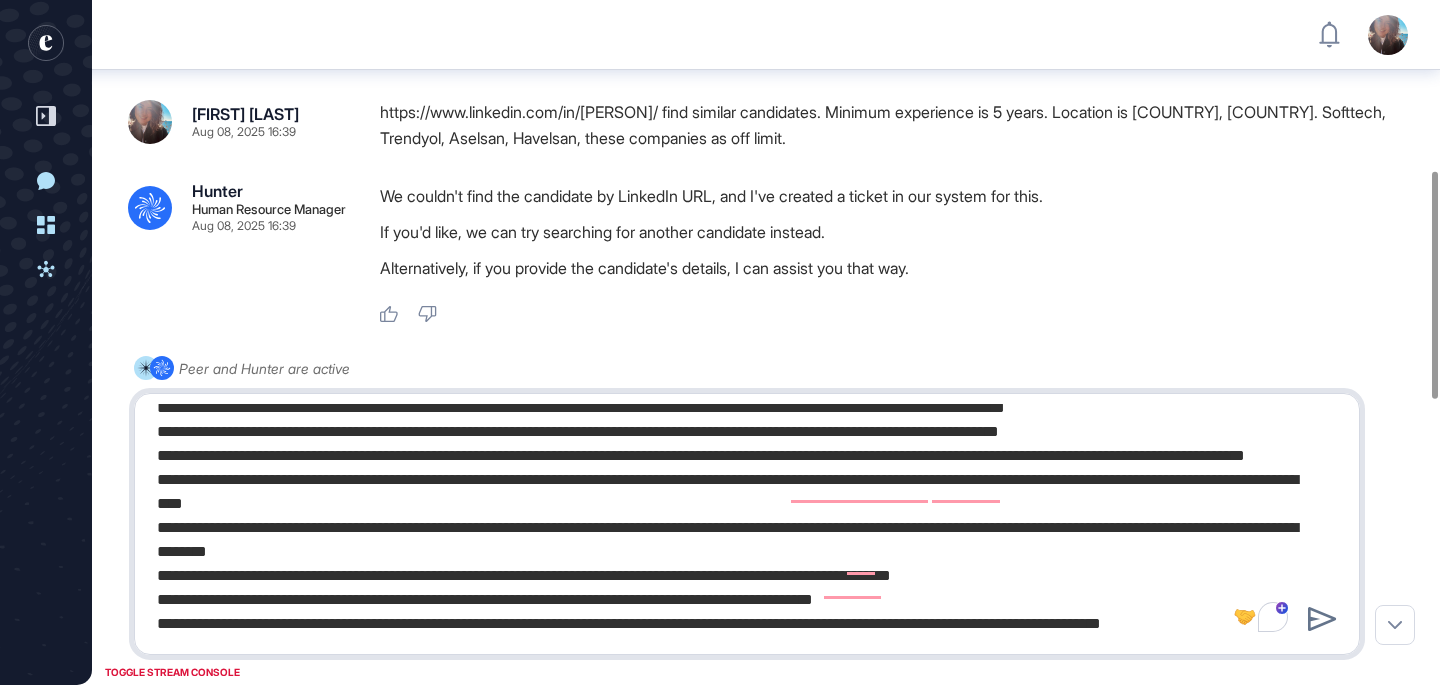 click at bounding box center [747, 524] 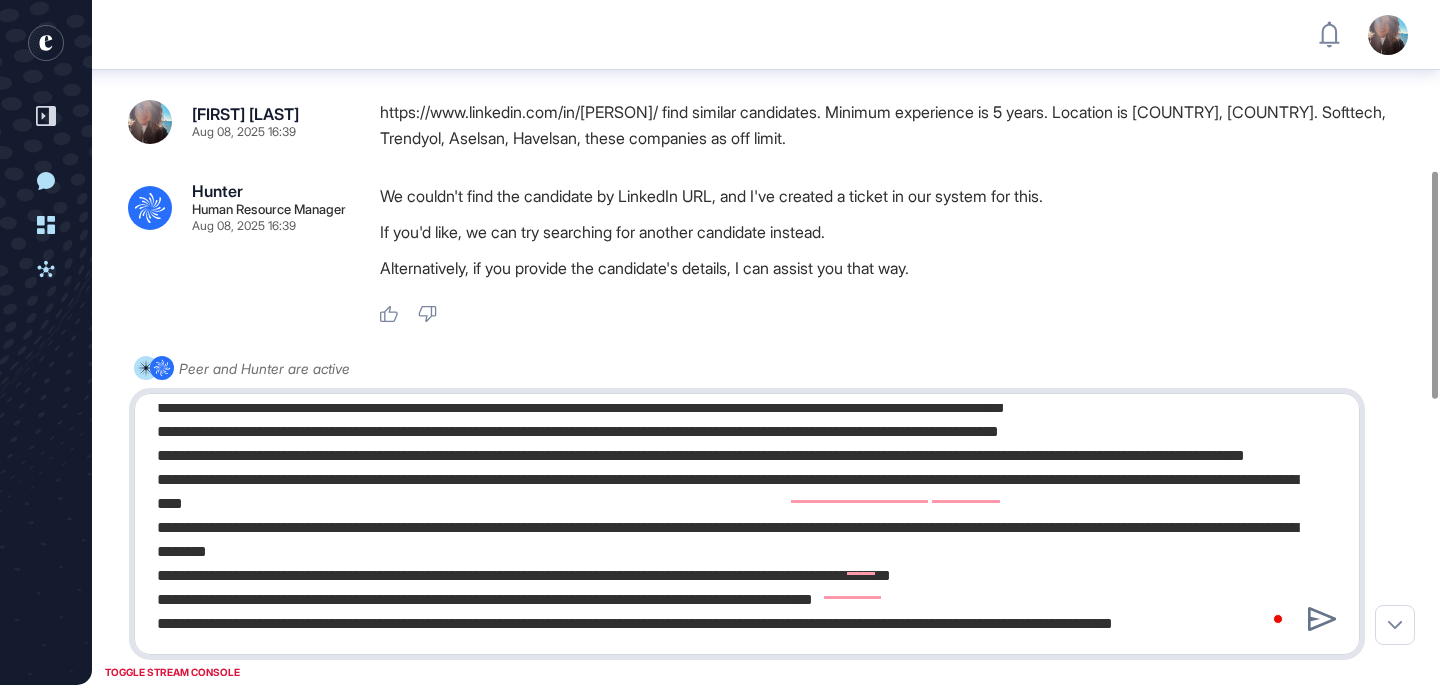 paste on "**********" 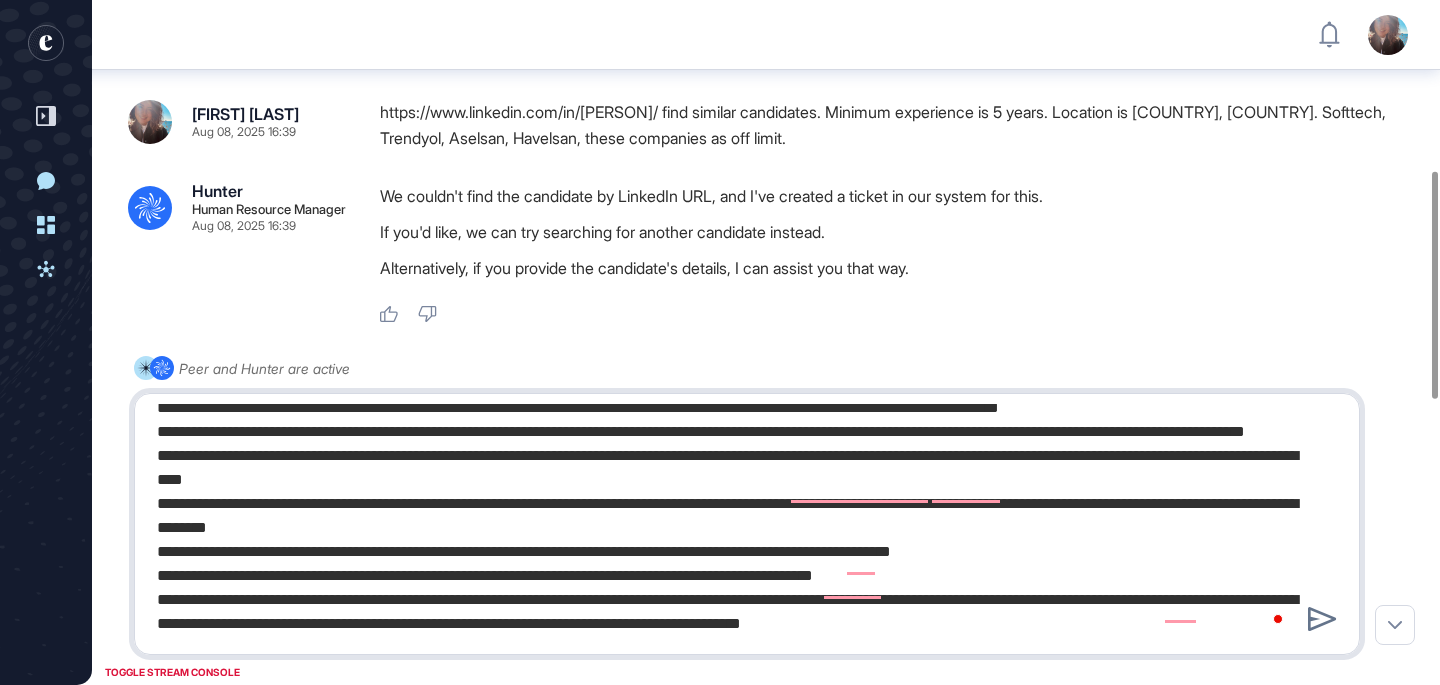 type on "**********" 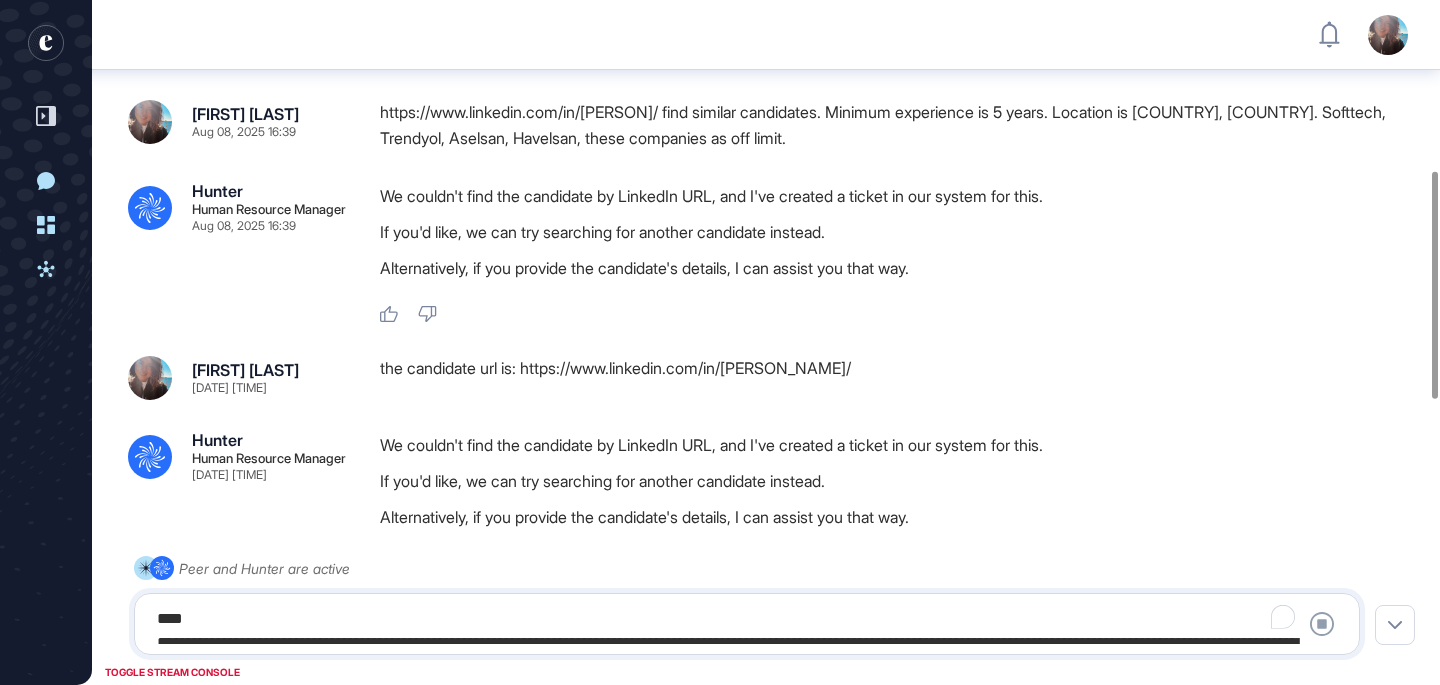 scroll, scrollTop: 0, scrollLeft: 0, axis: both 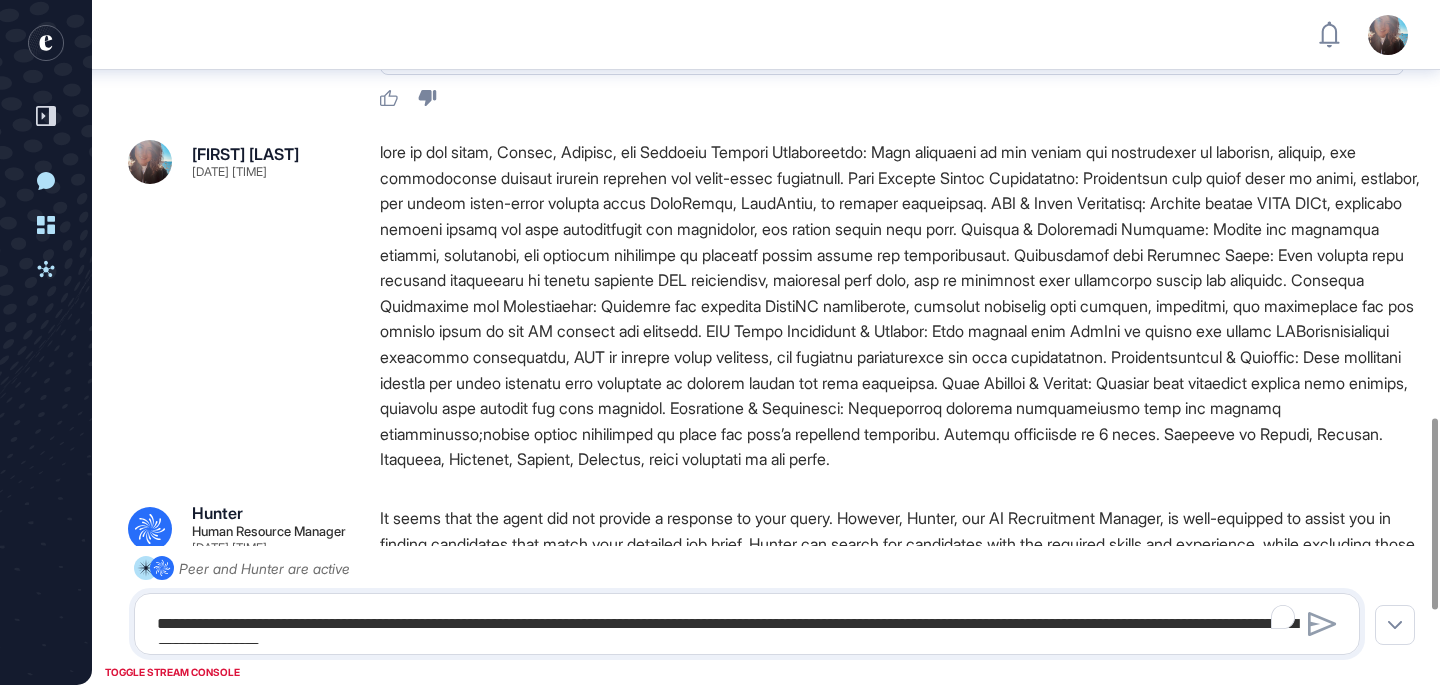 click at bounding box center [900, 306] 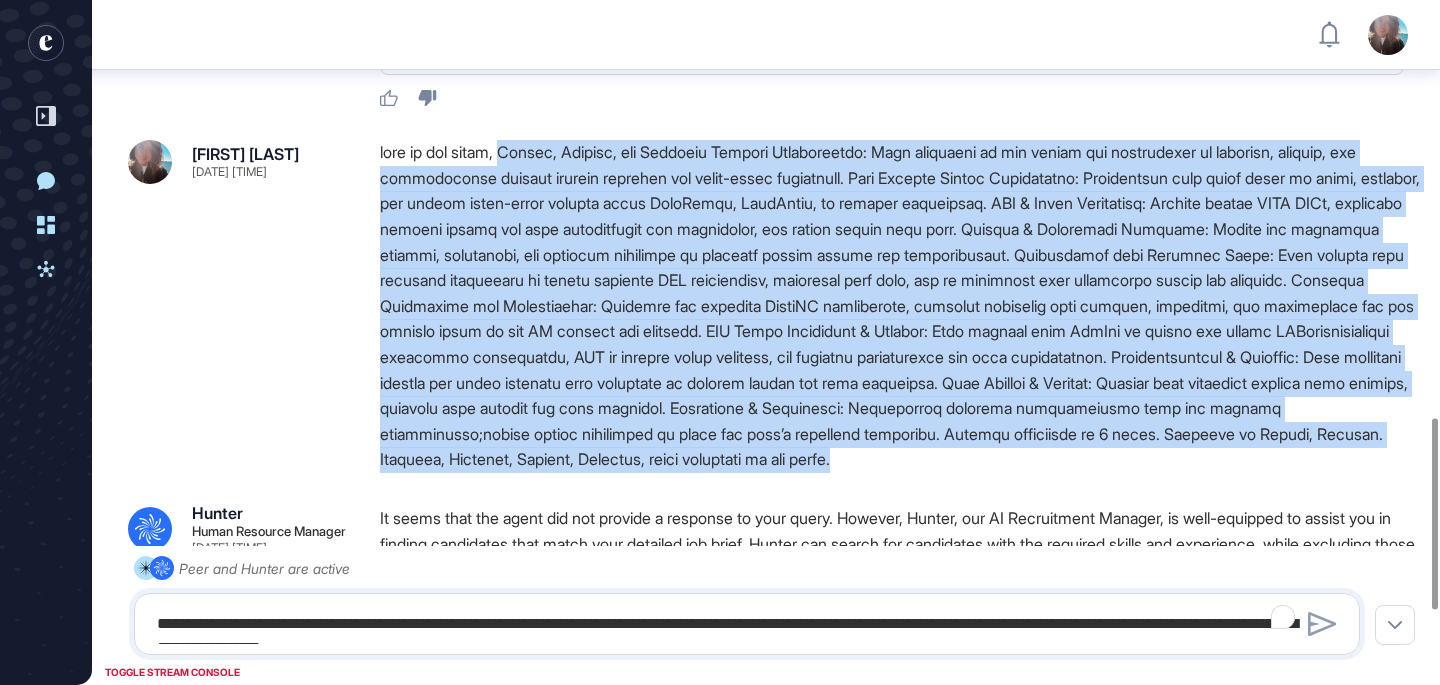 drag, startPoint x: 506, startPoint y: 152, endPoint x: 519, endPoint y: 494, distance: 342.24698 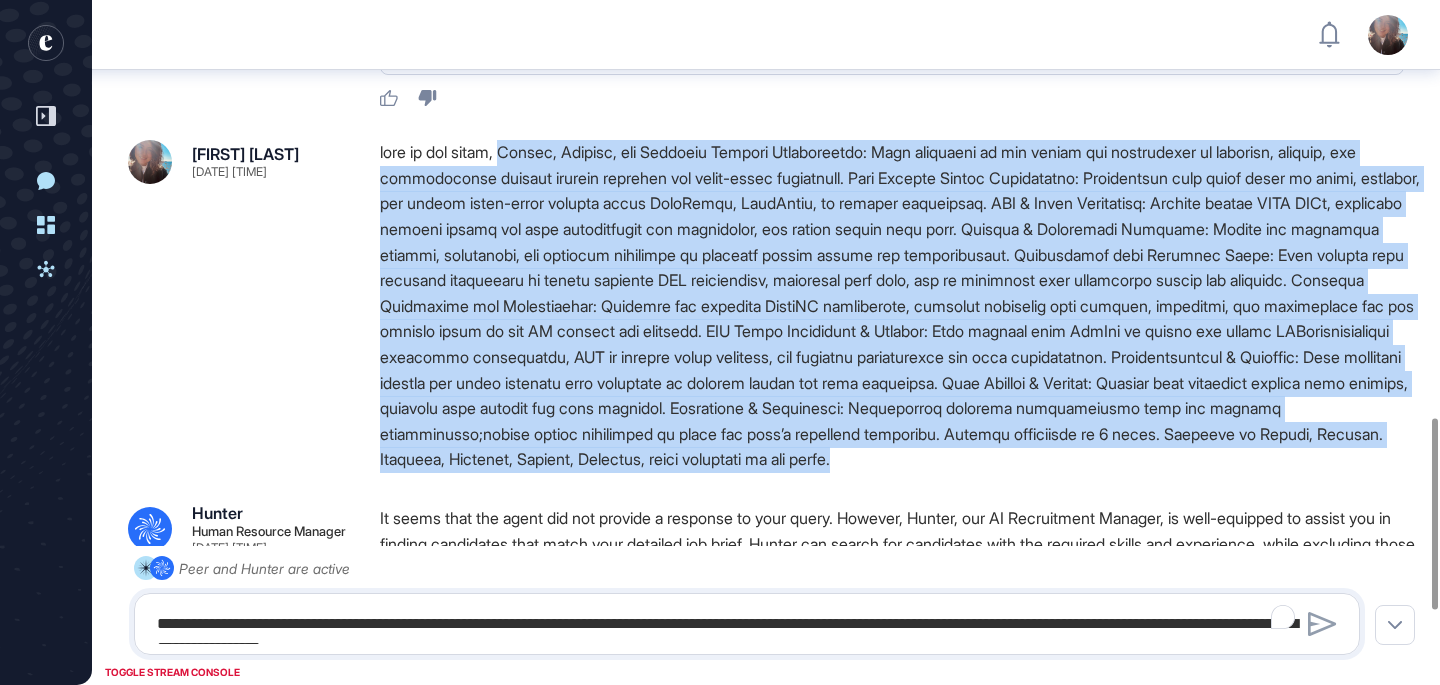 click at bounding box center (900, 306) 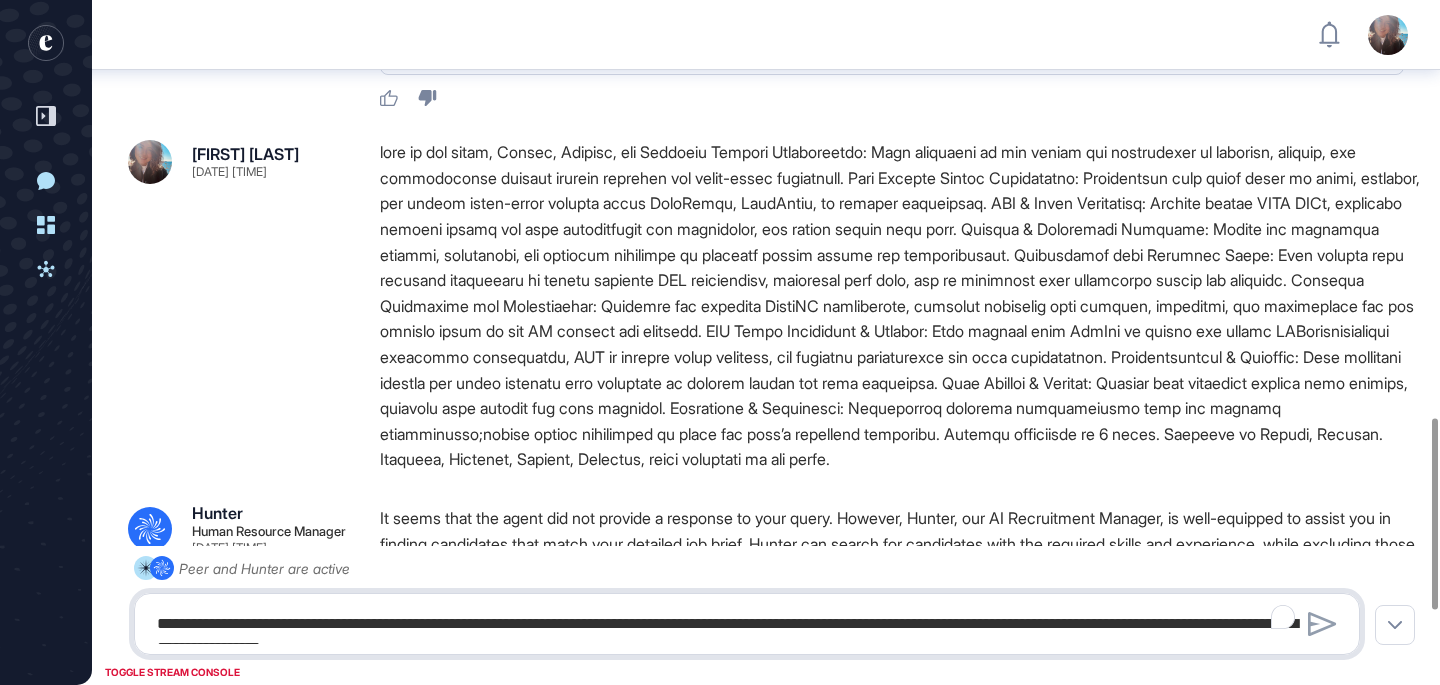 click at bounding box center (747, 624) 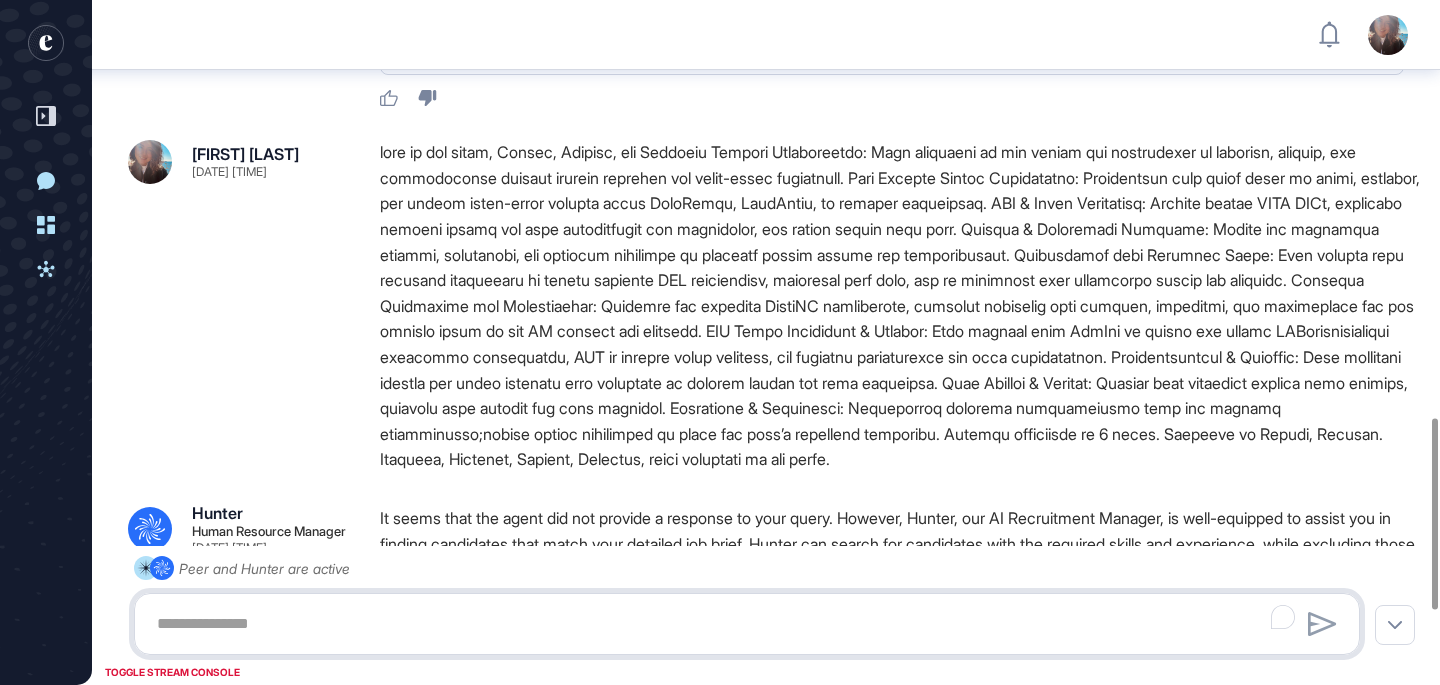 paste on "**********" 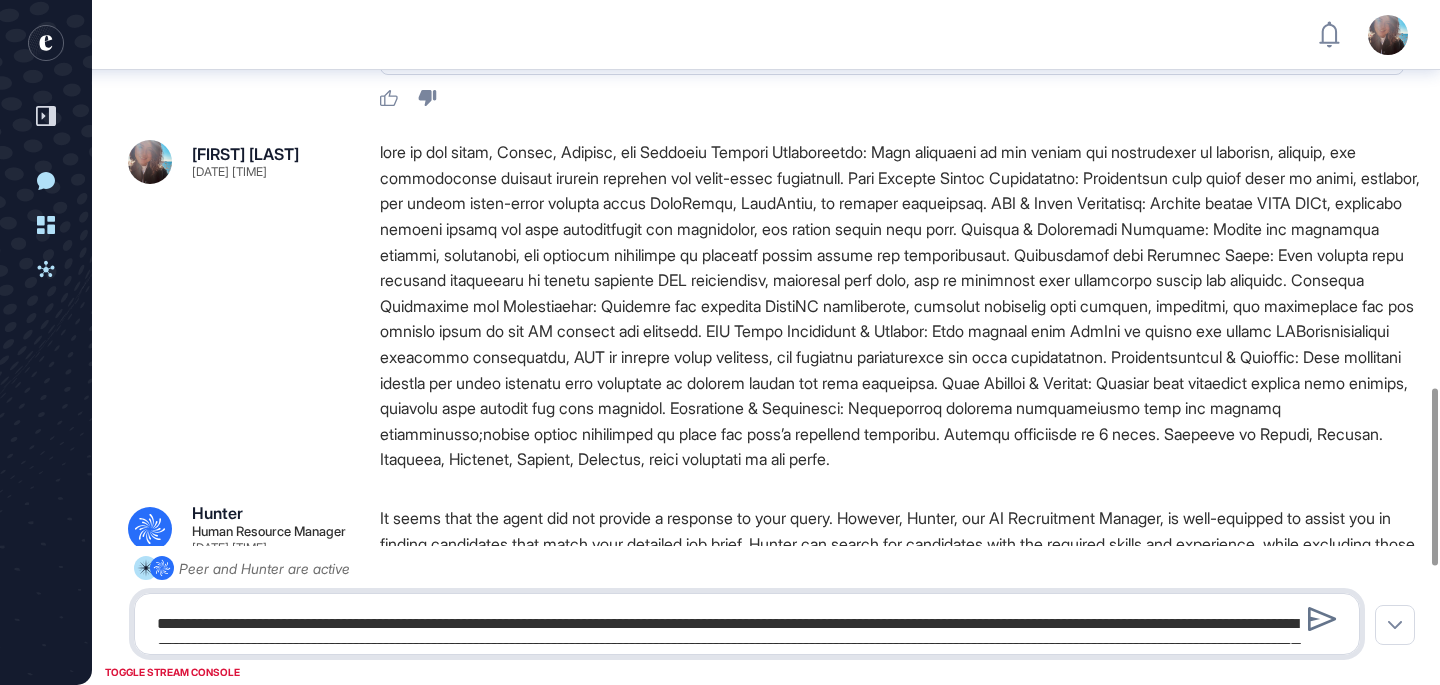 scroll, scrollTop: 53, scrollLeft: 0, axis: vertical 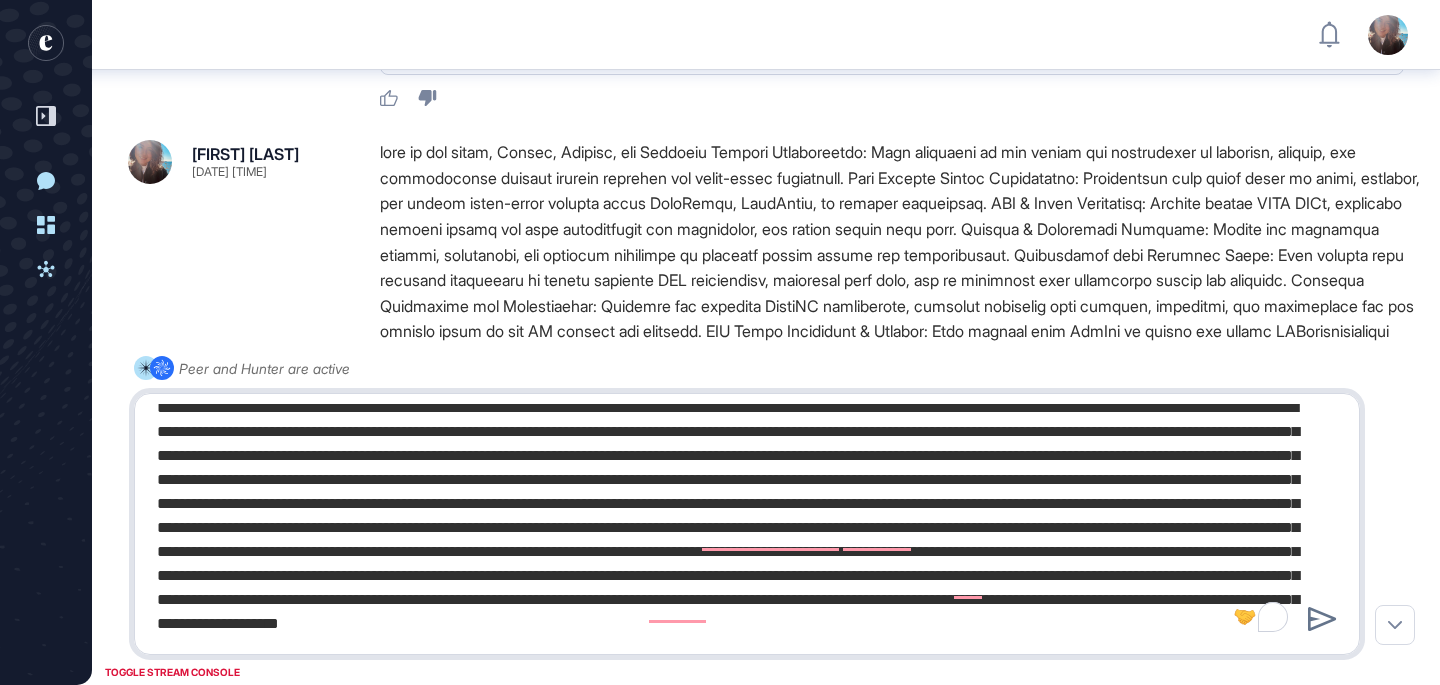 paste on "**********" 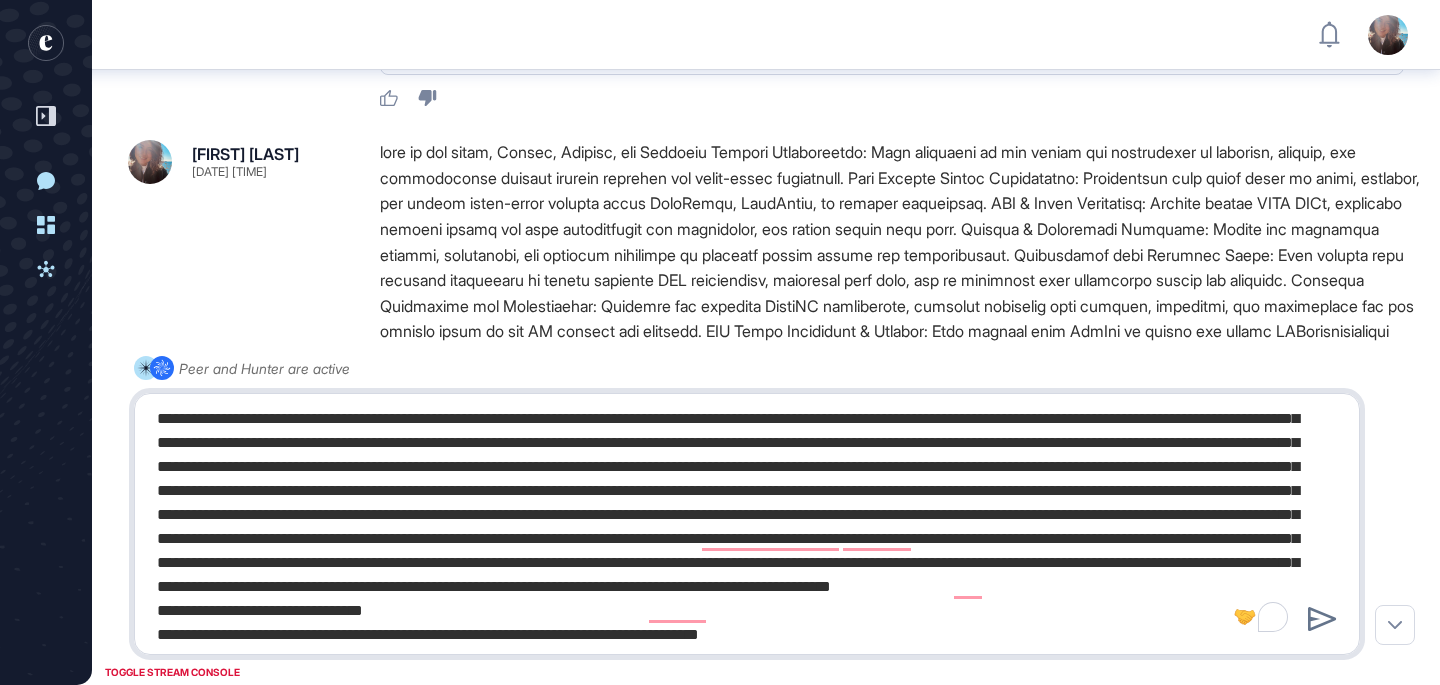 scroll, scrollTop: 437, scrollLeft: 0, axis: vertical 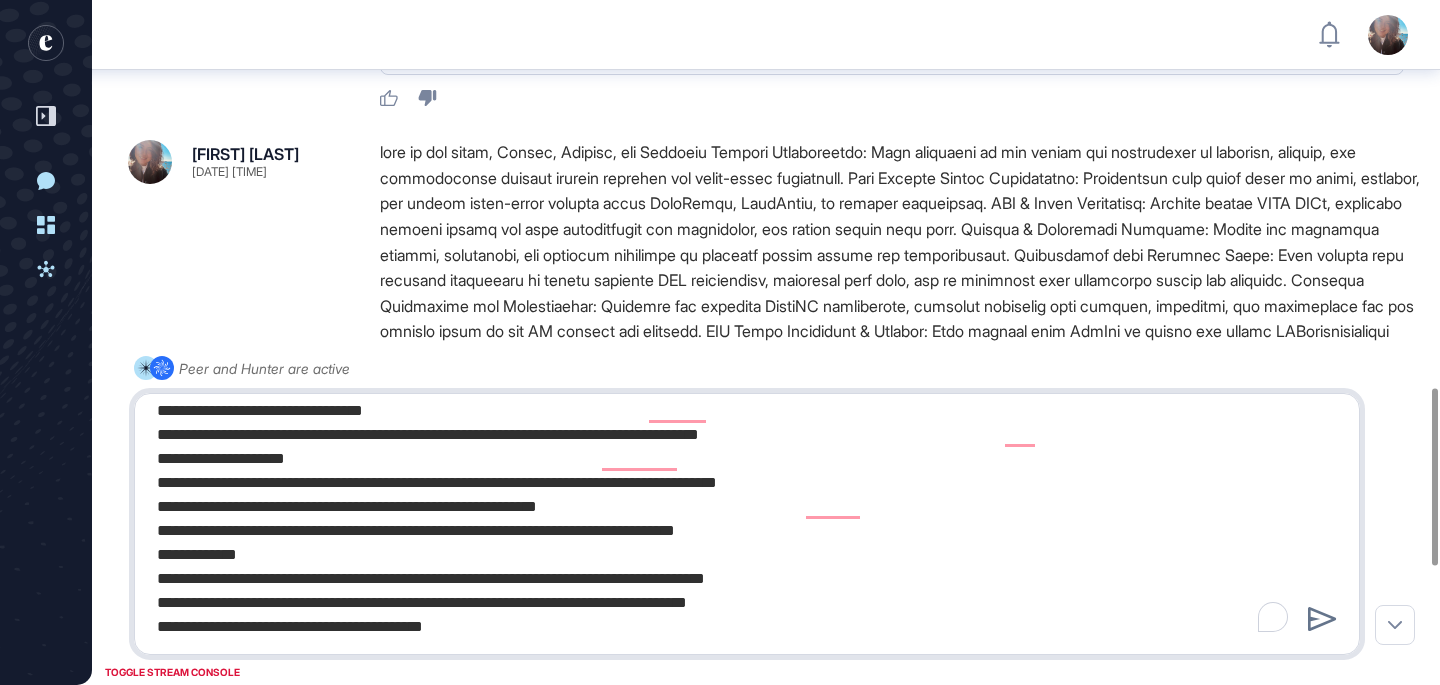 click at bounding box center [747, 524] 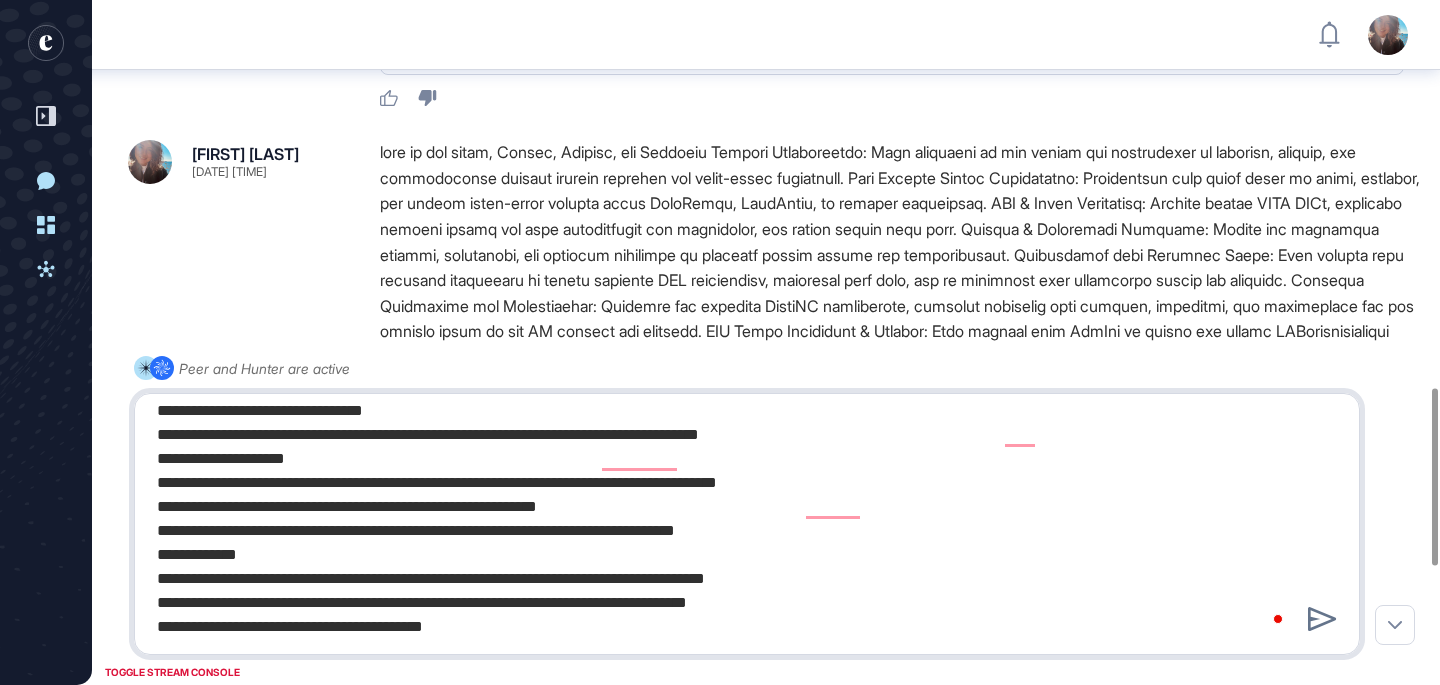 type on "**********" 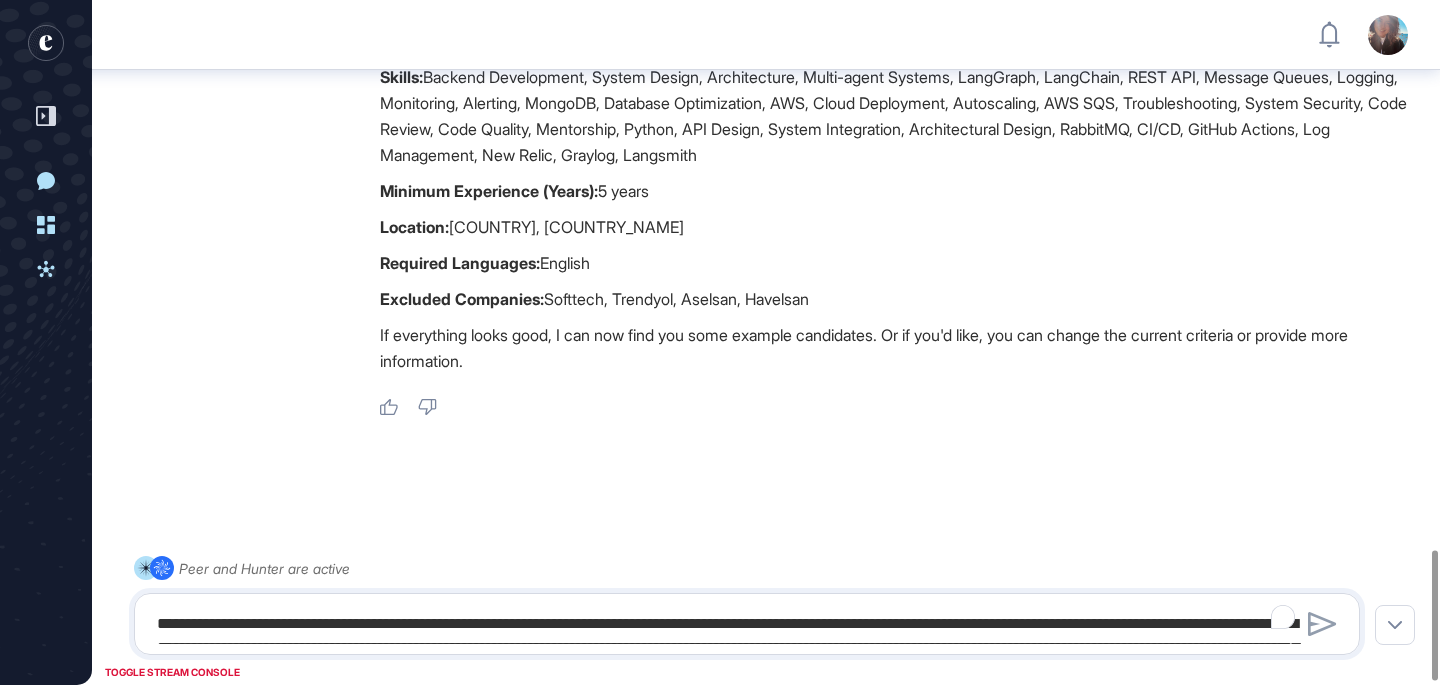 scroll, scrollTop: 2895, scrollLeft: 0, axis: vertical 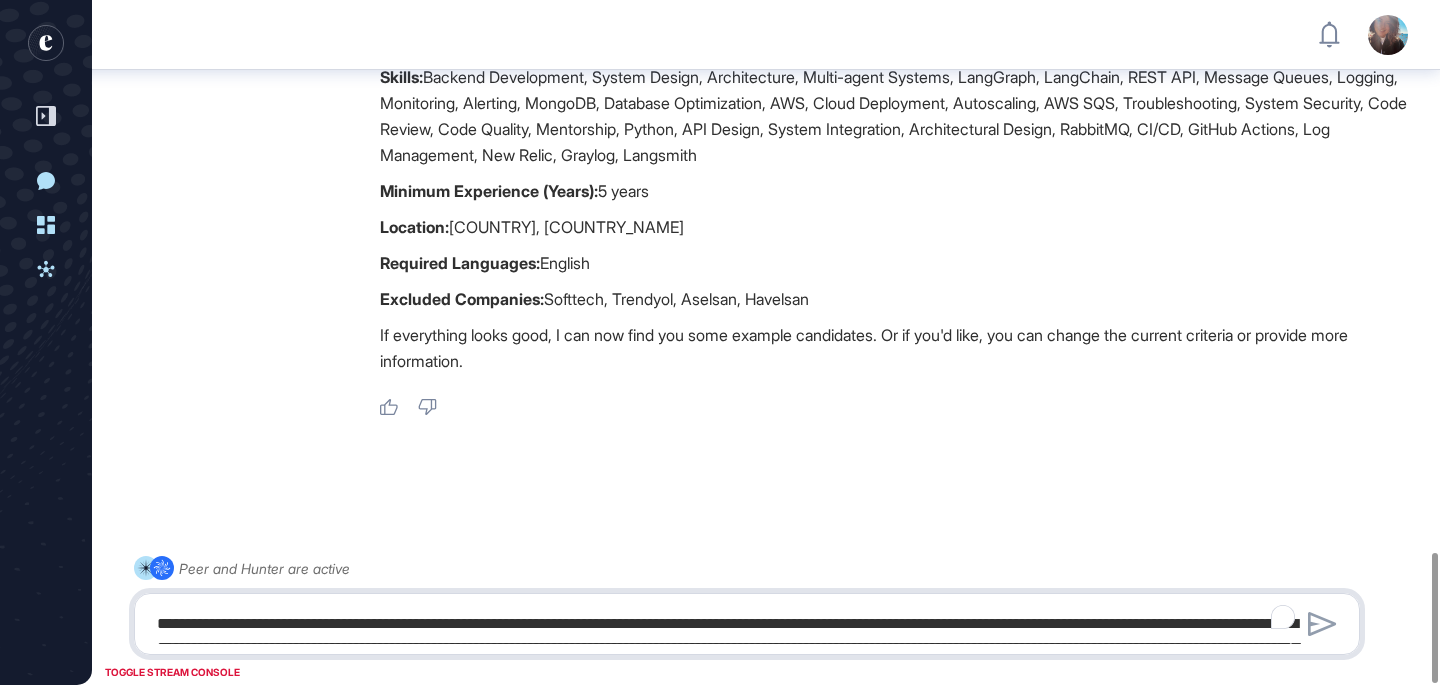 click at bounding box center (747, 624) 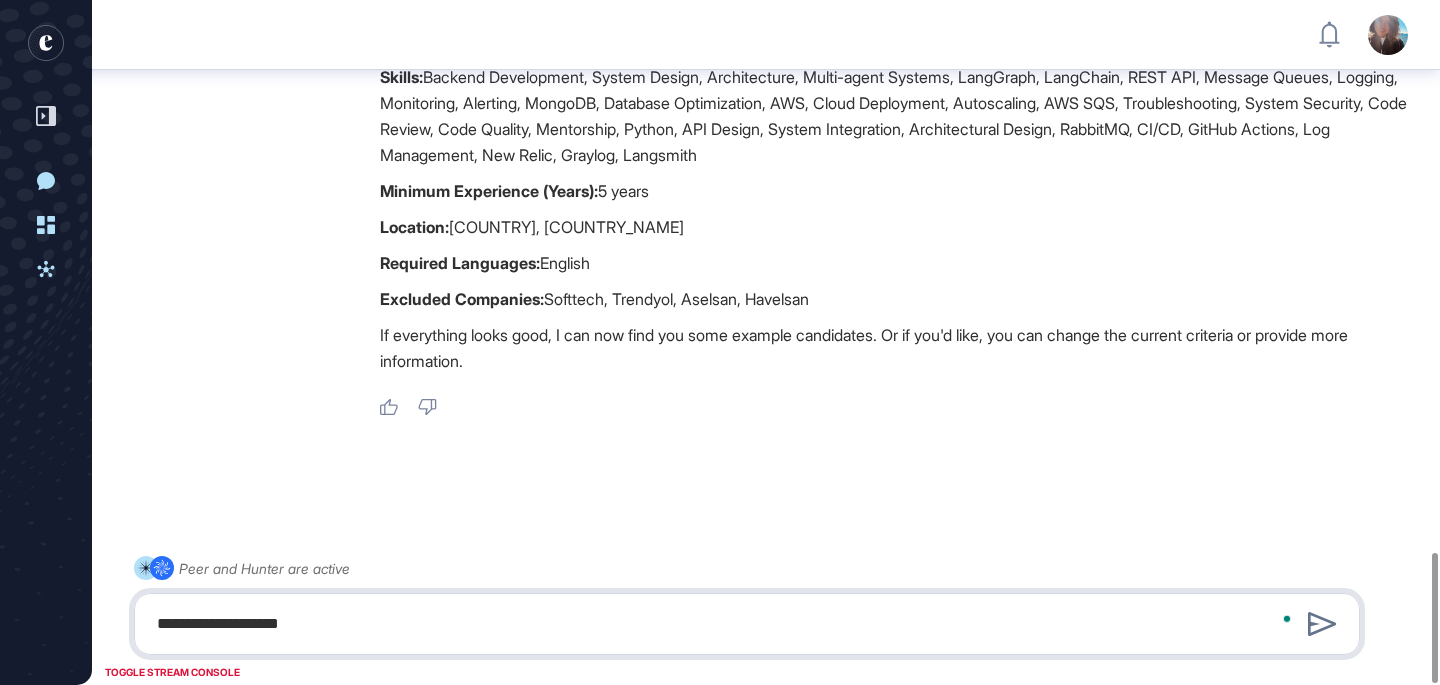 type on "**********" 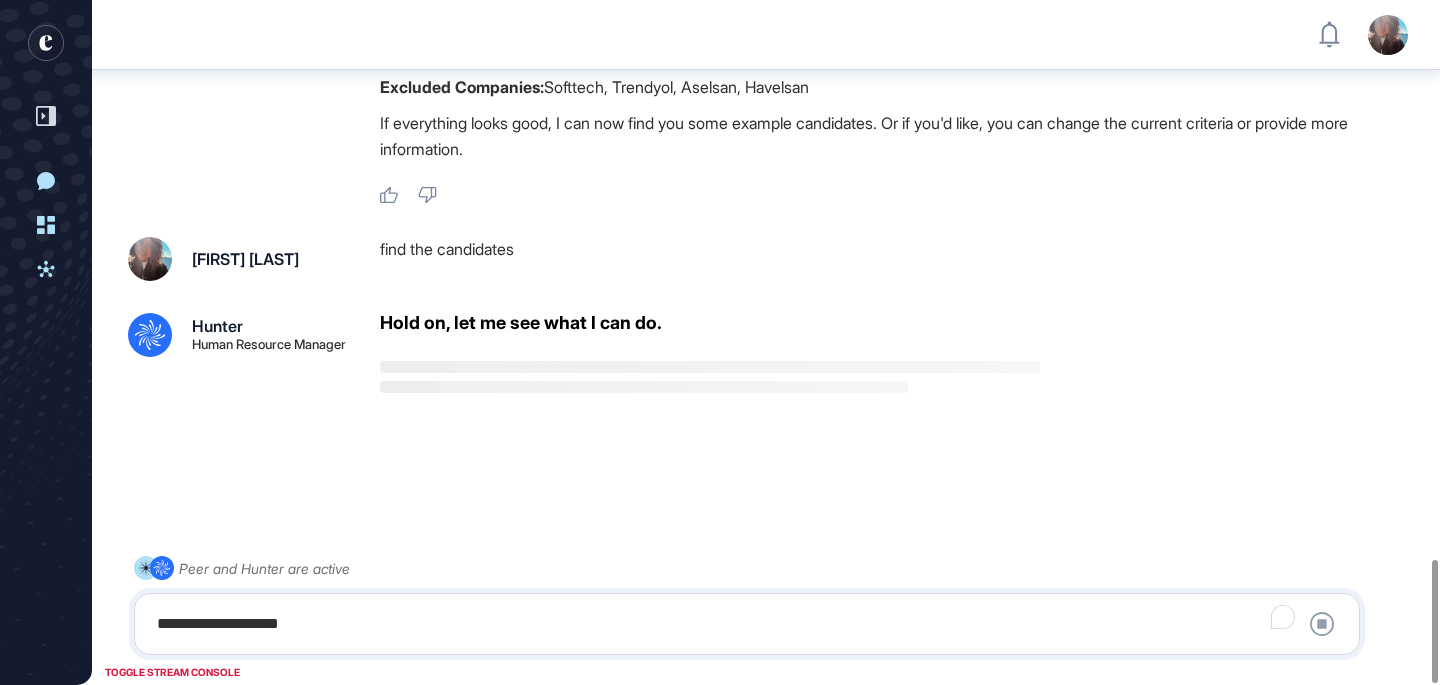 scroll, scrollTop: 3107, scrollLeft: 0, axis: vertical 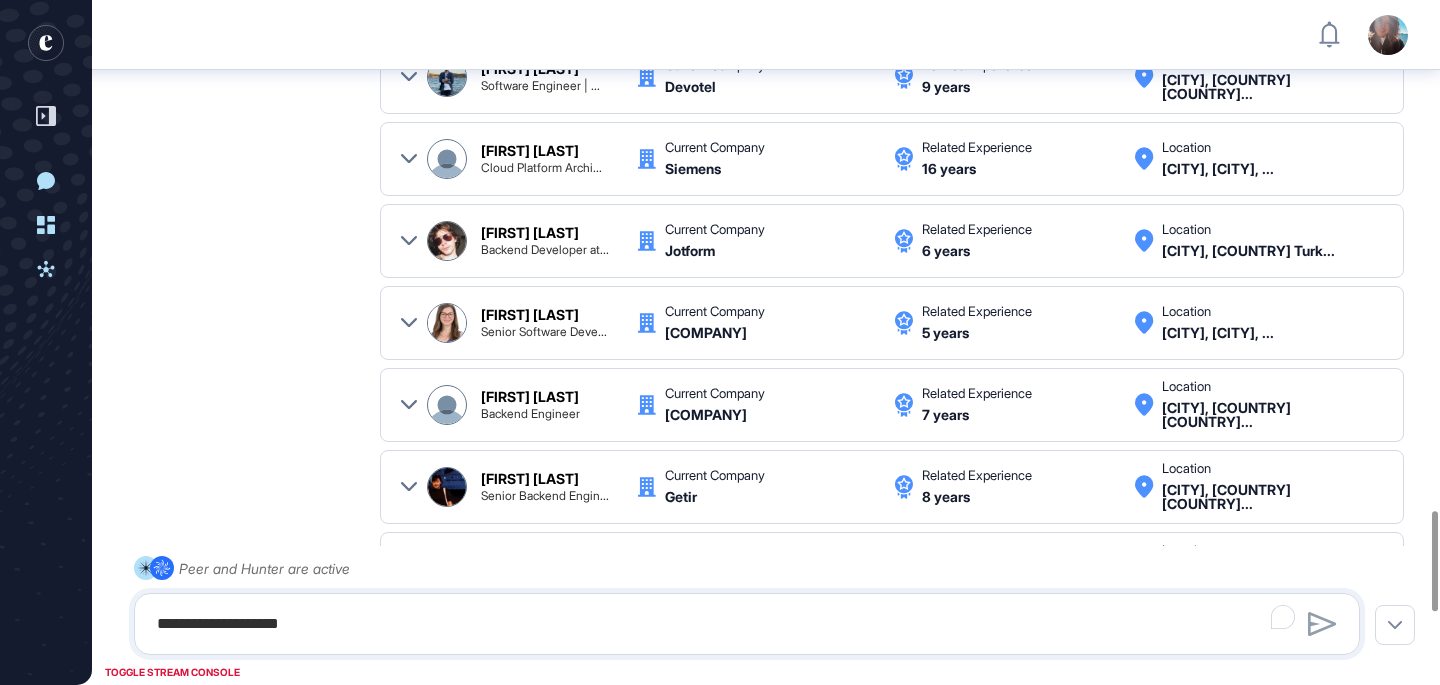click on "[FIRST_NAME] [LAST_NAME] Backend Developer at... Current Company [COMPANY] Related Experience [YEARS] years Location [CITY], [COUNTRY] Turk... Diploma Not specified University [INSTITUTION] Current Company [COMPANY] Current Position Backend Developer Total Experience [YEARS] years Download CV Contact Information LinkedIn https://www.linkedin.com/in/[USER] Show full bio General Reasoning [FIRST_NAME] [LAST_NAME] is an excellent candidate for the Backend Engineer position. He possesses a strong technical foundation, relevant experience, and a solid educational background that aligns well with the job requirements. His career progression within a reputable software company further highlights his suitability. About Graduated from [INSTITUTION] CS, I'm currently working for [COMPANY] as a Backend Dev. Interested in solving meaningful problems. Proficient with PHP, Python (+ Flask) and SQL based DBs. Familiar with Java (+ Spring / SpringBoot), Docker. Capable of working with Neo4J, C/C++.  AI Match Summary Strengths Weaknesses php python flask sql java" 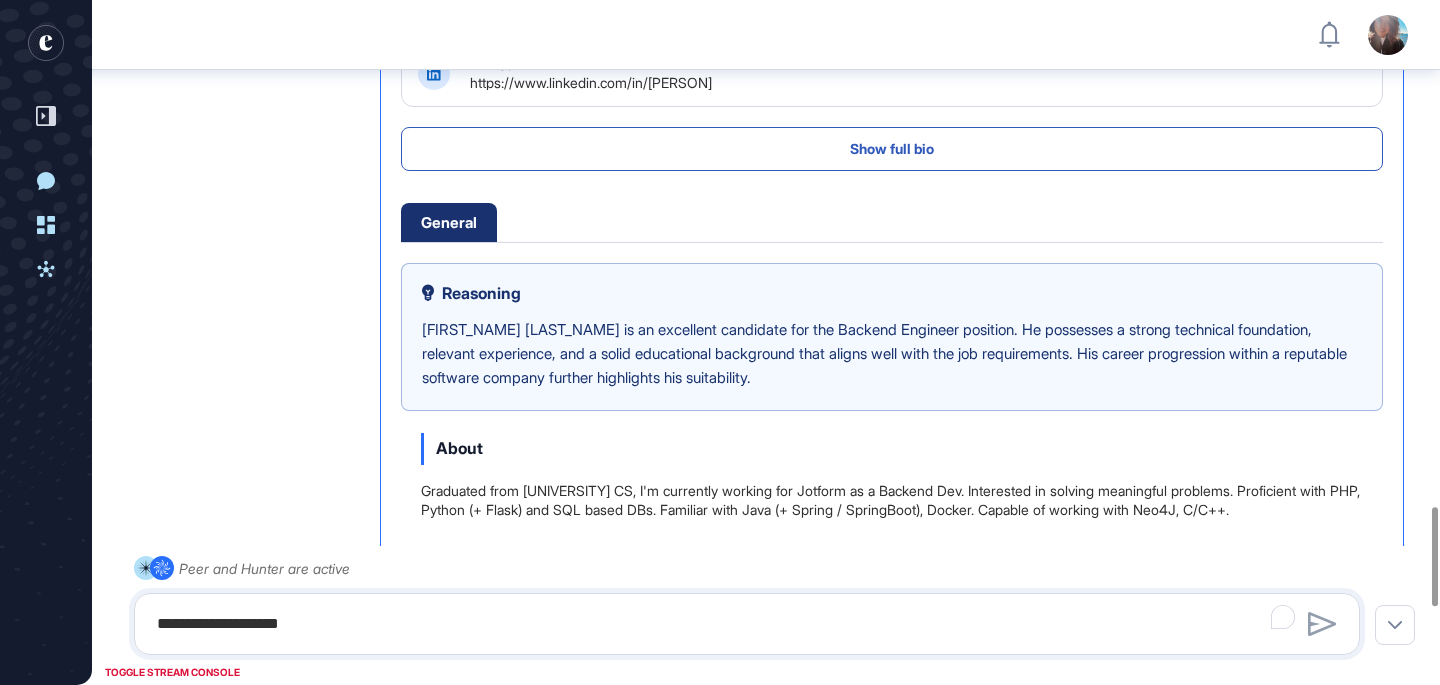 scroll, scrollTop: 428, scrollLeft: 0, axis: vertical 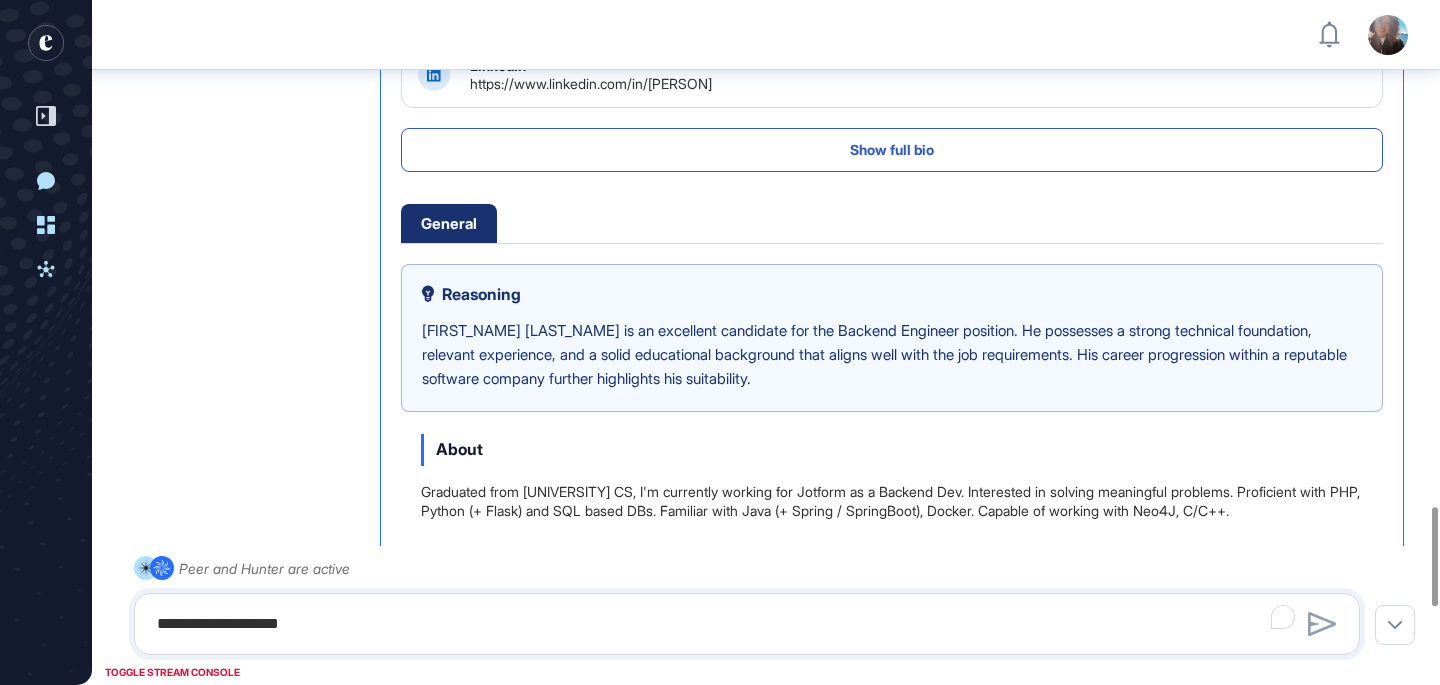 click on "https://www.linkedin.com/in/[PERSON]" at bounding box center (591, 83) 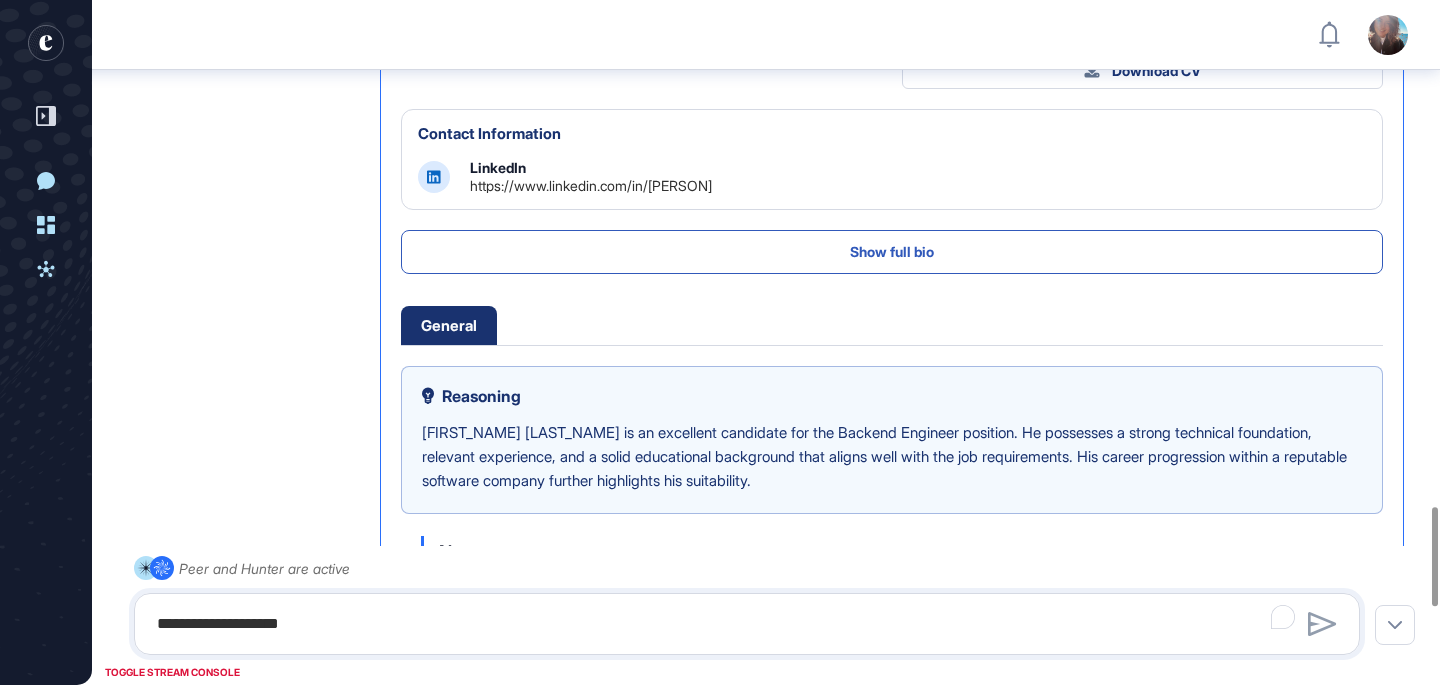 scroll, scrollTop: 157, scrollLeft: 0, axis: vertical 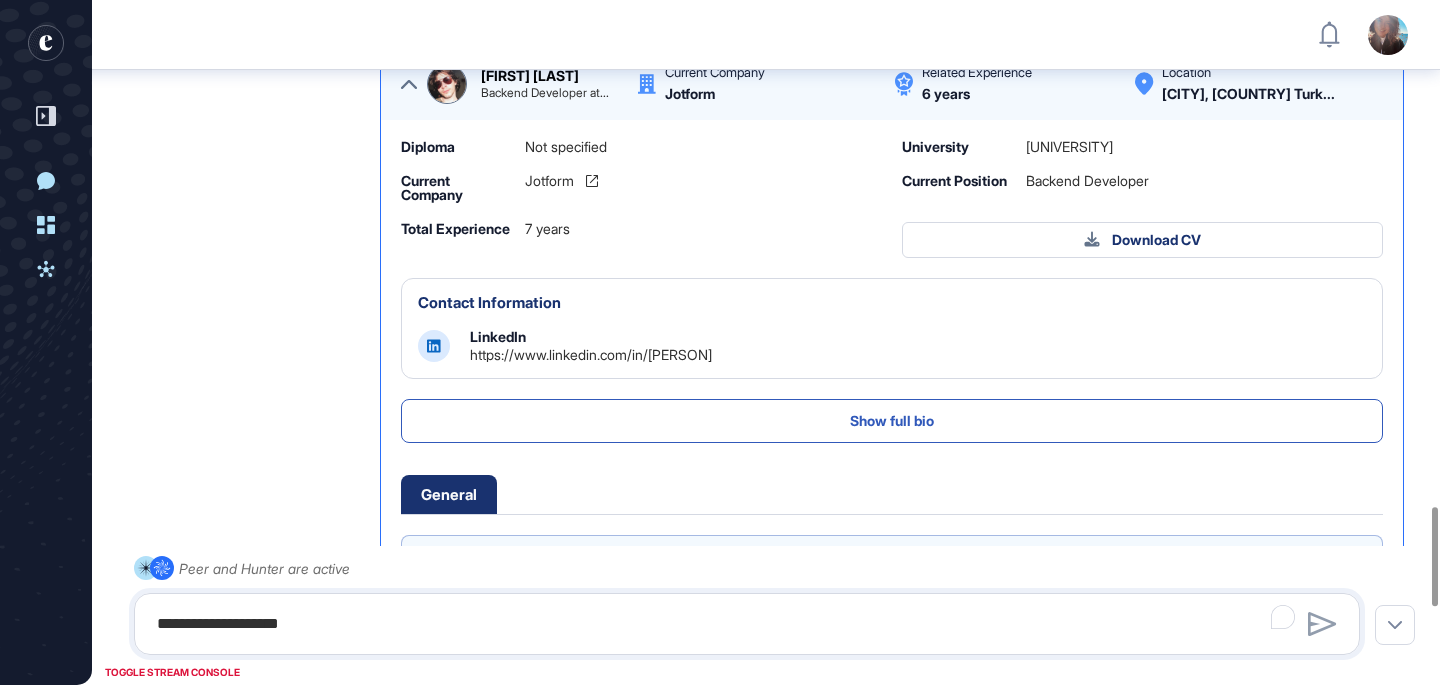 click 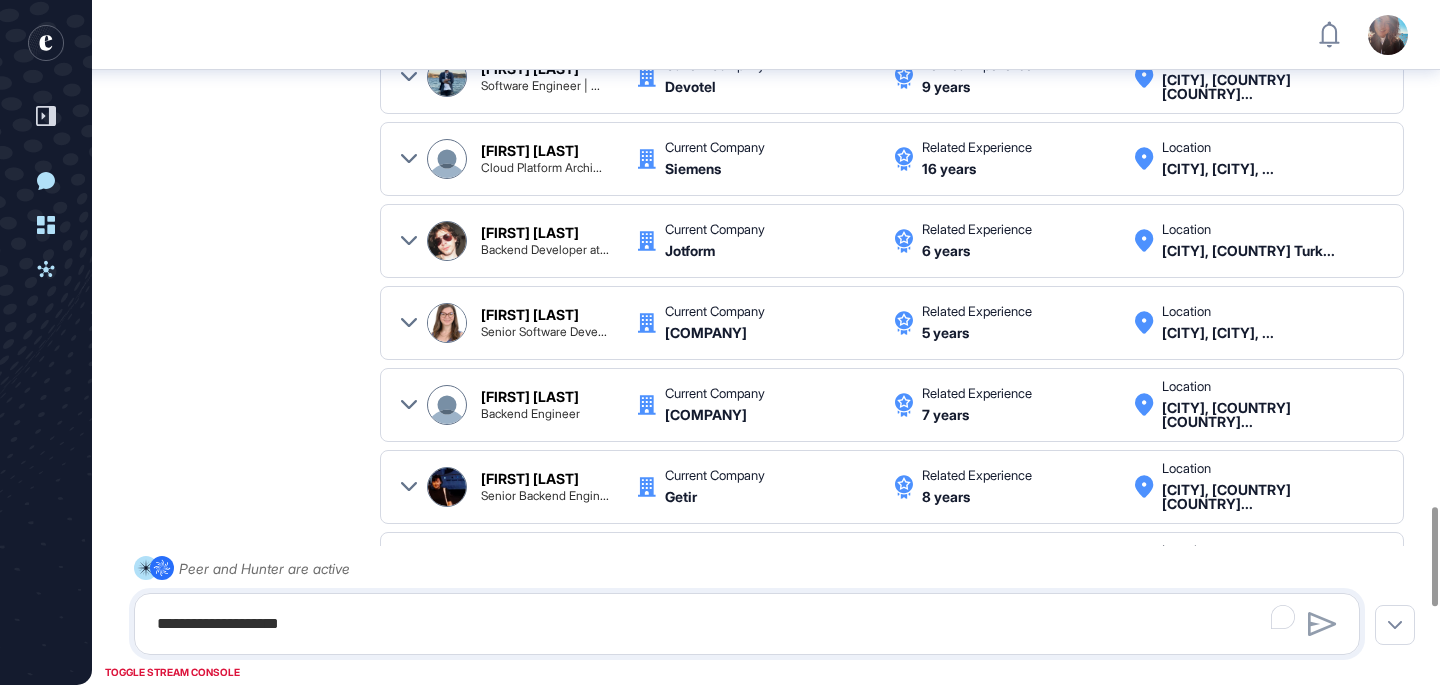 scroll, scrollTop: 0, scrollLeft: 0, axis: both 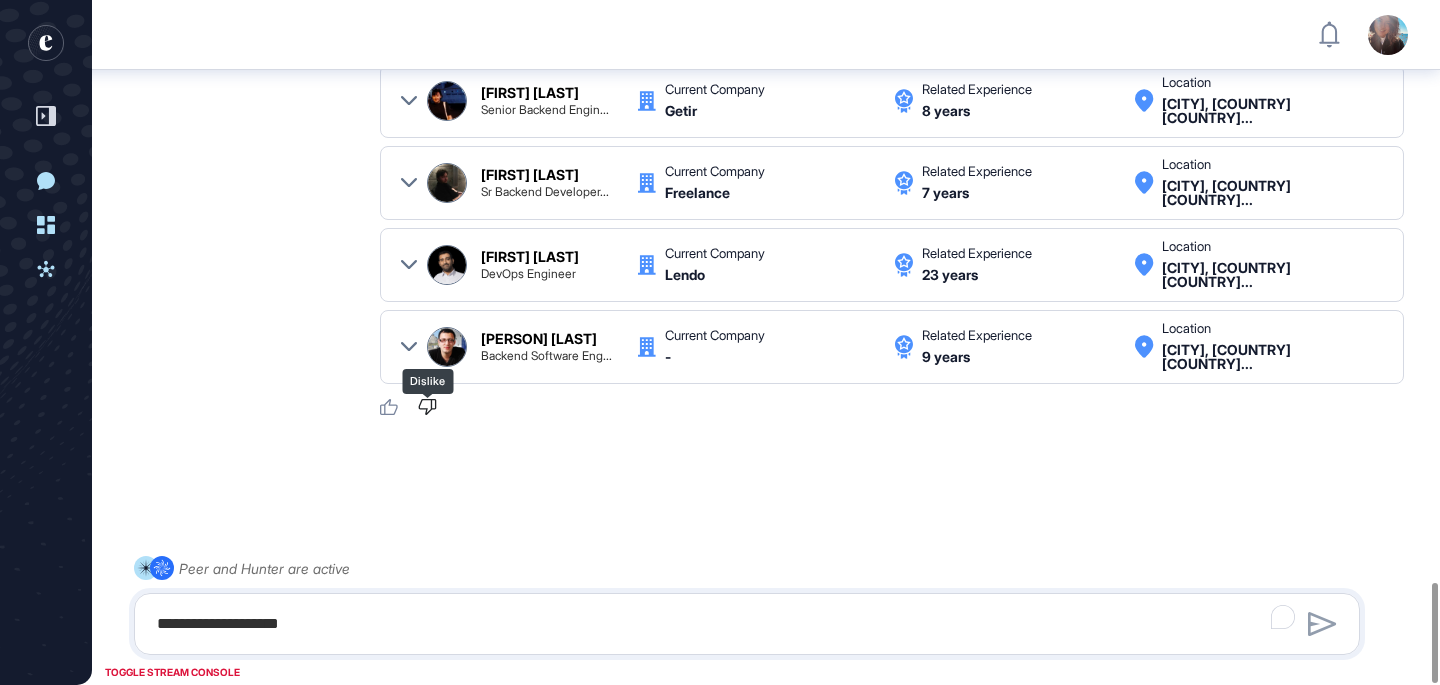 click 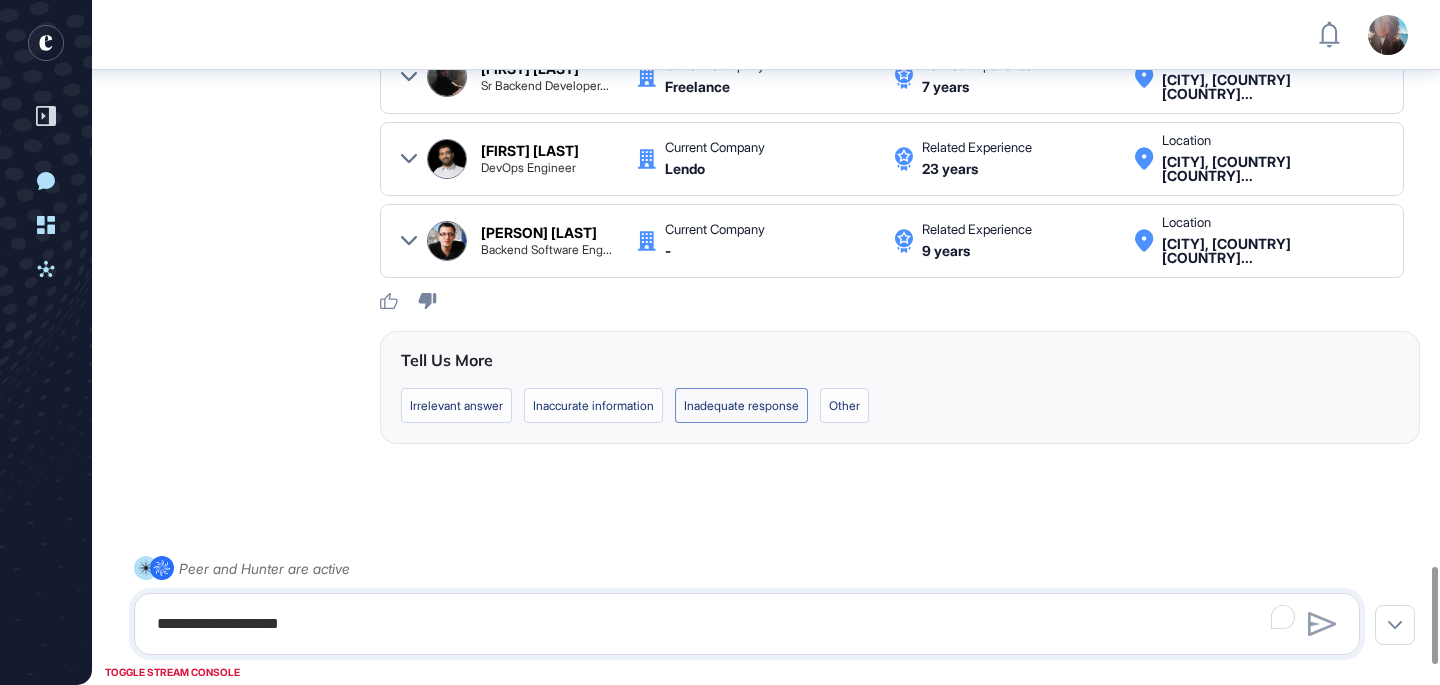 click on "Inadequate response" 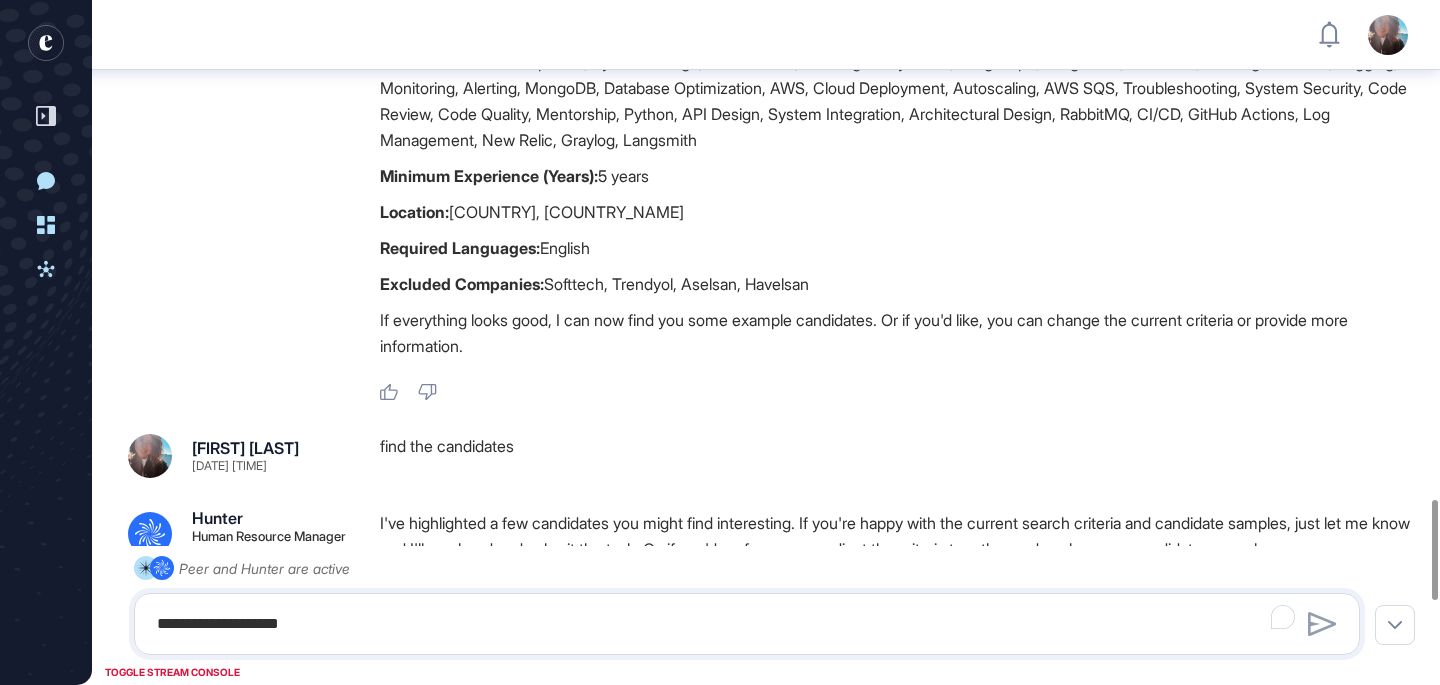 scroll, scrollTop: 2795, scrollLeft: 0, axis: vertical 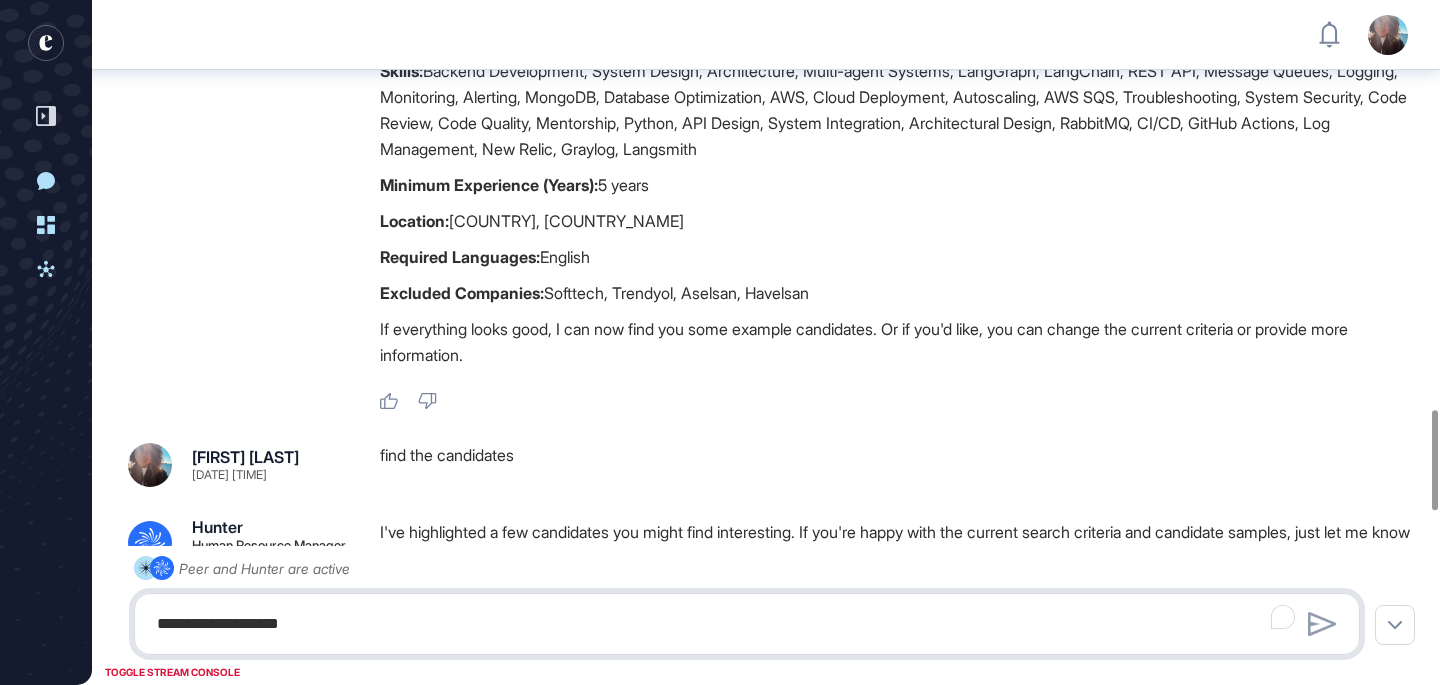 click on "**********" at bounding box center [747, 624] 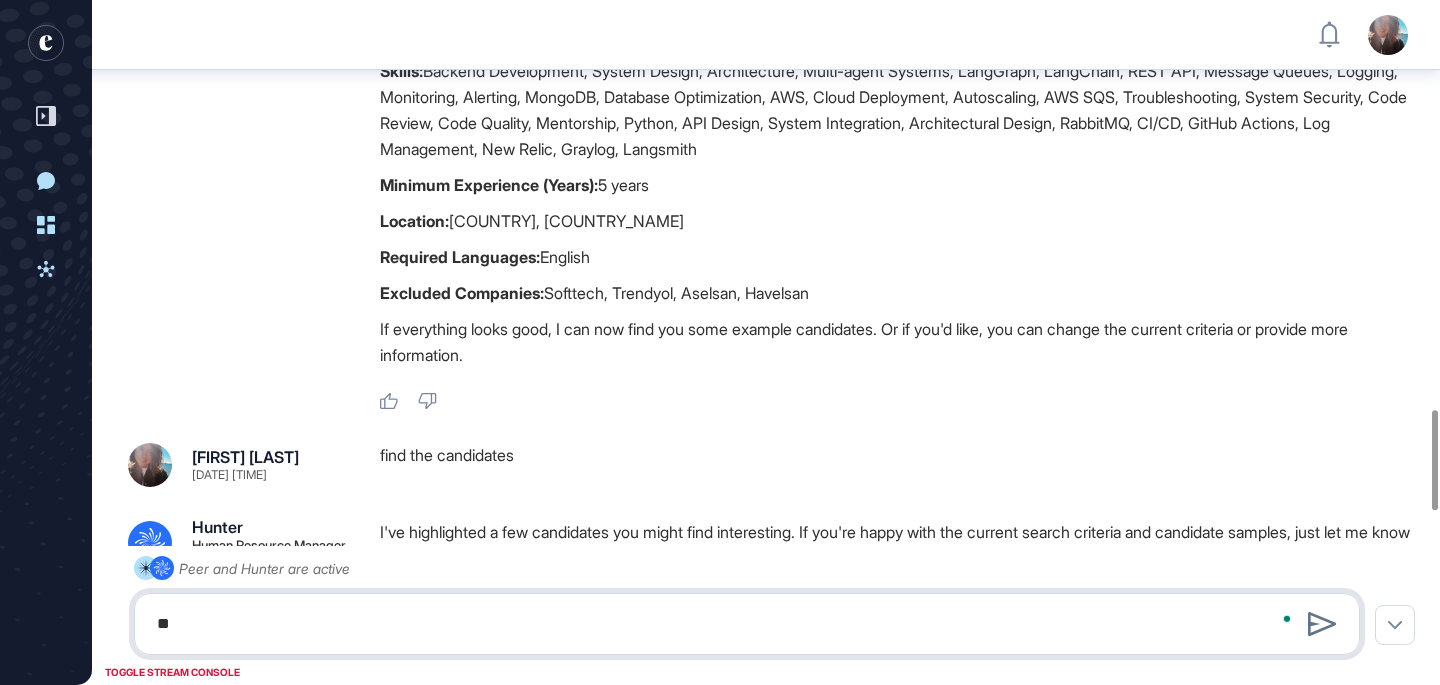 type on "*" 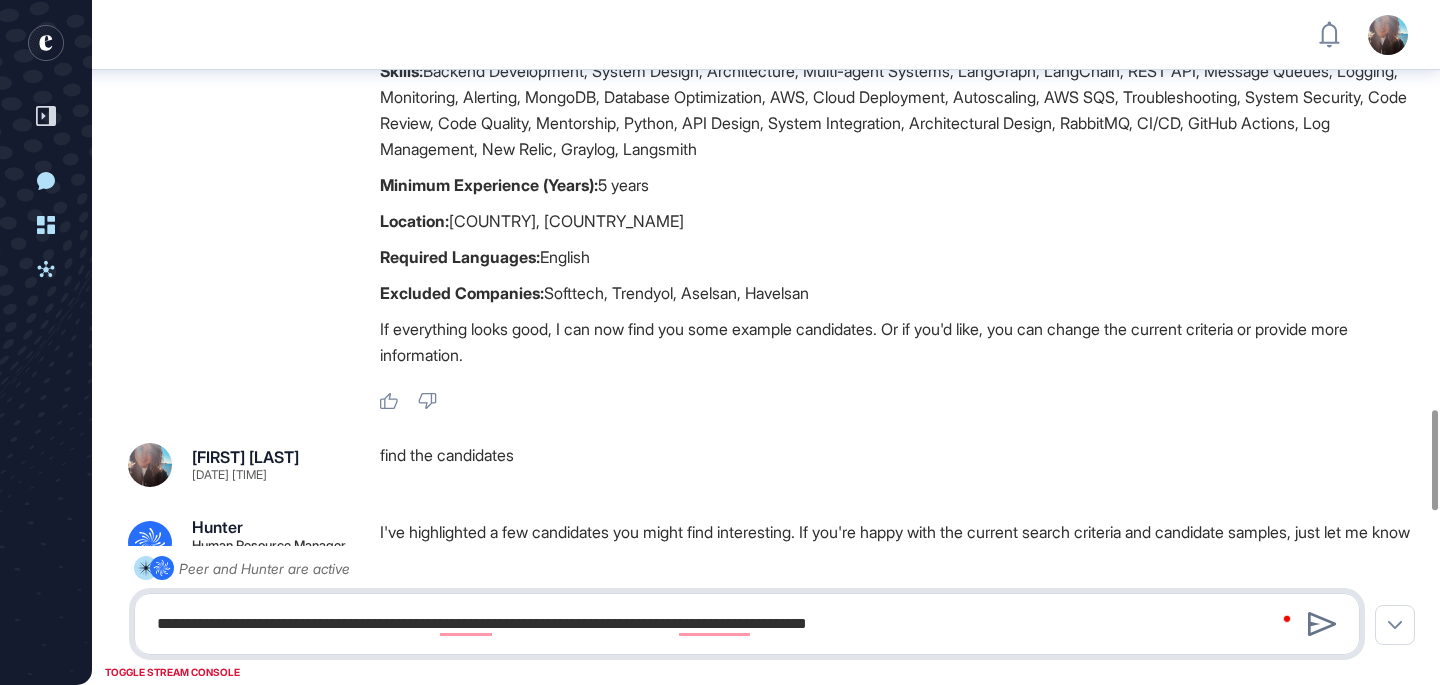 type on "**********" 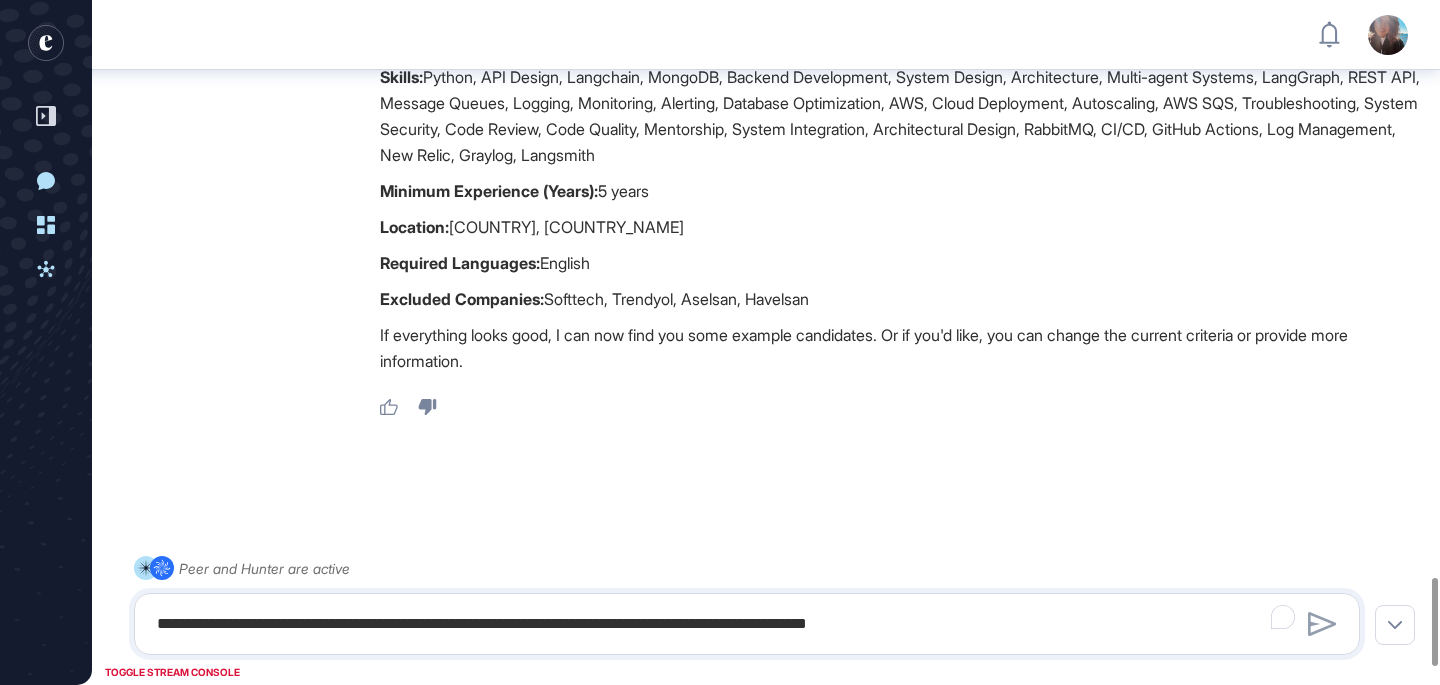 scroll, scrollTop: 4599, scrollLeft: 0, axis: vertical 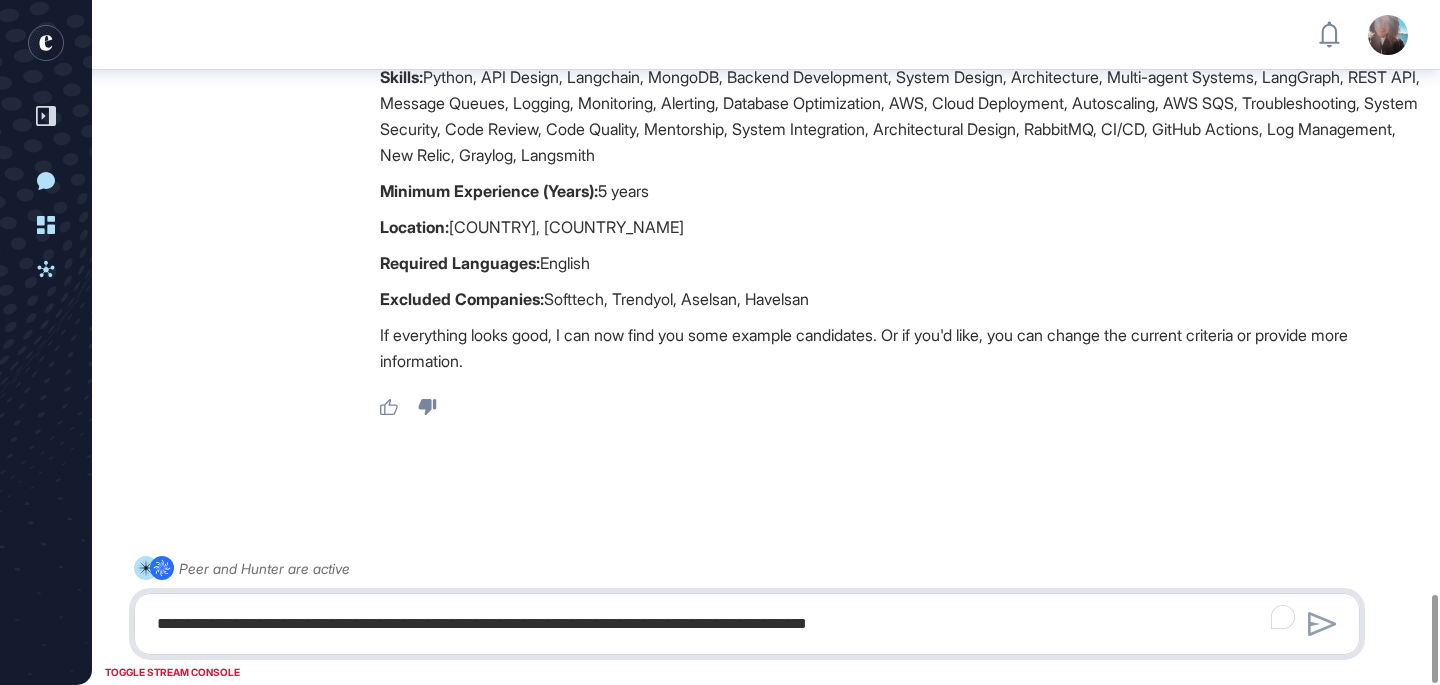 click on "**********" at bounding box center [747, 624] 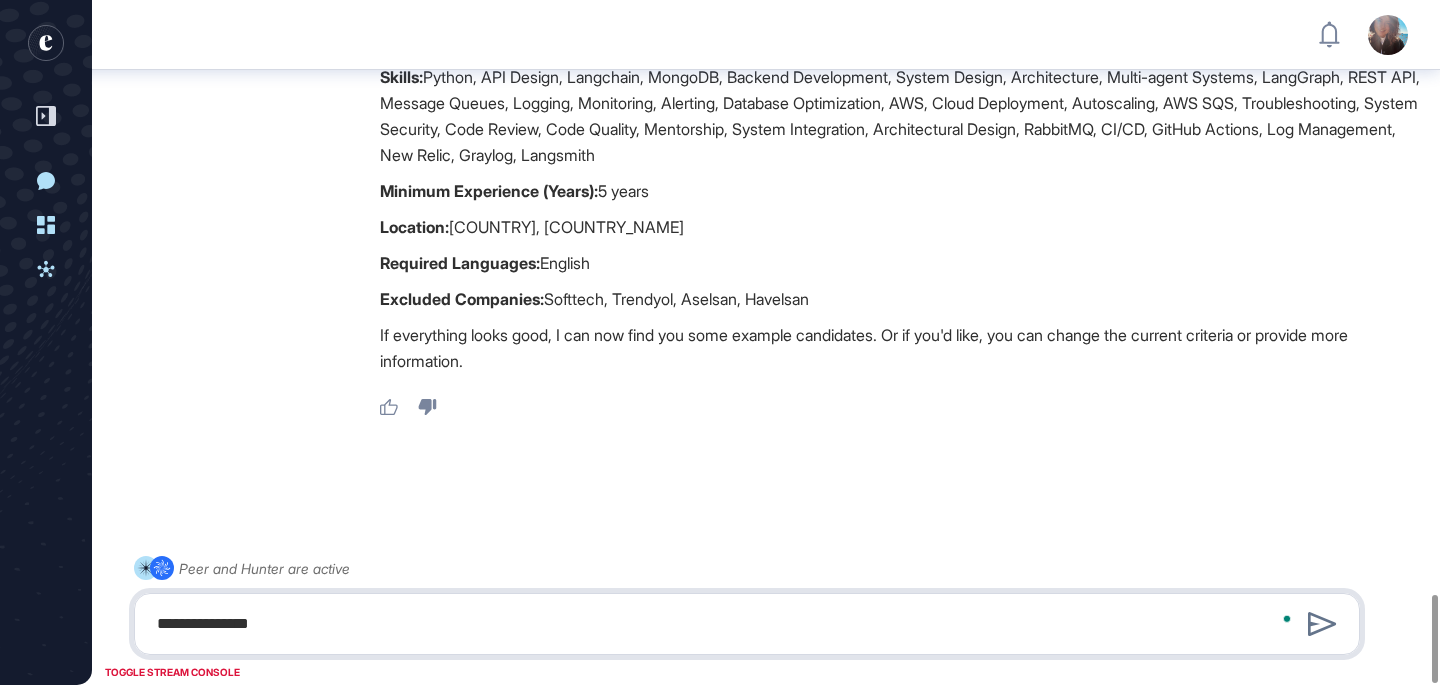 type on "**********" 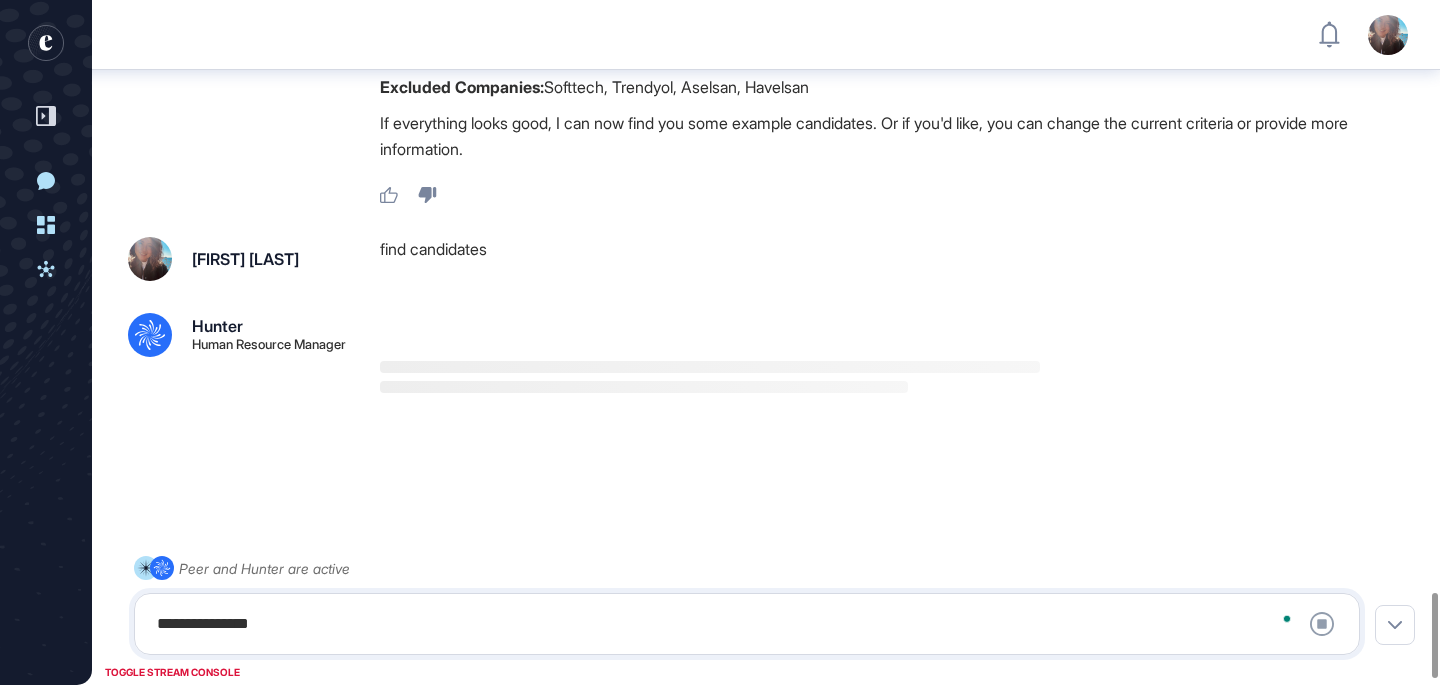 scroll, scrollTop: 4811, scrollLeft: 0, axis: vertical 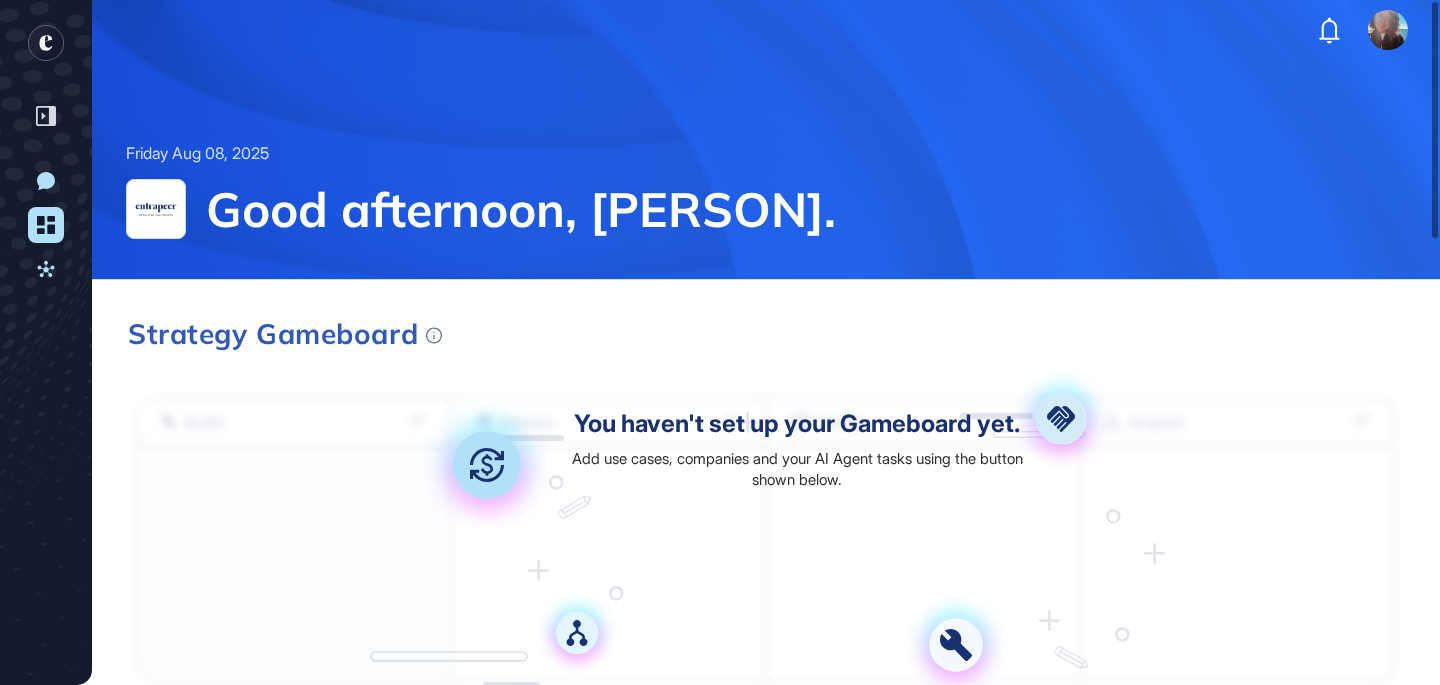 click 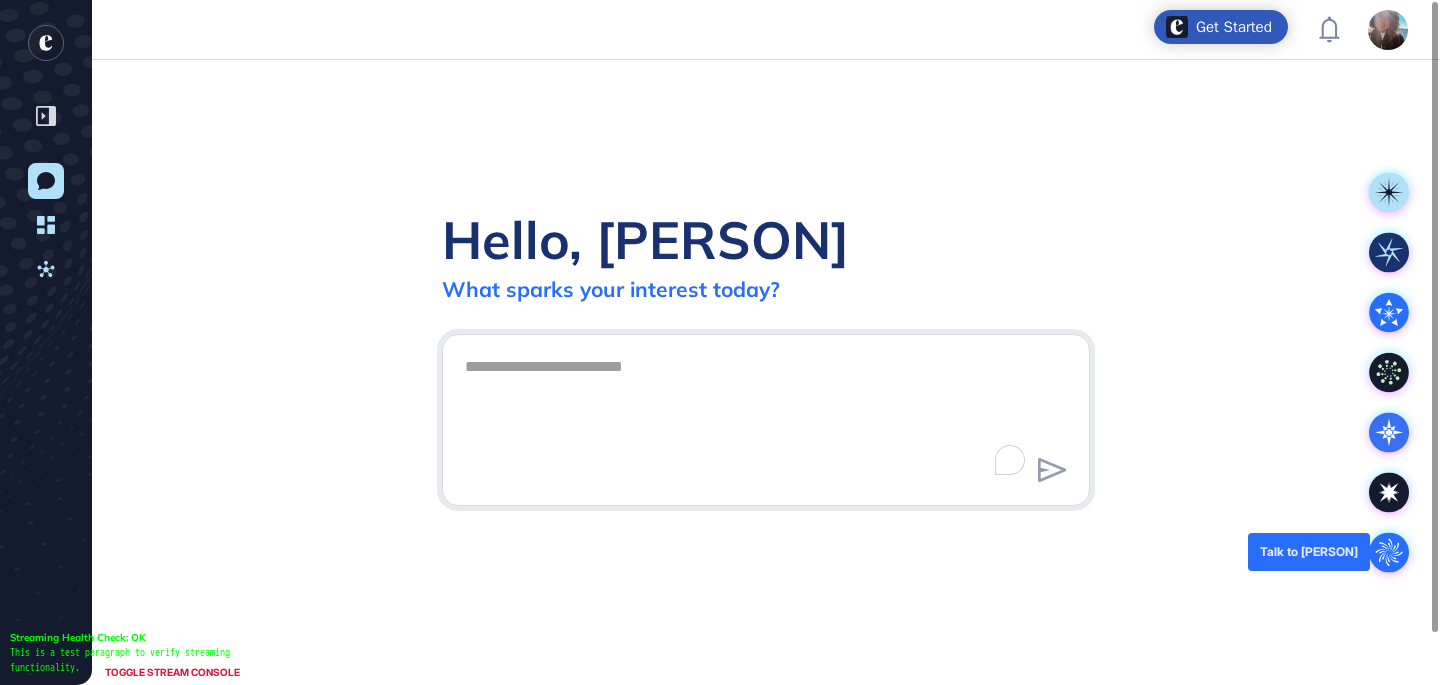 click 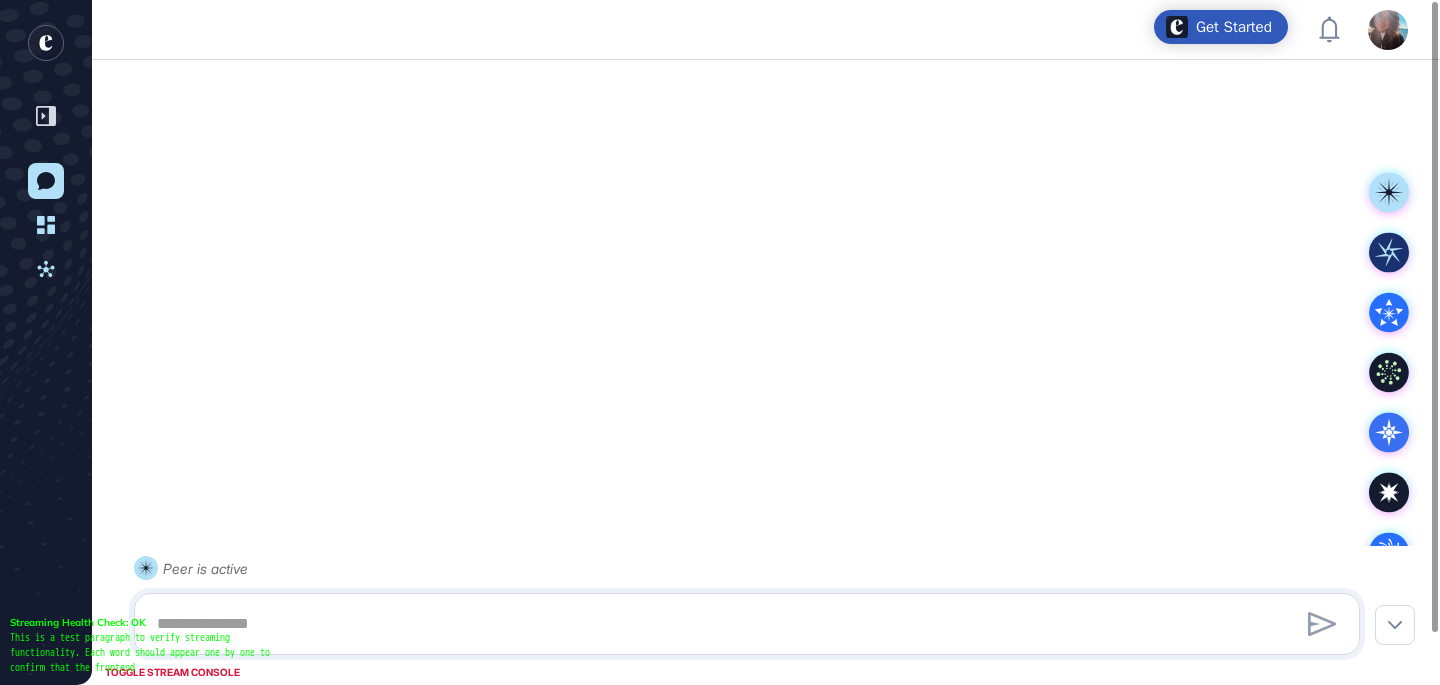 click at bounding box center (747, 624) 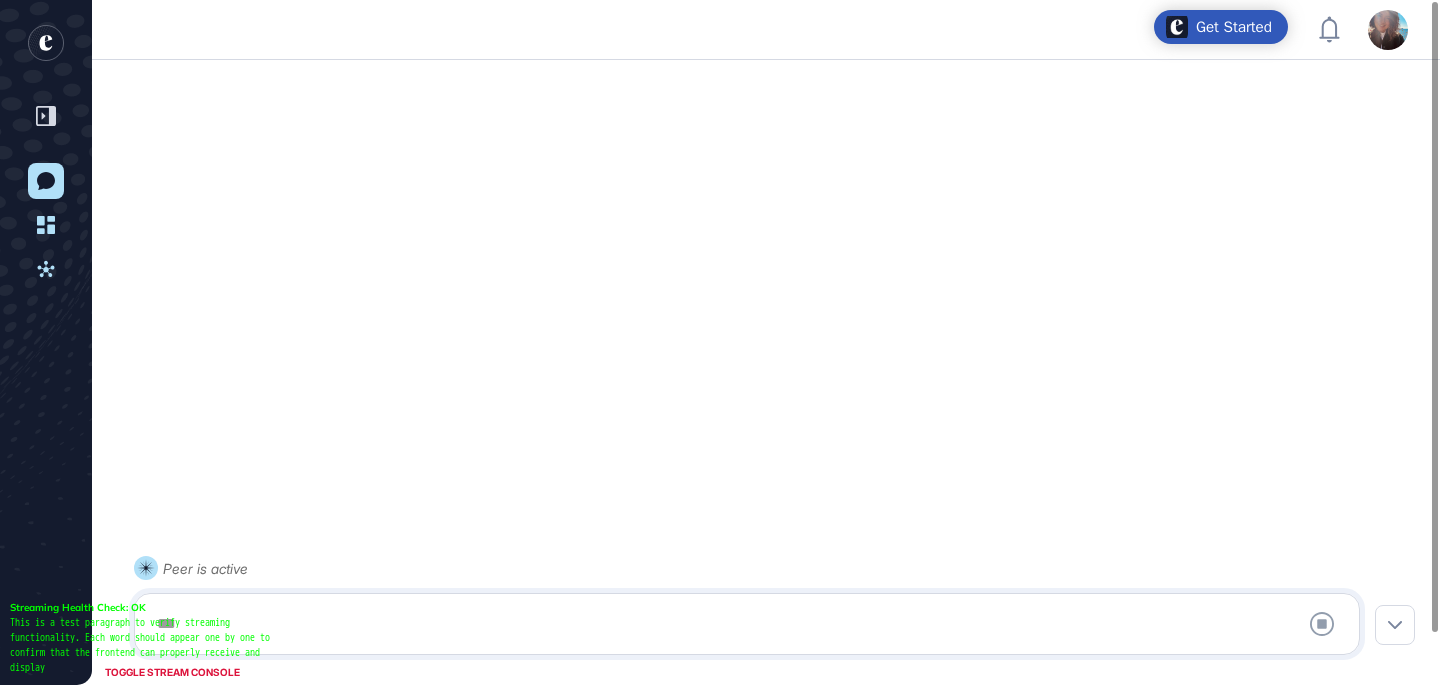 click at bounding box center [747, 624] 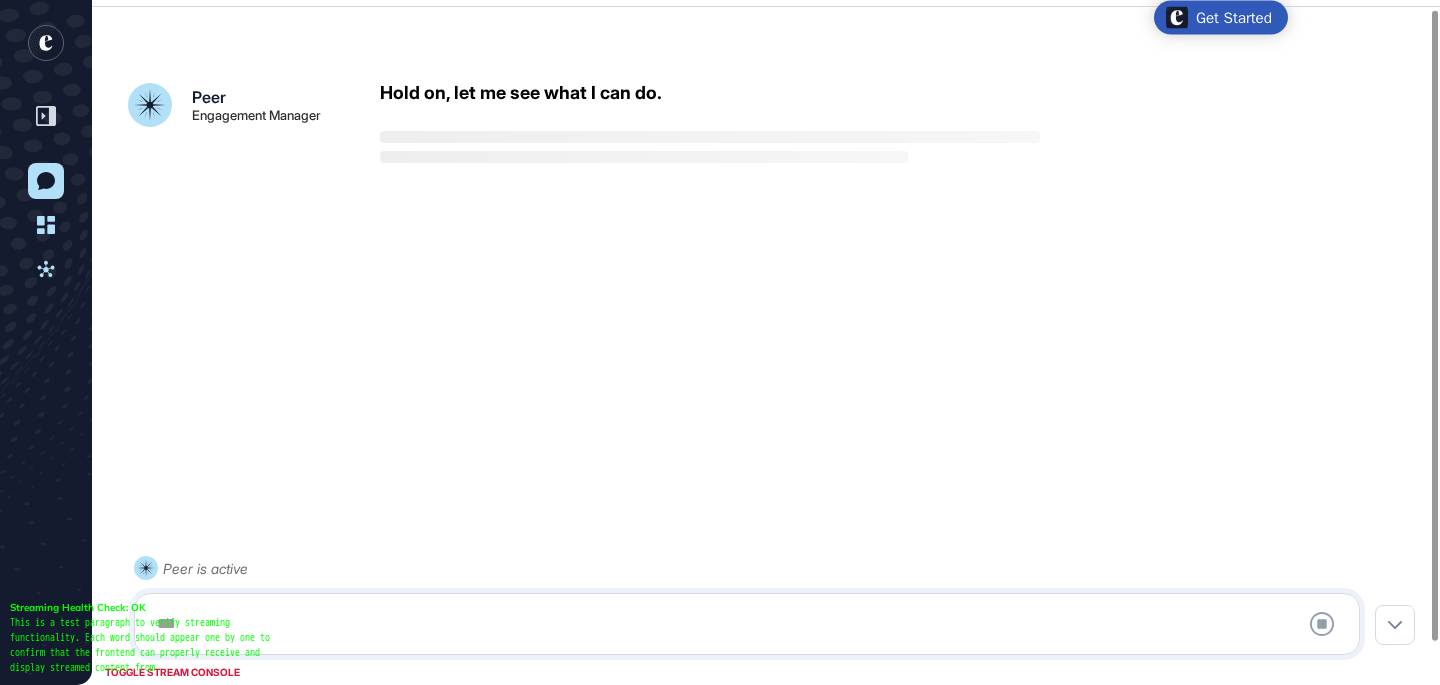 scroll, scrollTop: 56, scrollLeft: 0, axis: vertical 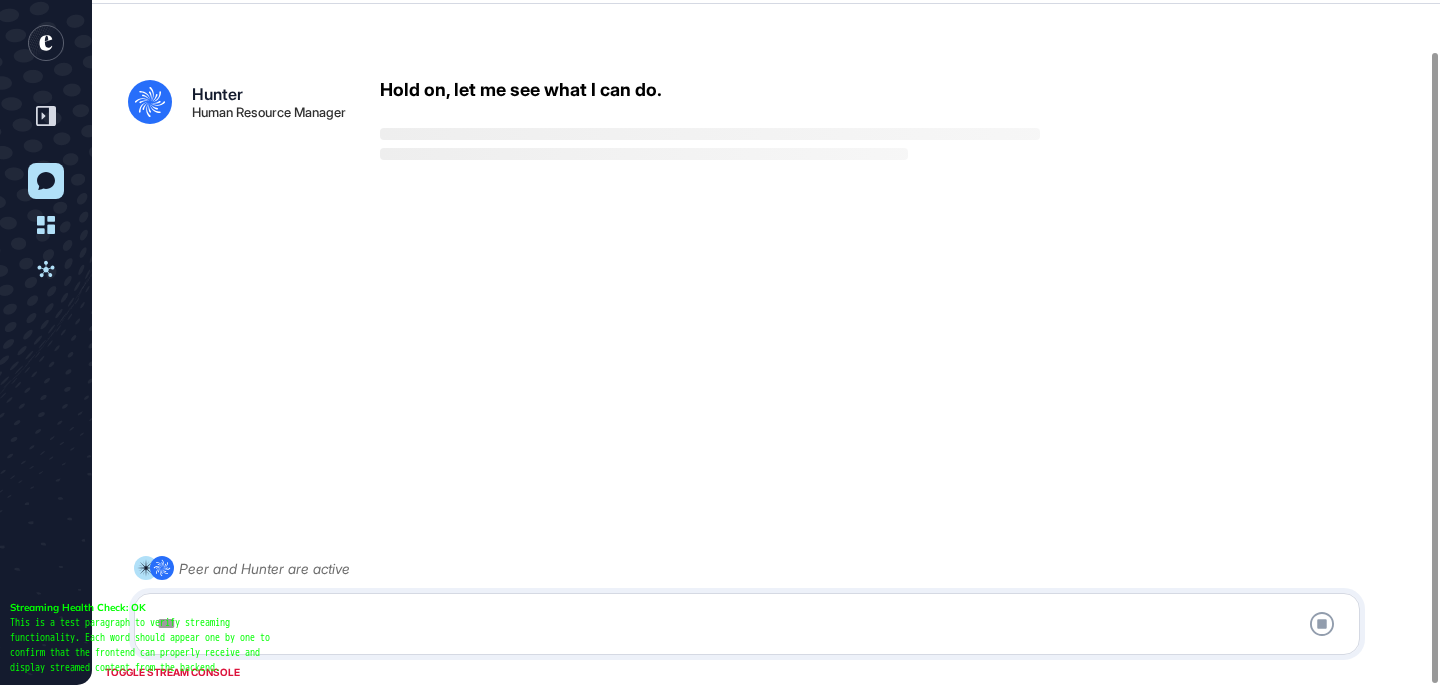 click at bounding box center (747, 624) 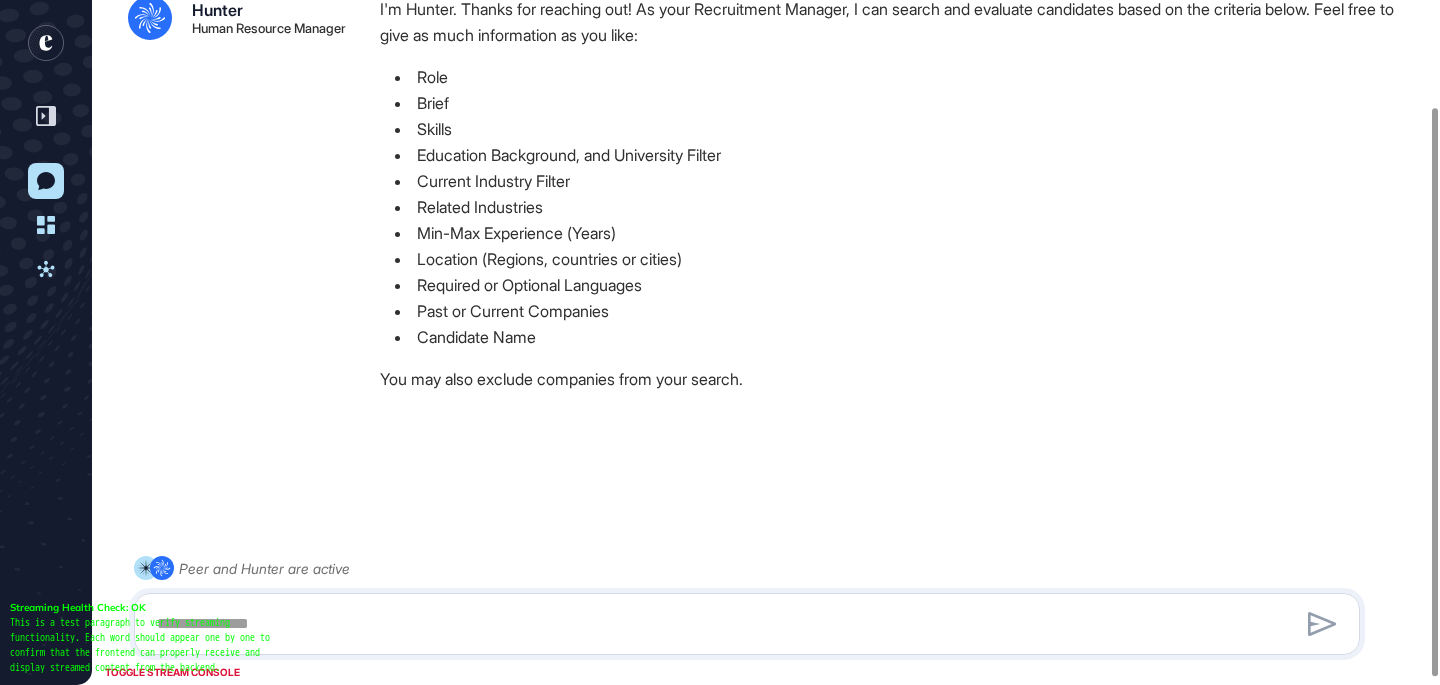scroll, scrollTop: 136, scrollLeft: 0, axis: vertical 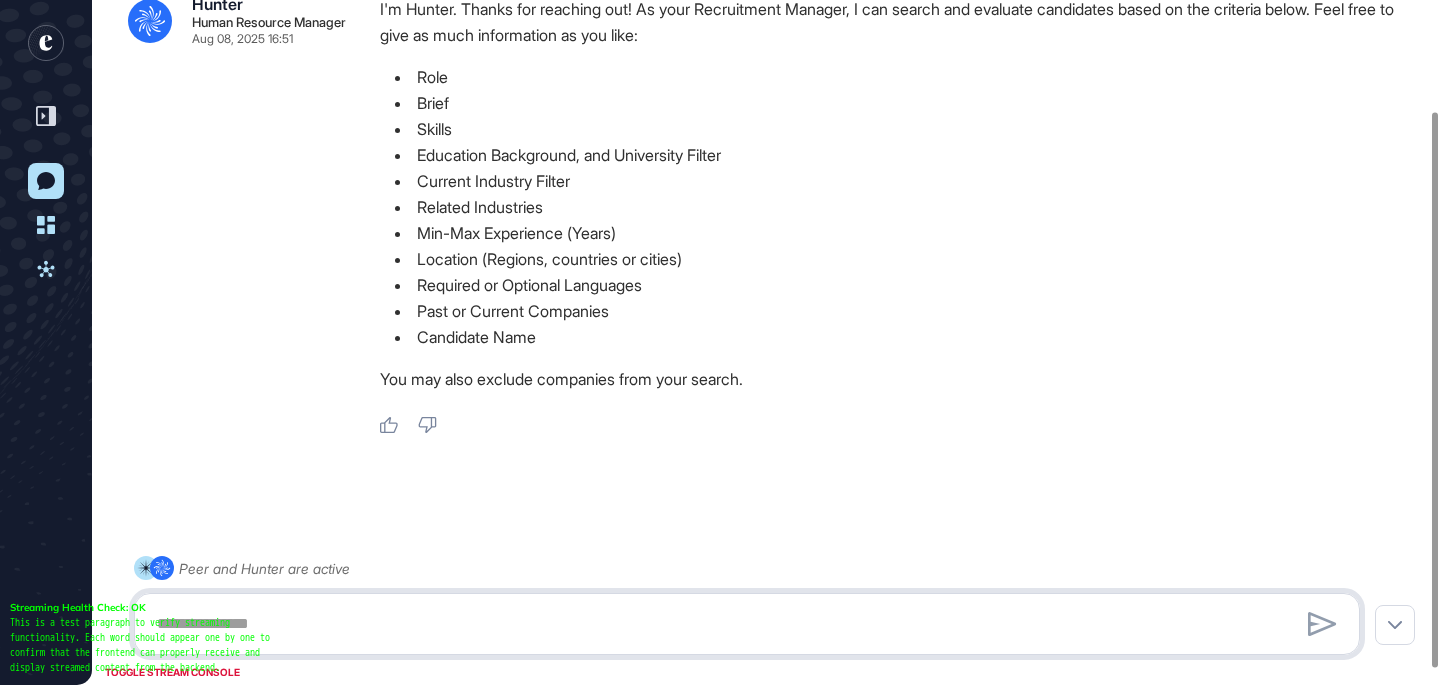 click at bounding box center [747, 624] 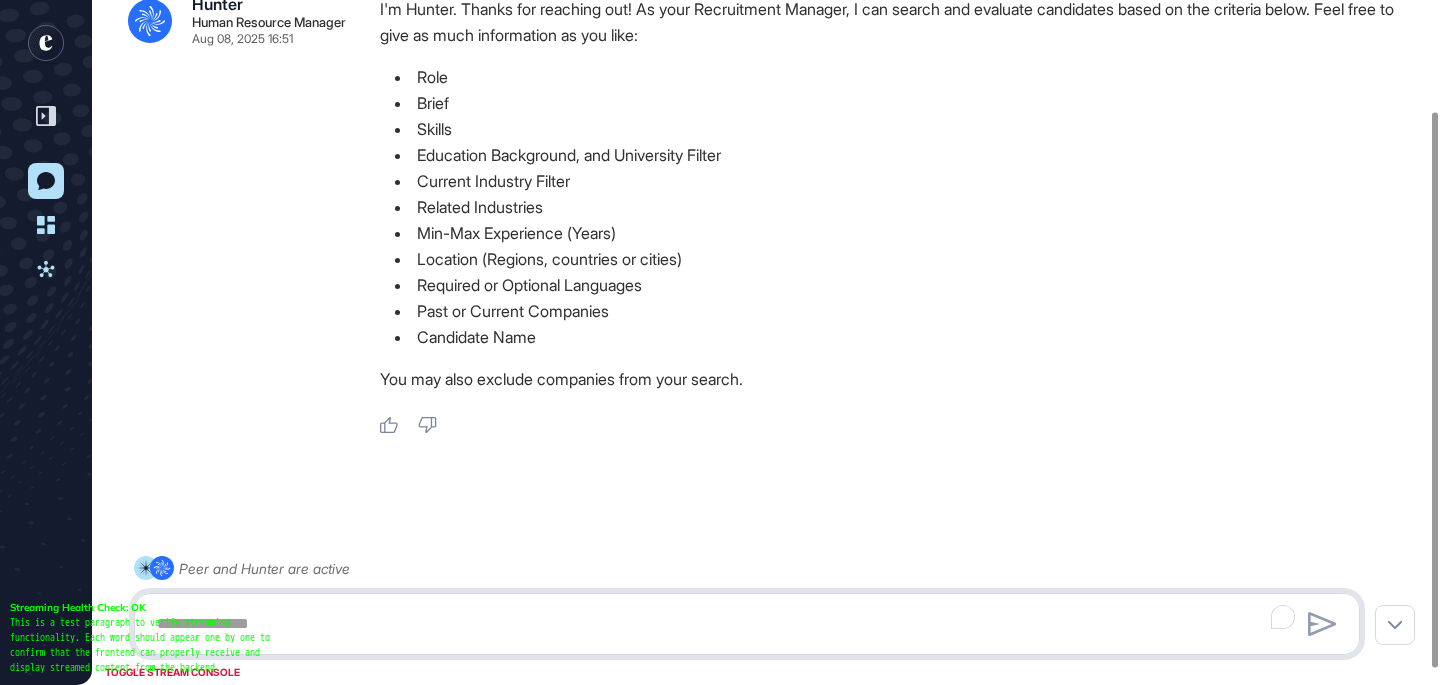 paste on "**********" 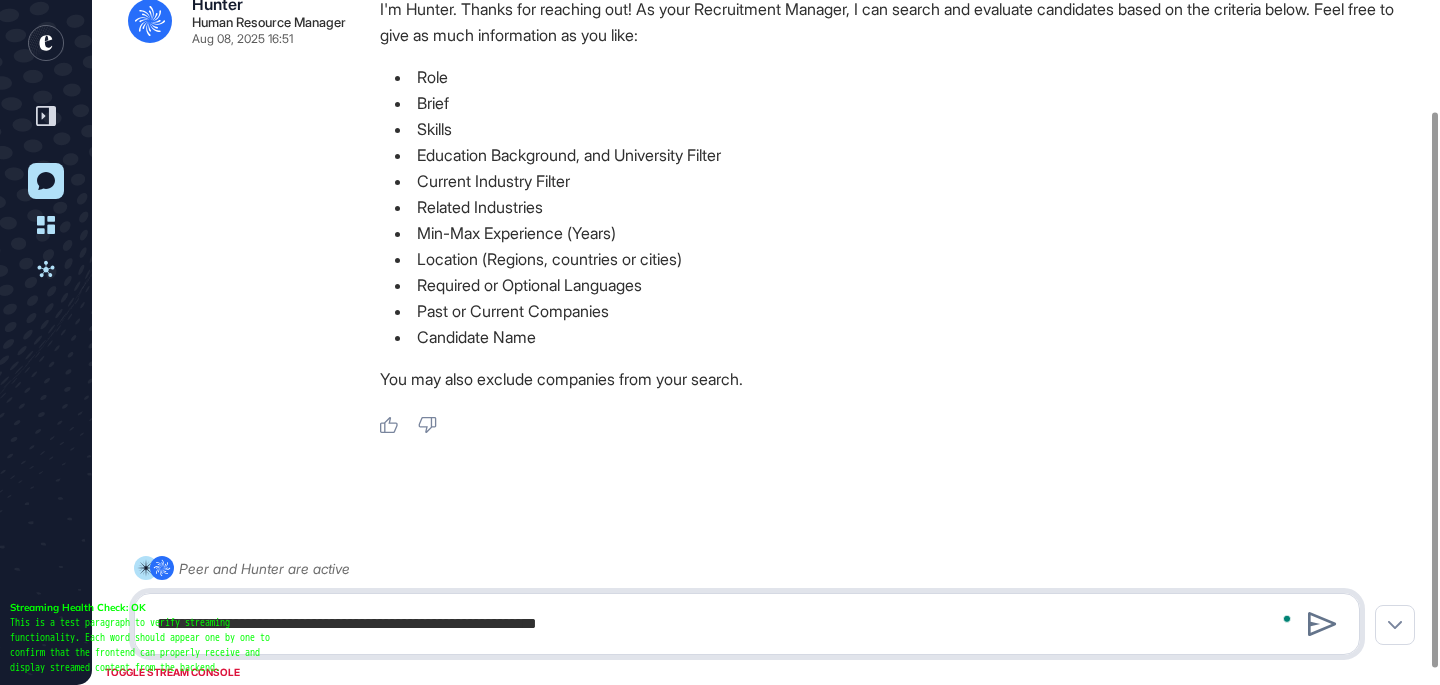 type on "**********" 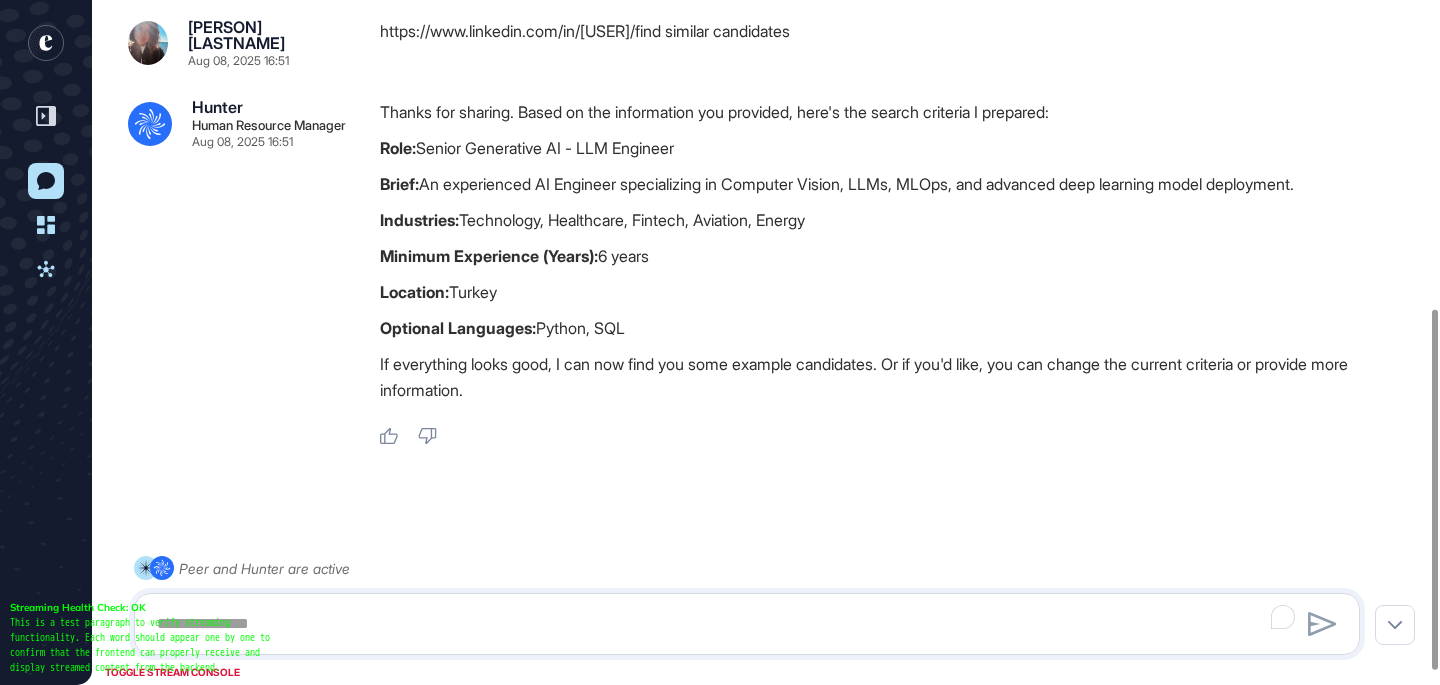 scroll, scrollTop: 584, scrollLeft: 0, axis: vertical 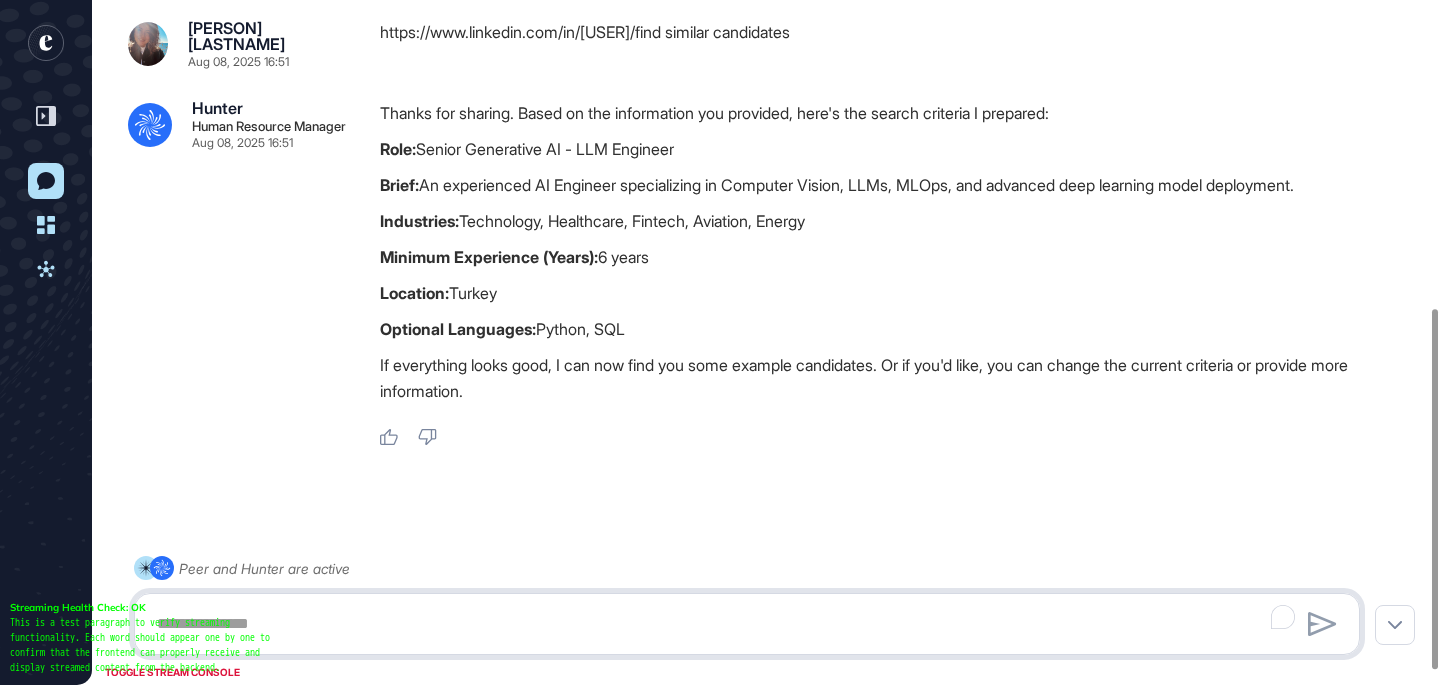click at bounding box center [747, 624] 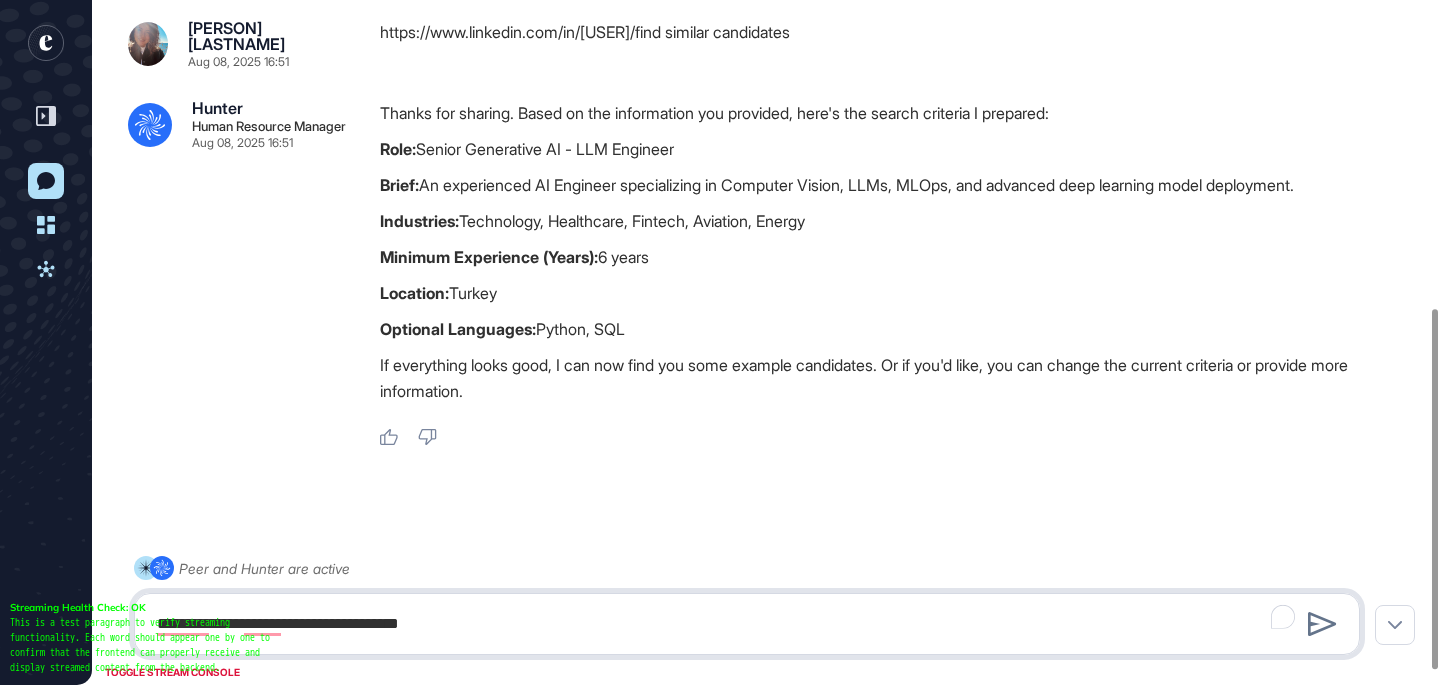 click on "**********" at bounding box center [747, 624] 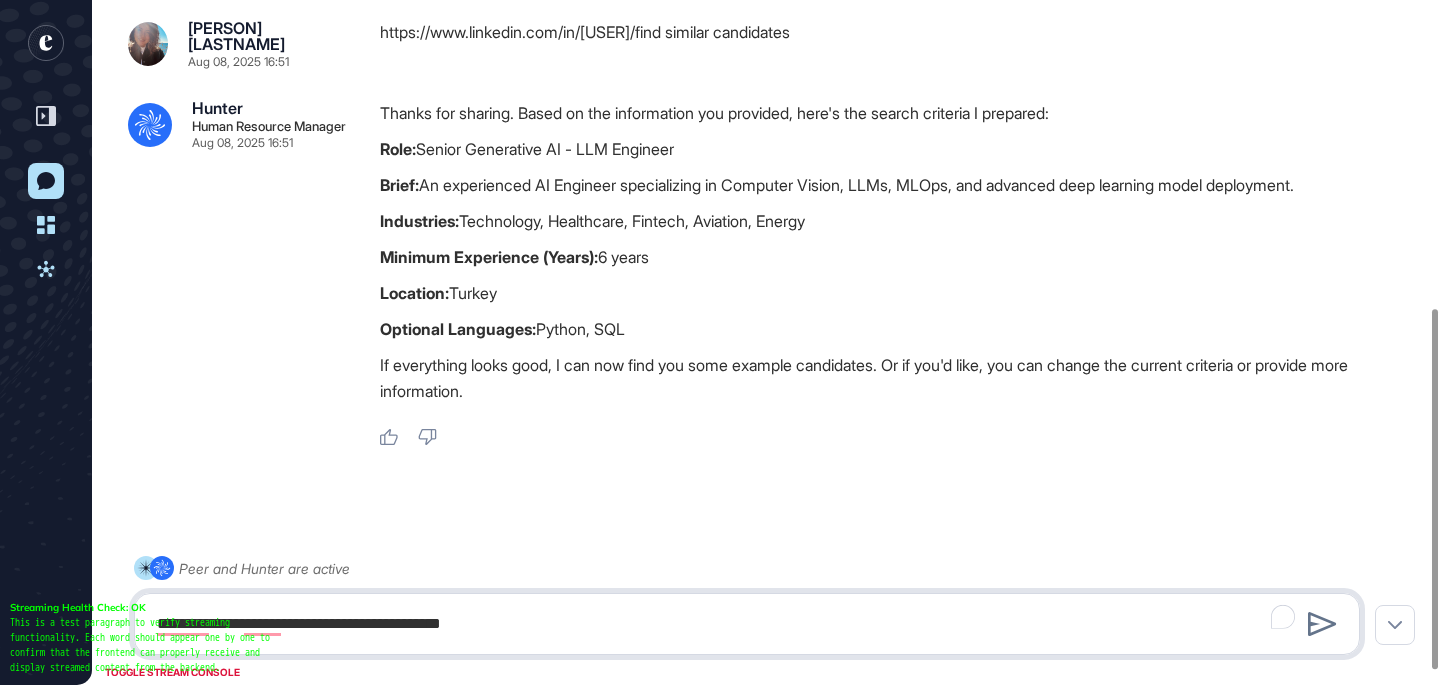 click on "**********" at bounding box center (747, 624) 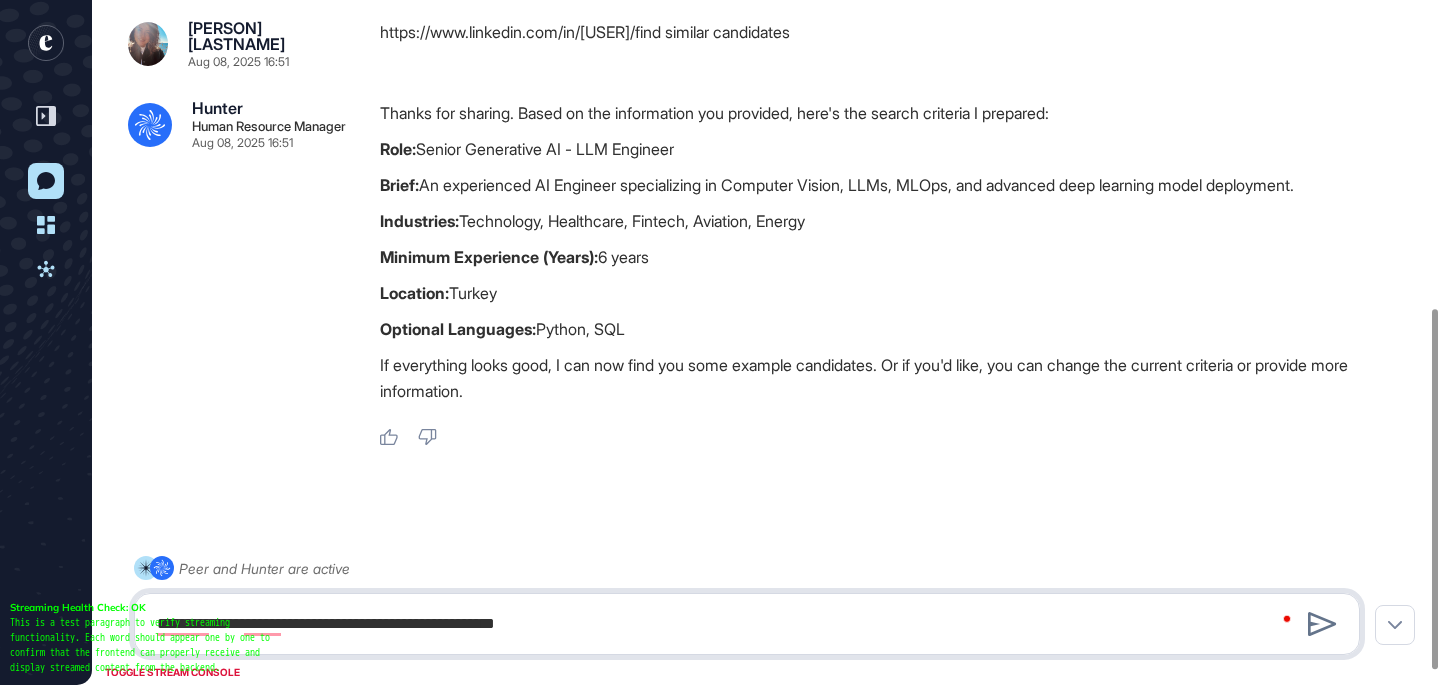 type on "**********" 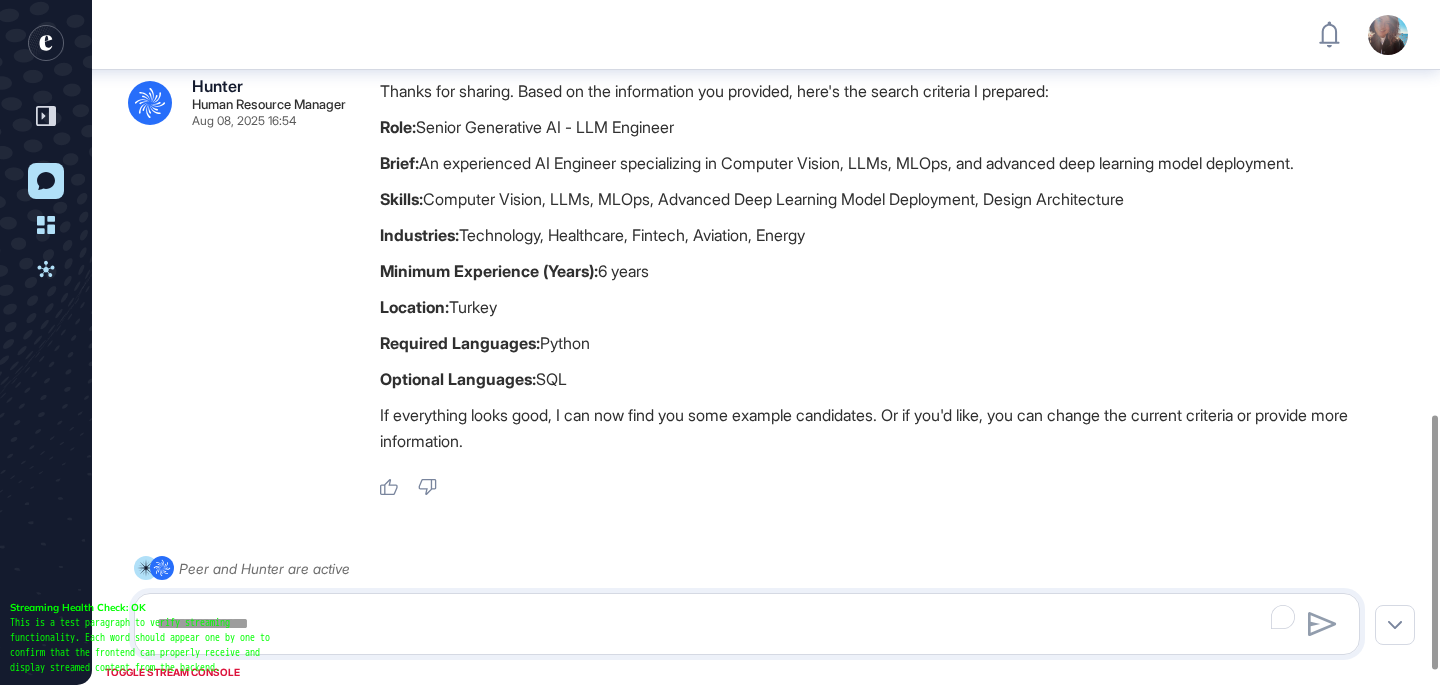 scroll, scrollTop: 1147, scrollLeft: 0, axis: vertical 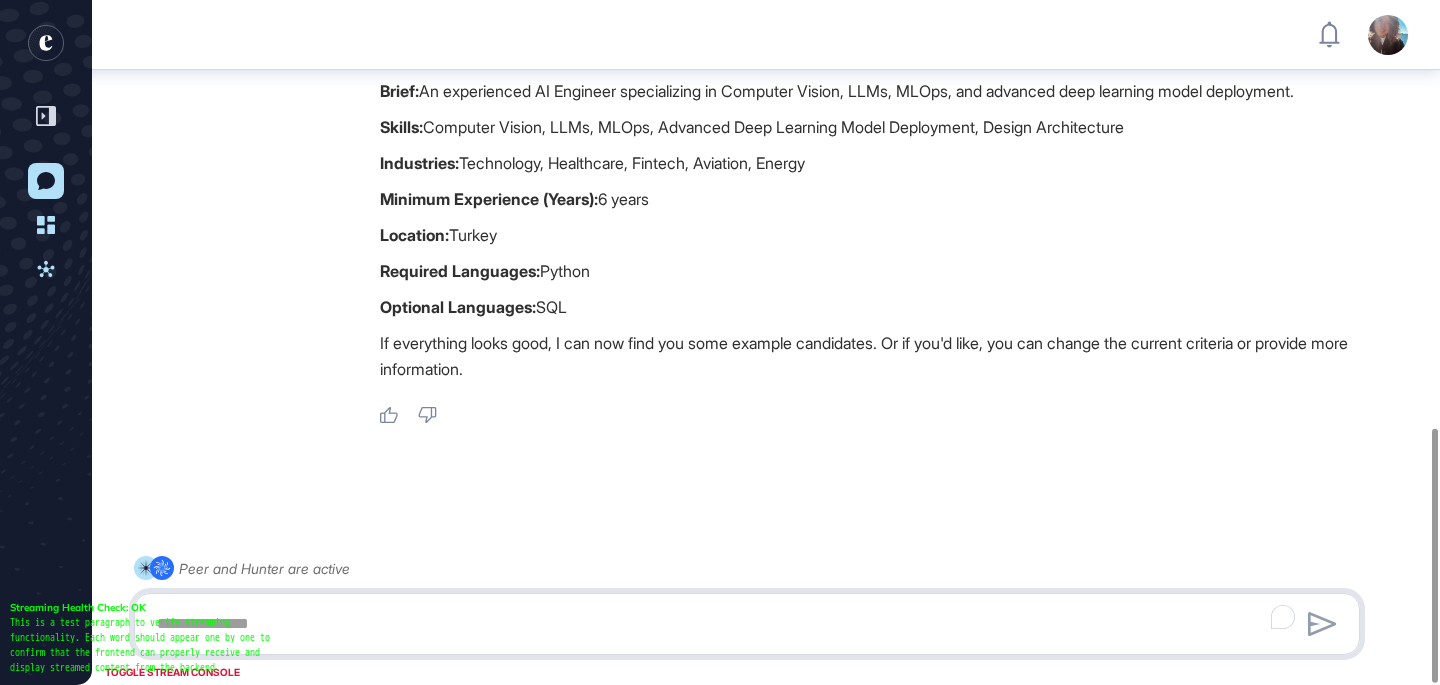 click at bounding box center [747, 624] 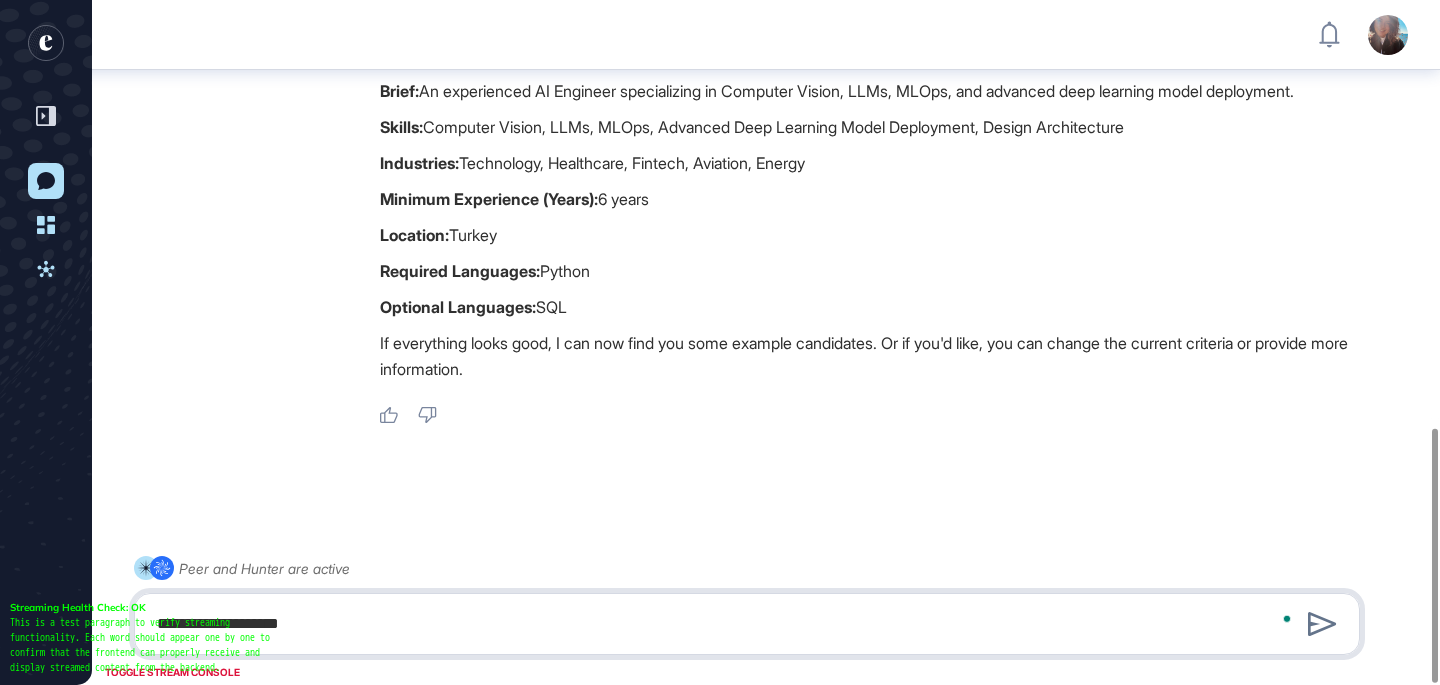 type on "**********" 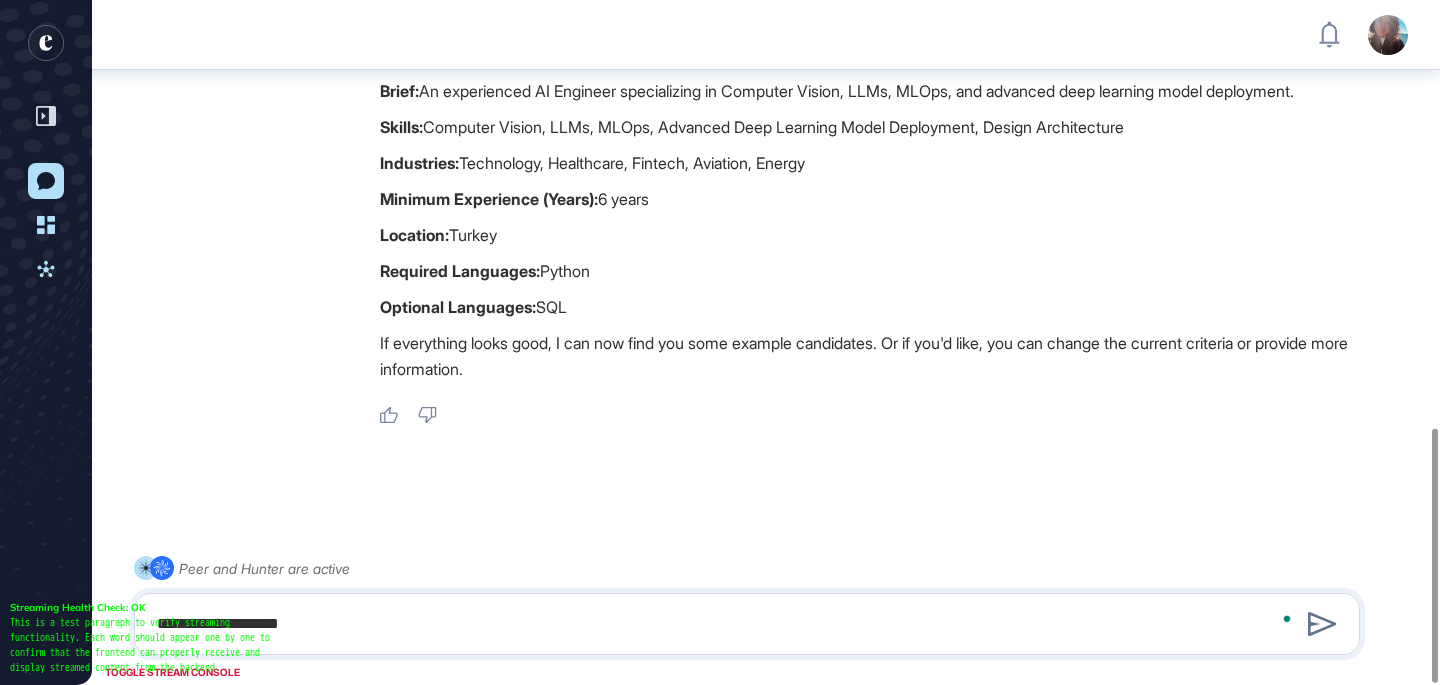 type 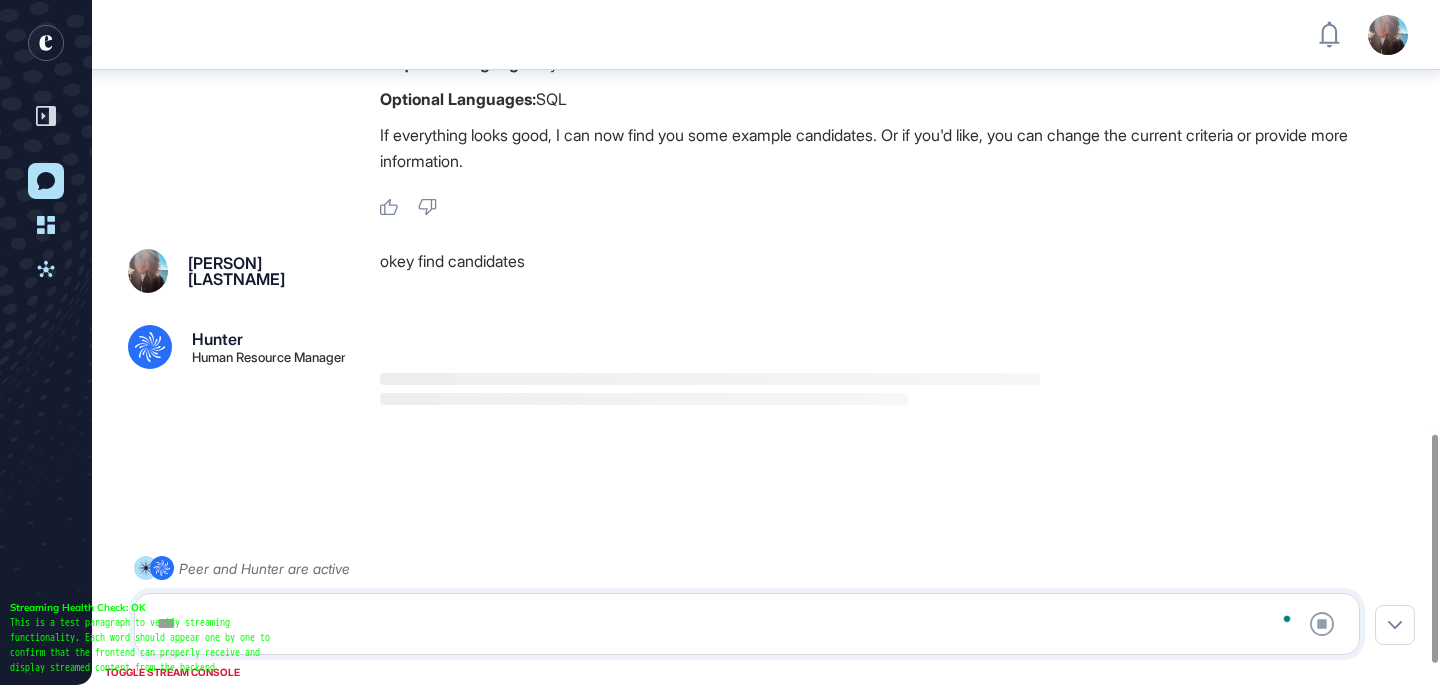 scroll, scrollTop: 1359, scrollLeft: 0, axis: vertical 